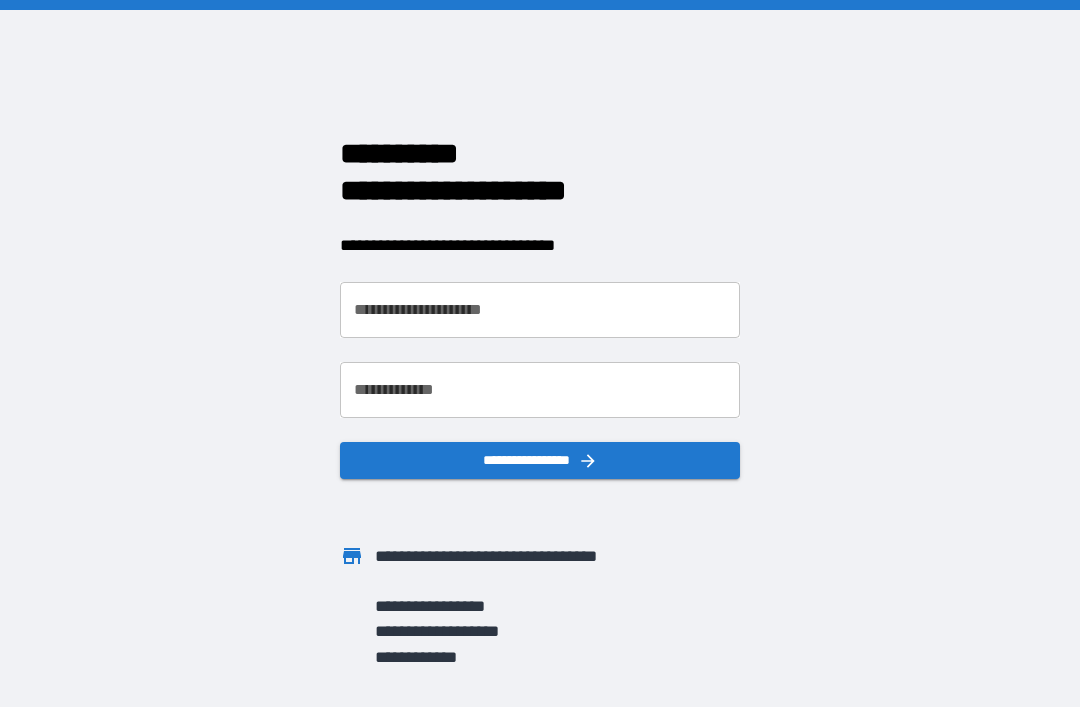 scroll, scrollTop: 0, scrollLeft: 0, axis: both 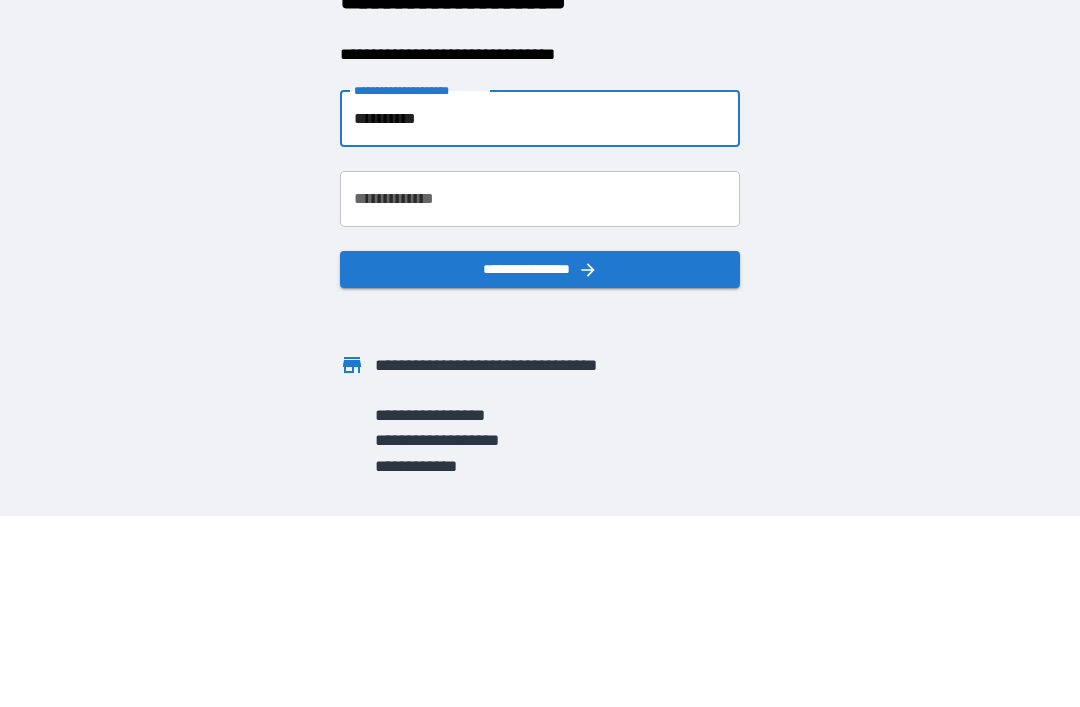 type on "**********" 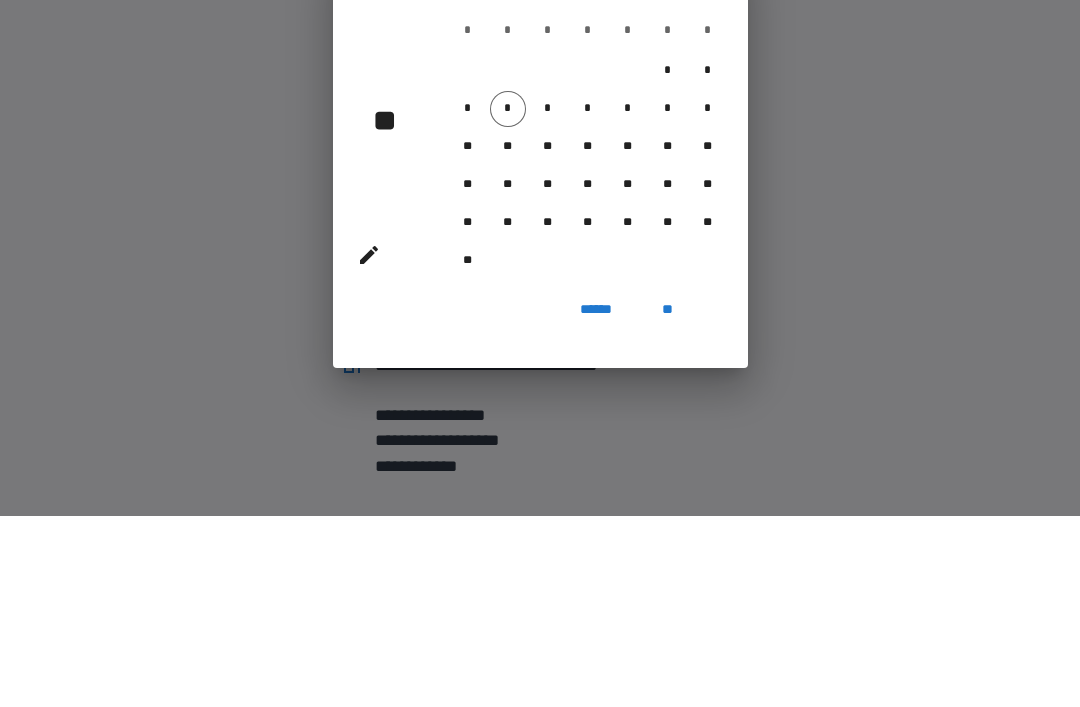 scroll, scrollTop: 64, scrollLeft: 0, axis: vertical 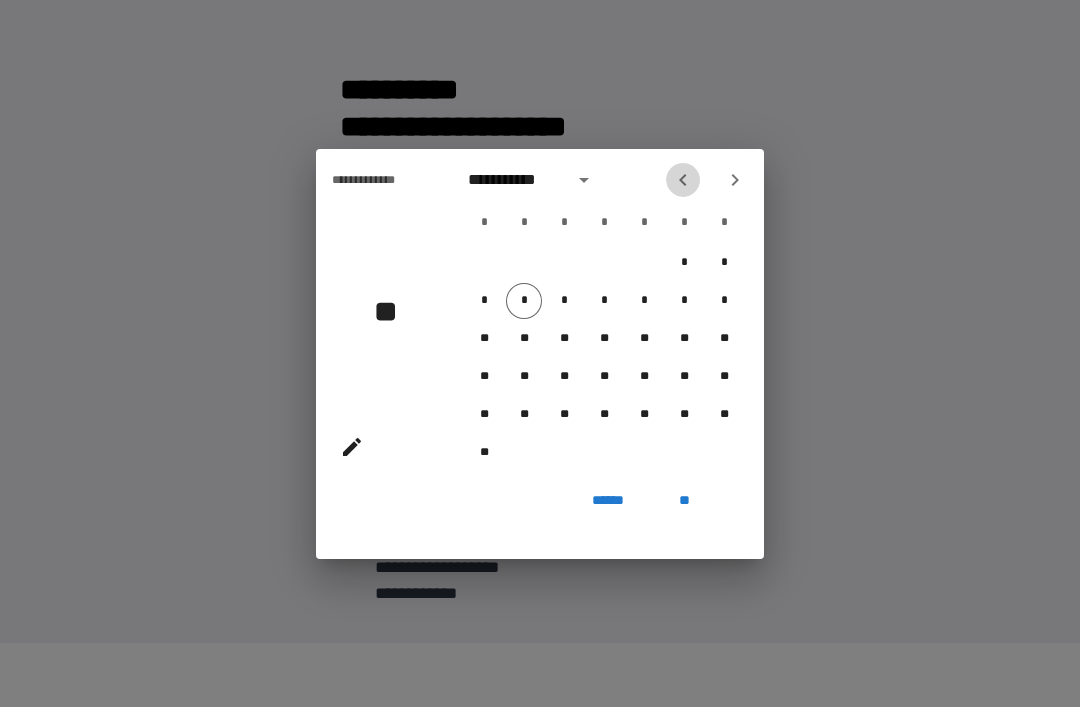 click 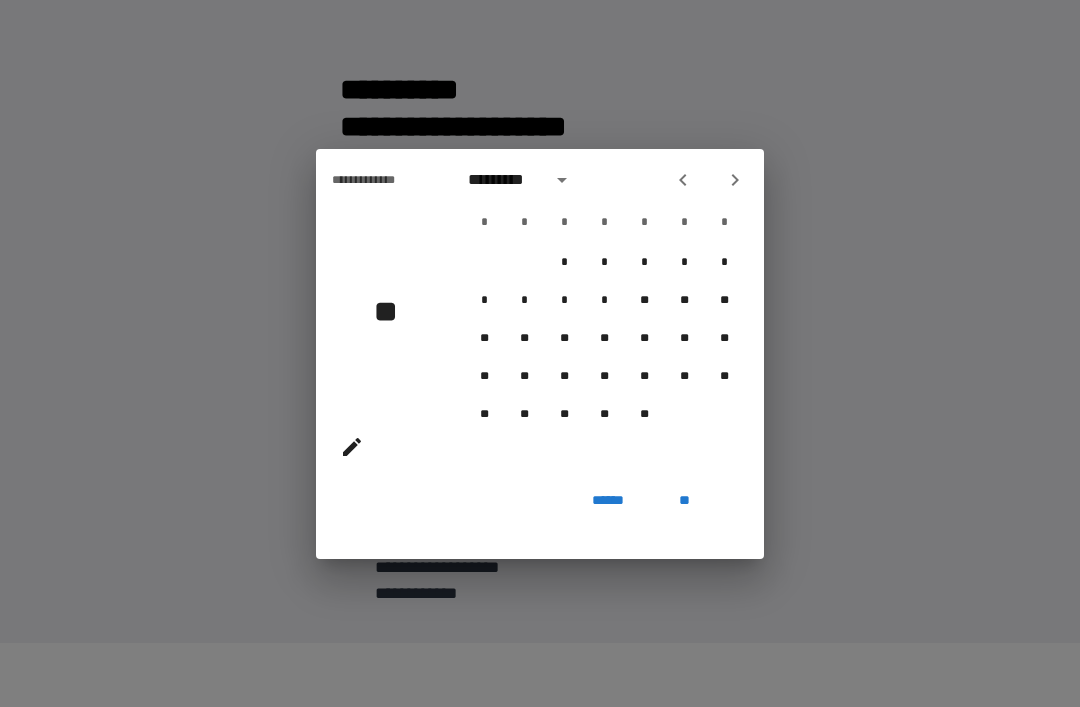 click 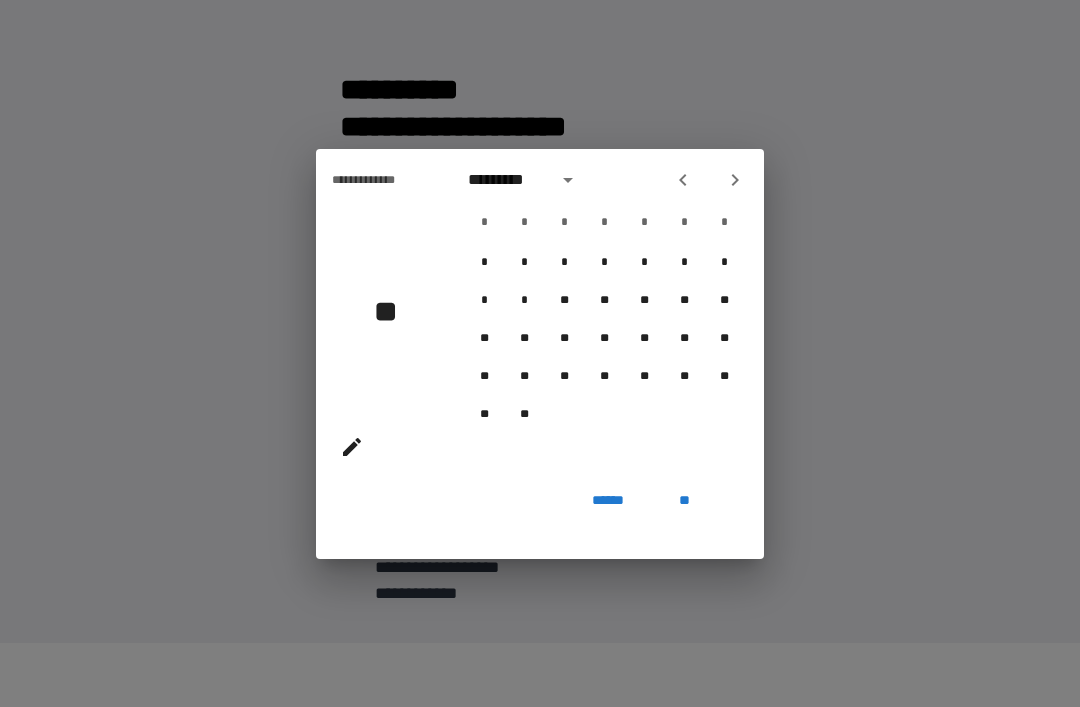 click 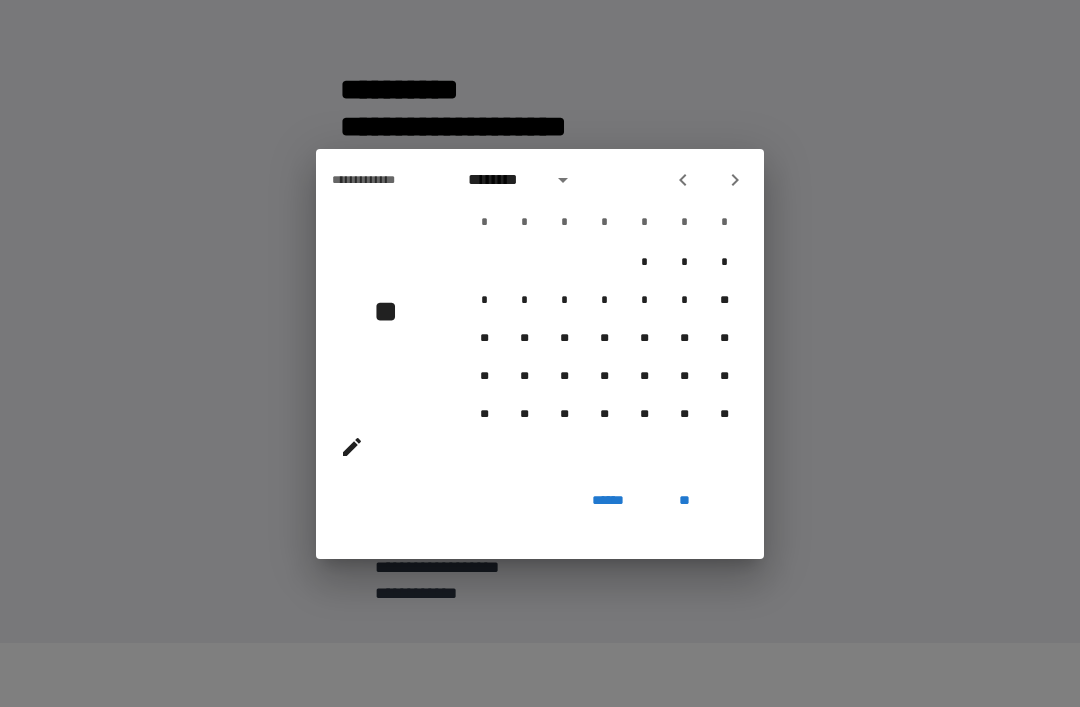 click 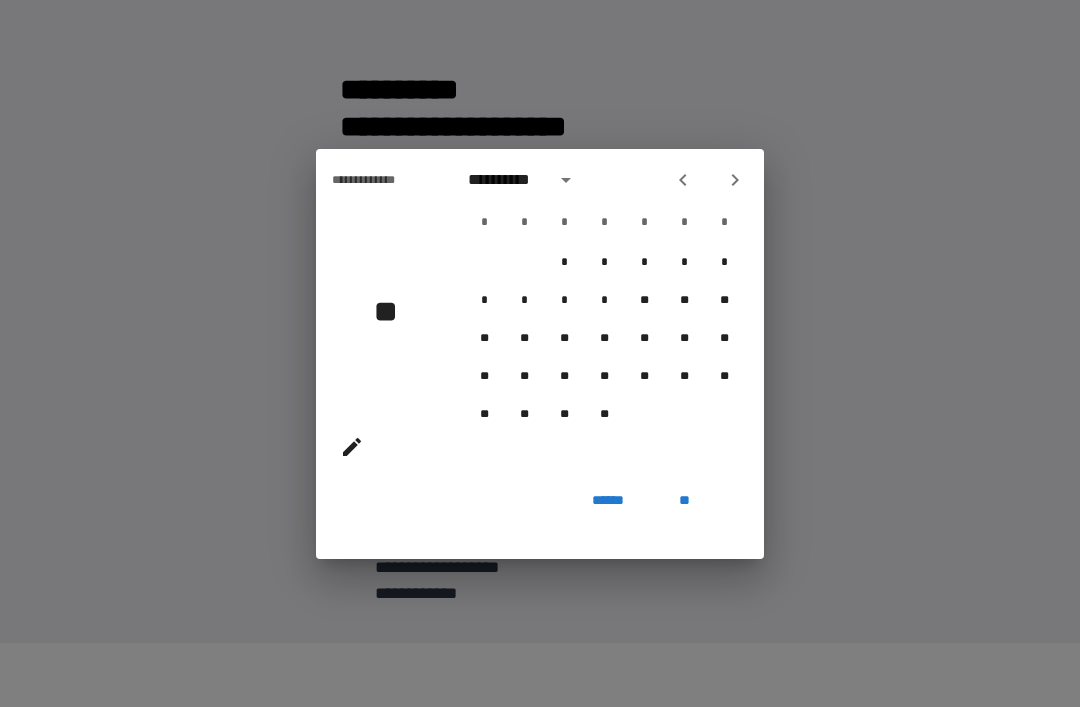 click 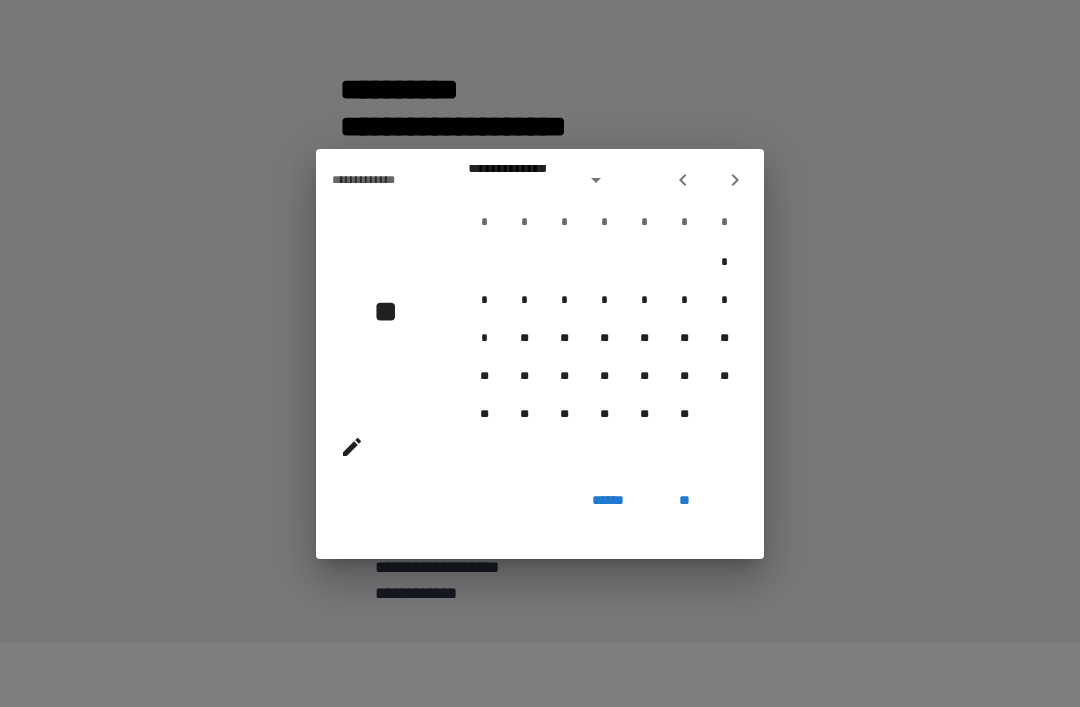 click 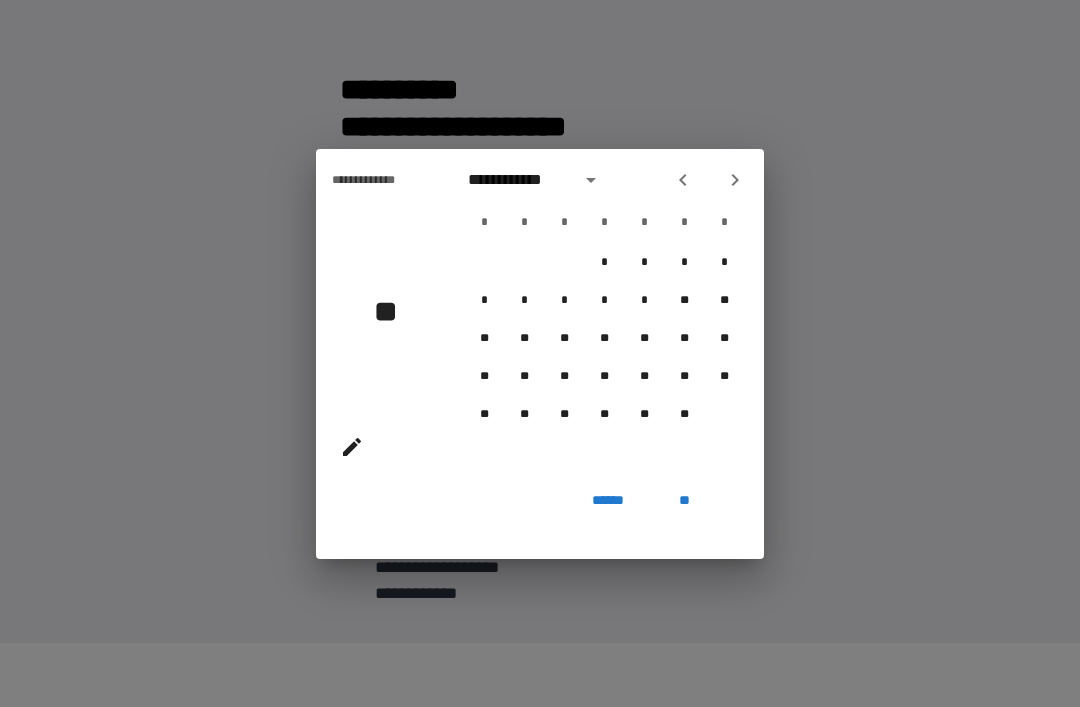 click 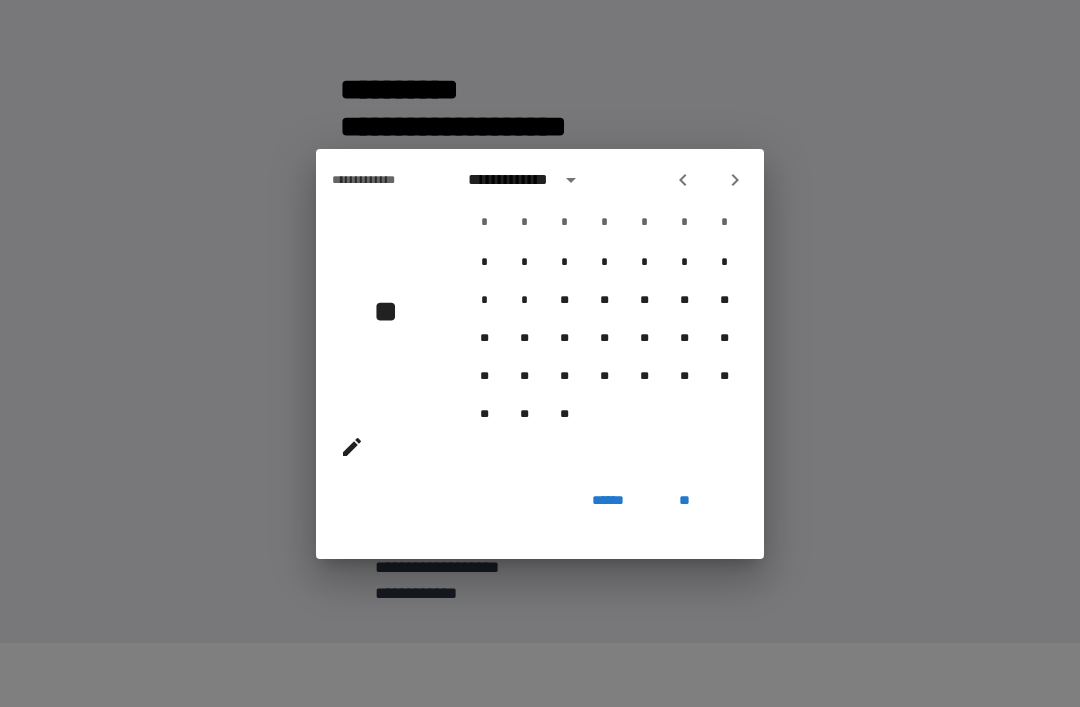 click 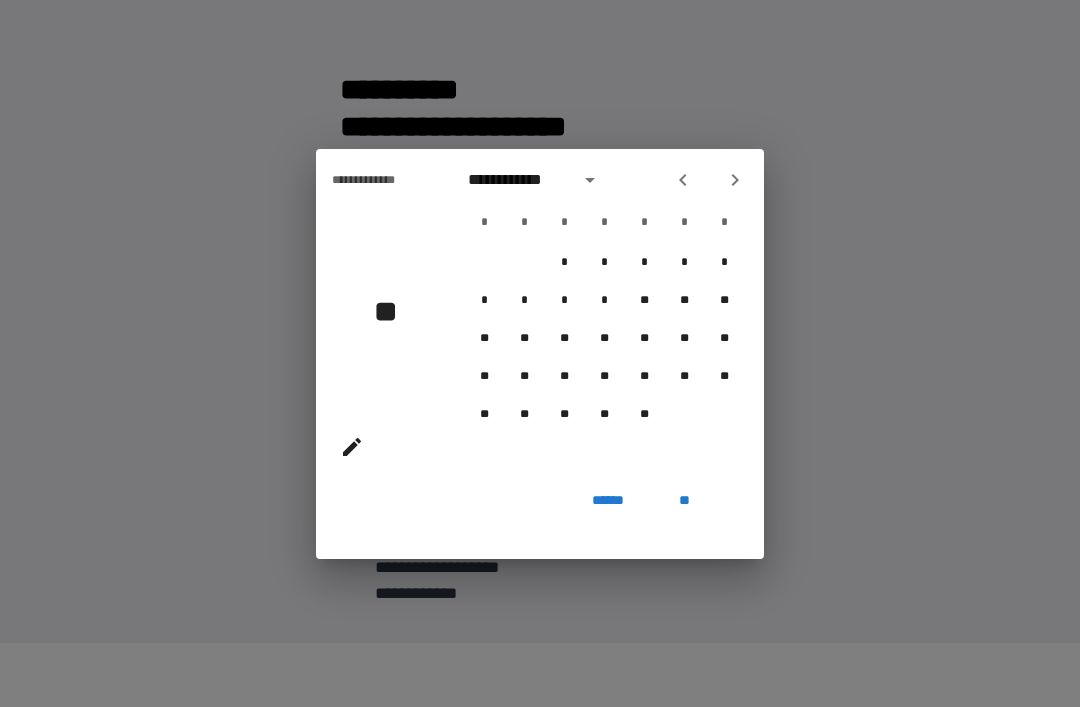 click 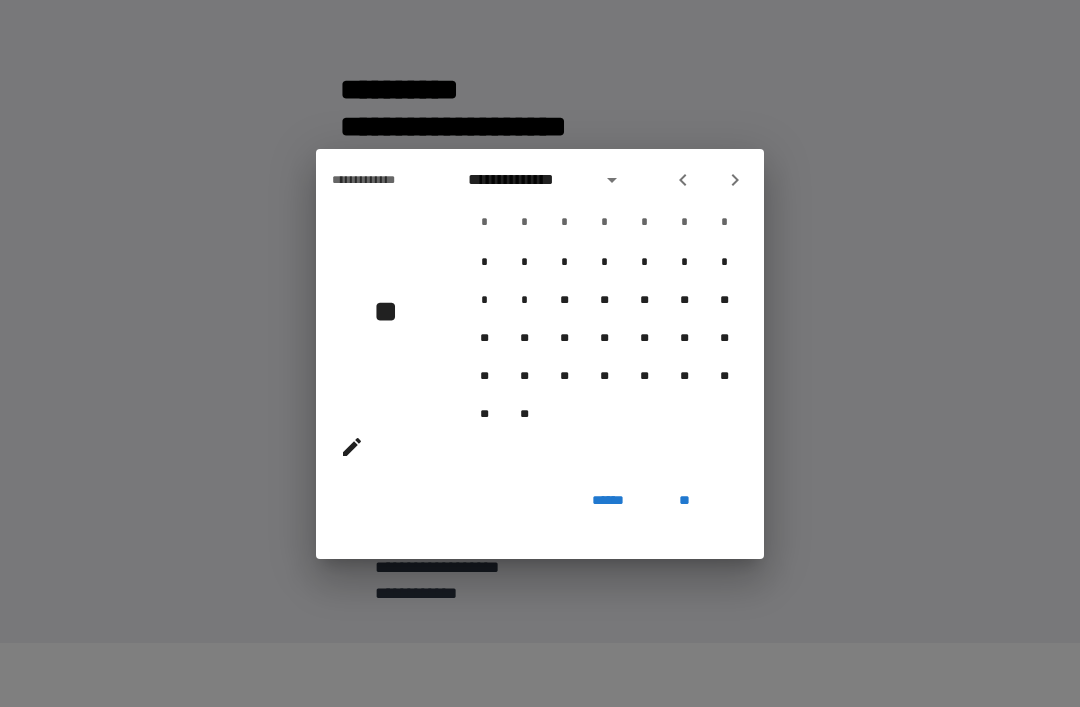 click 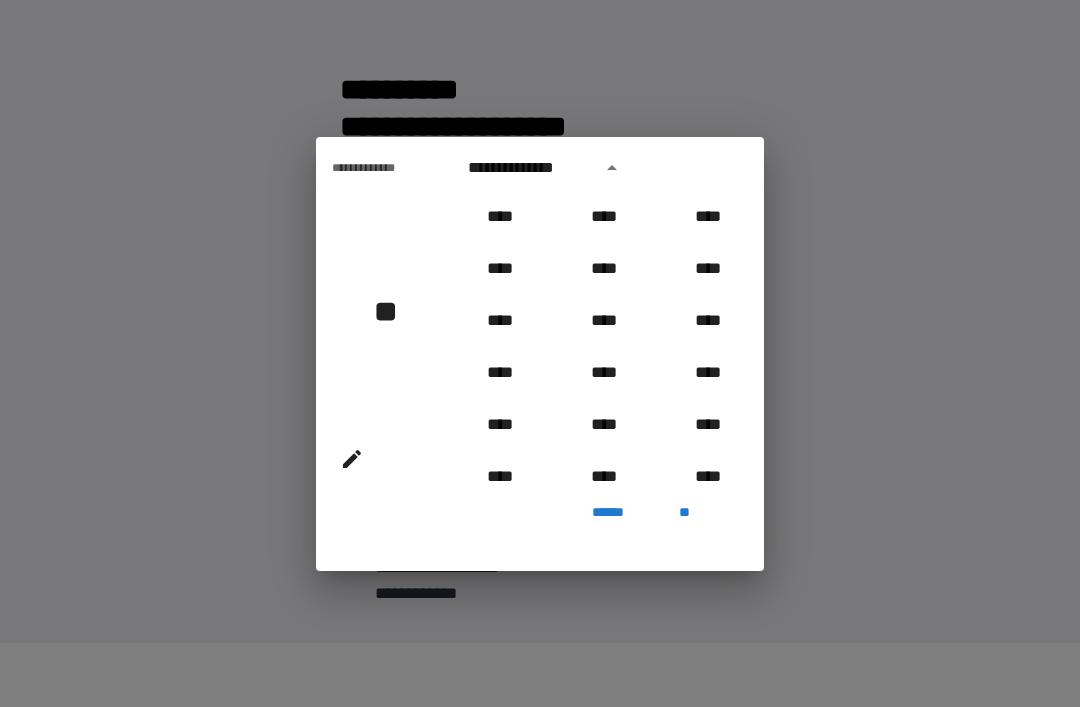 click at bounding box center [612, 168] 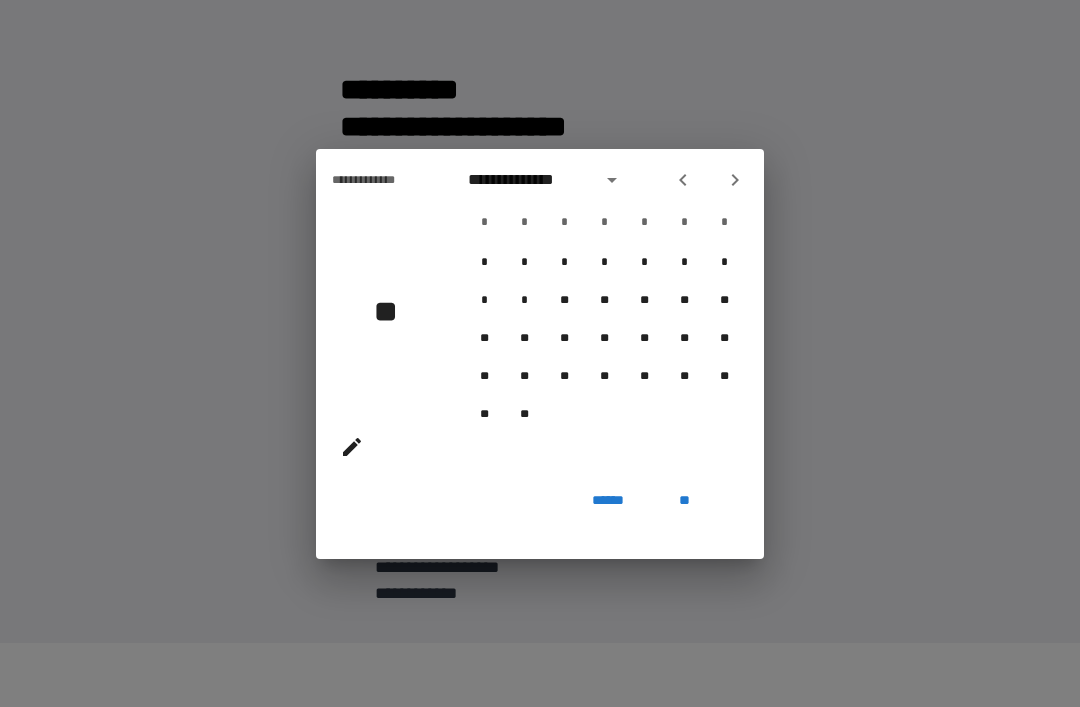 click 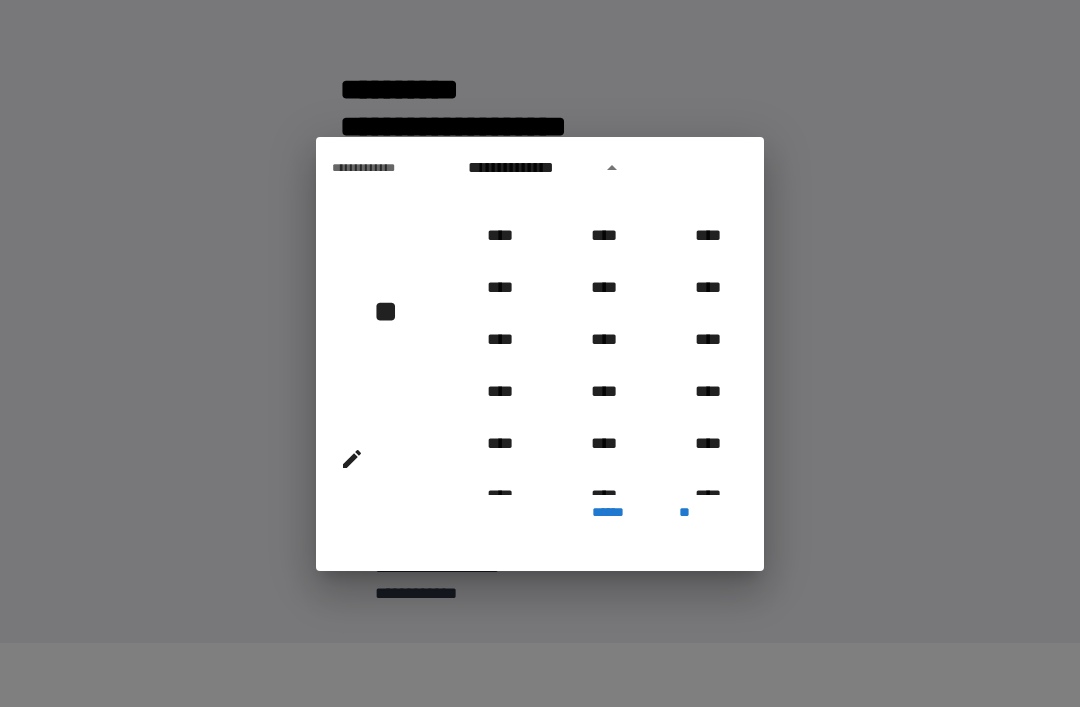 scroll, scrollTop: 688, scrollLeft: 0, axis: vertical 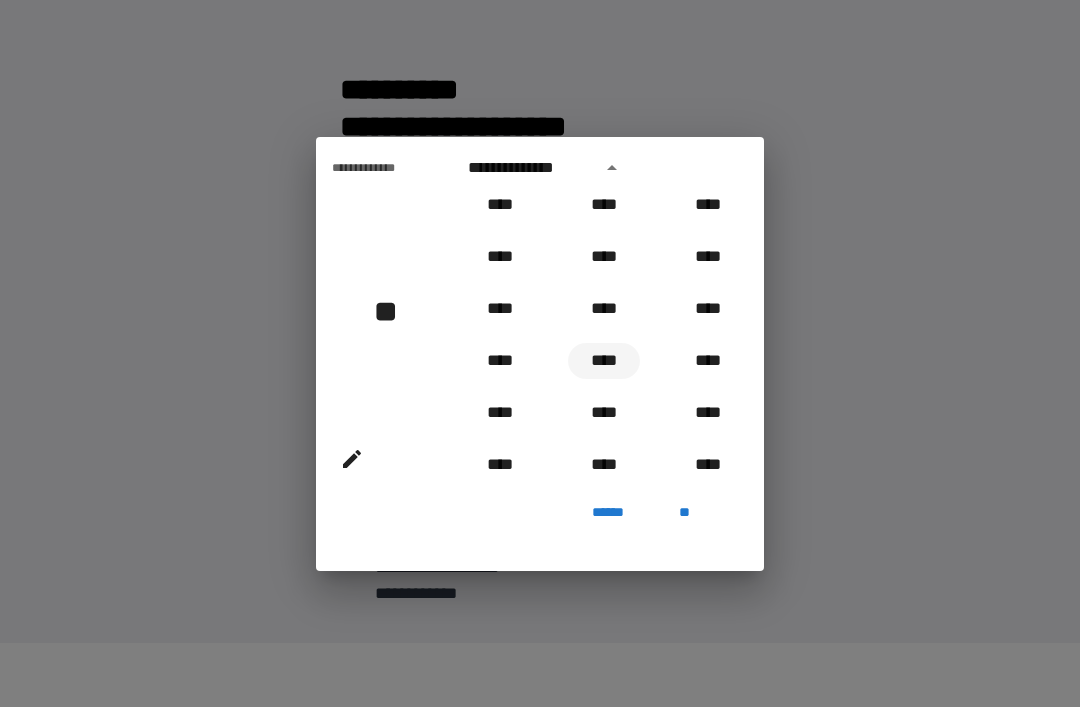 click on "****" at bounding box center (604, 361) 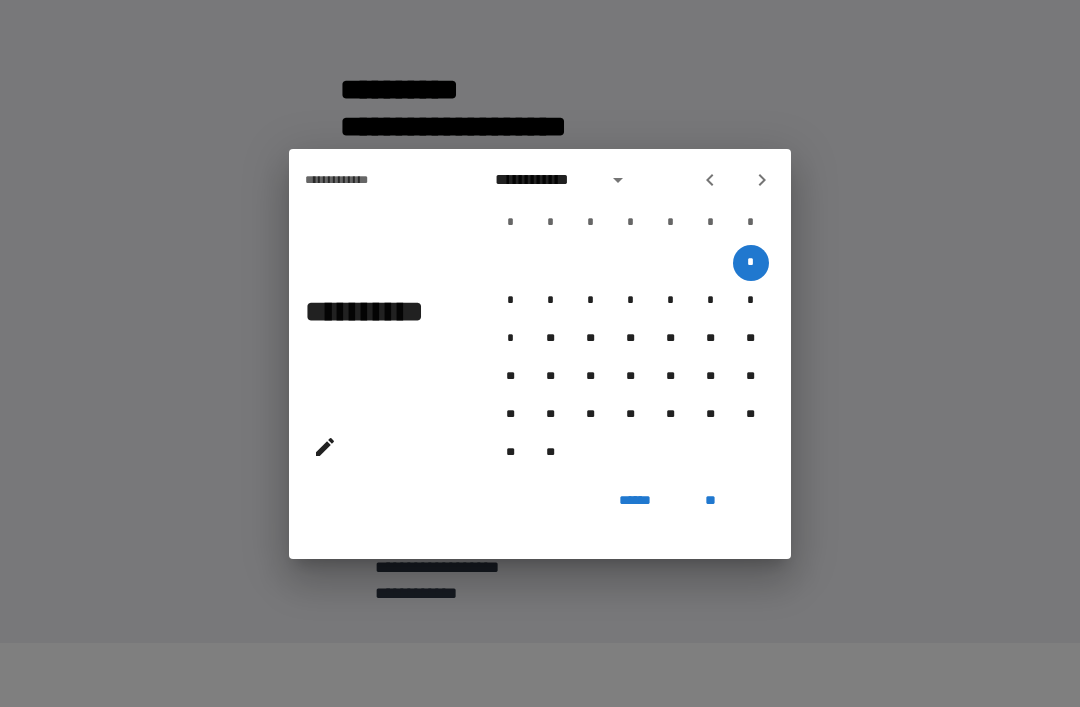 click 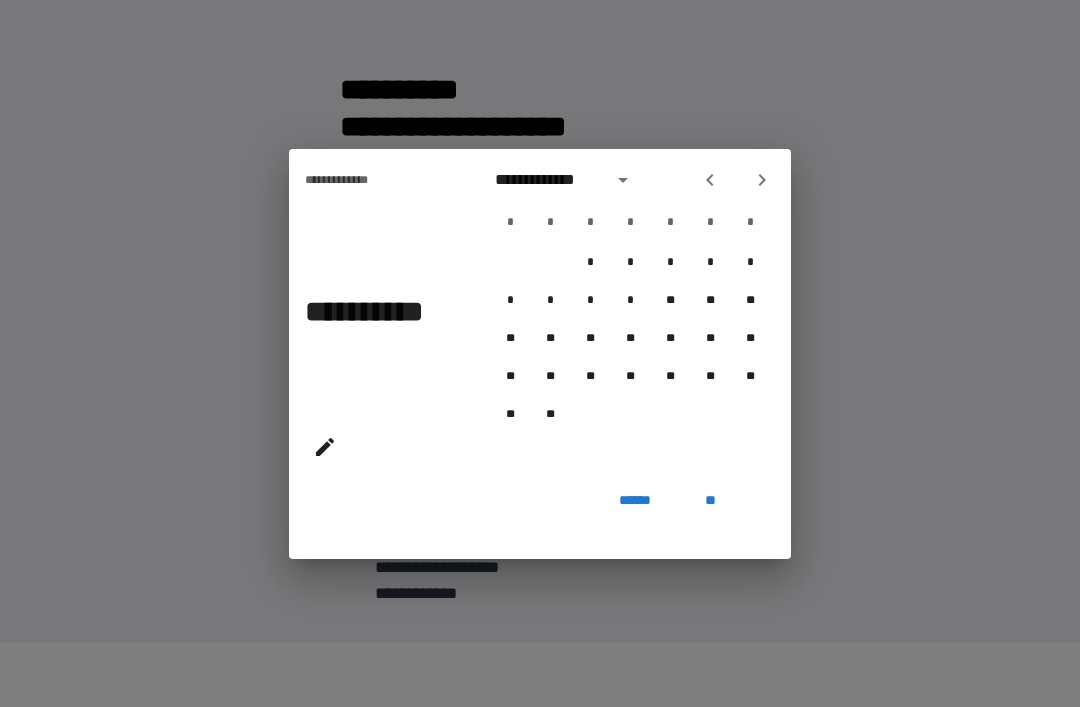 click 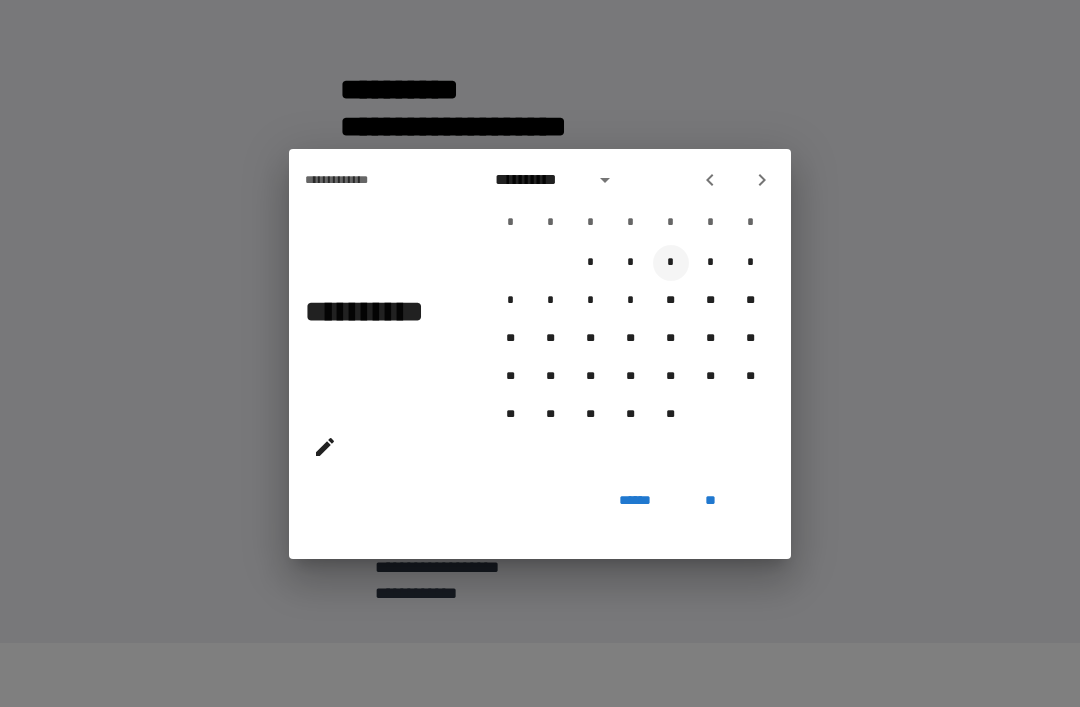 click on "*" at bounding box center (671, 263) 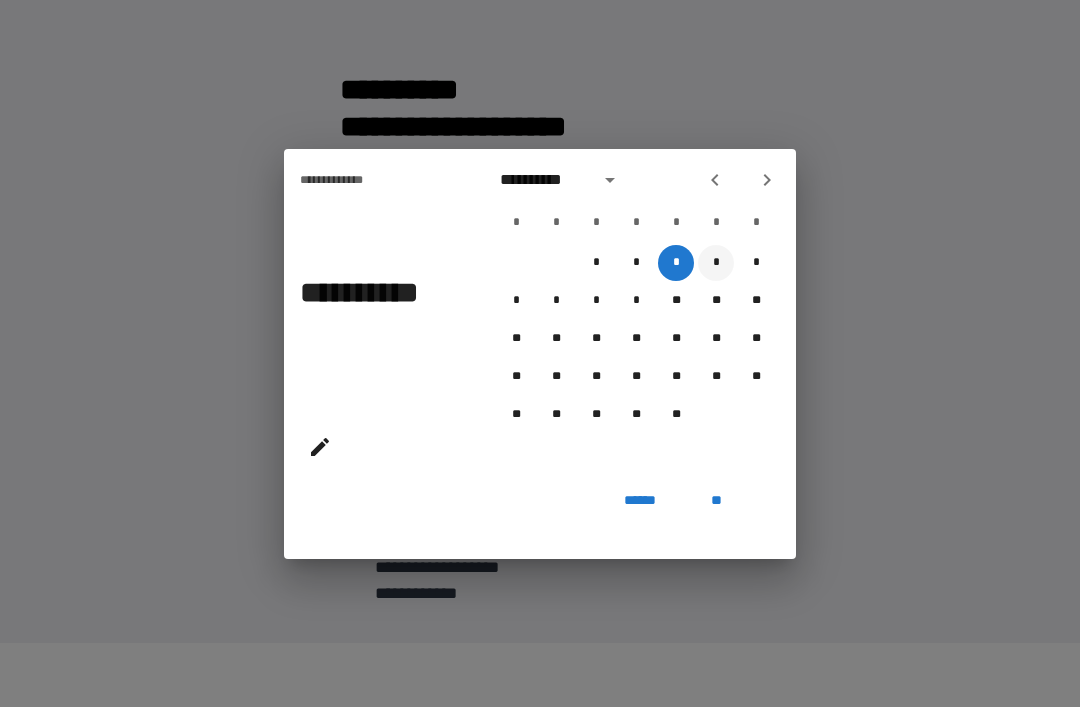 click on "*" at bounding box center [716, 263] 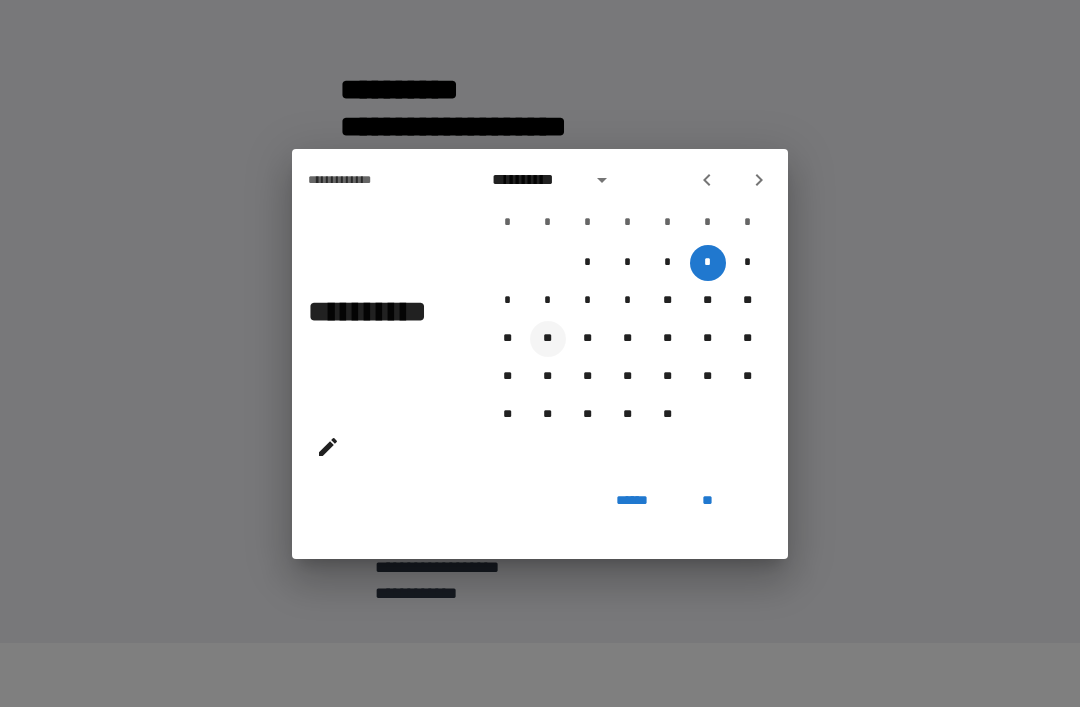 click on "**" at bounding box center (548, 339) 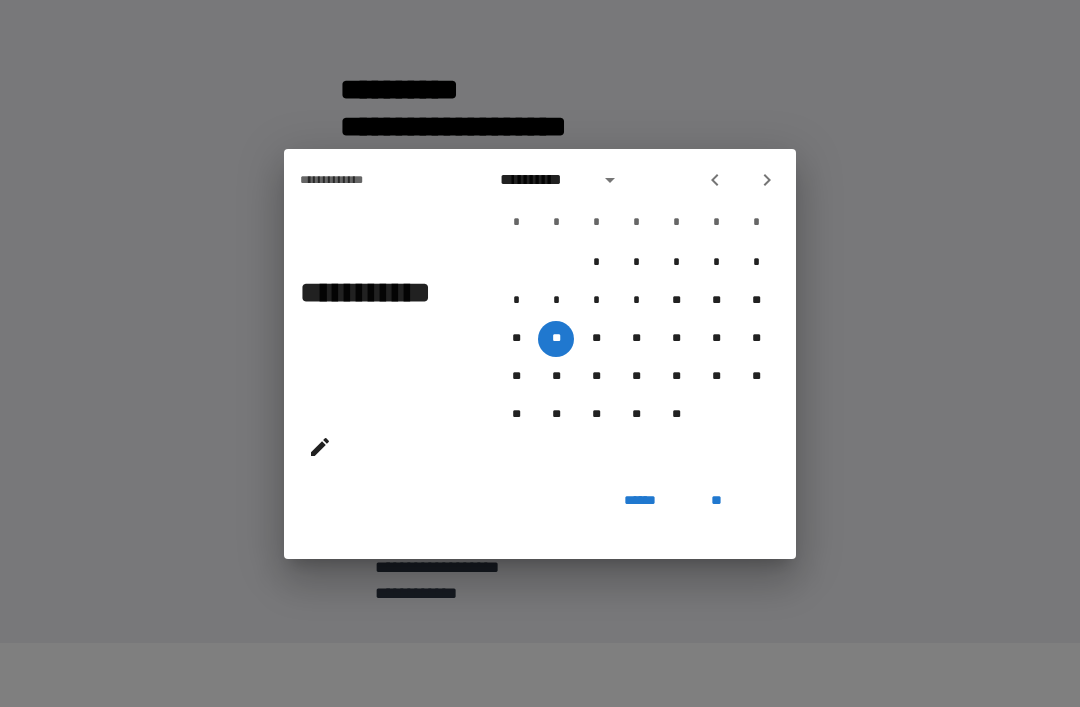 click on "**" at bounding box center (716, 501) 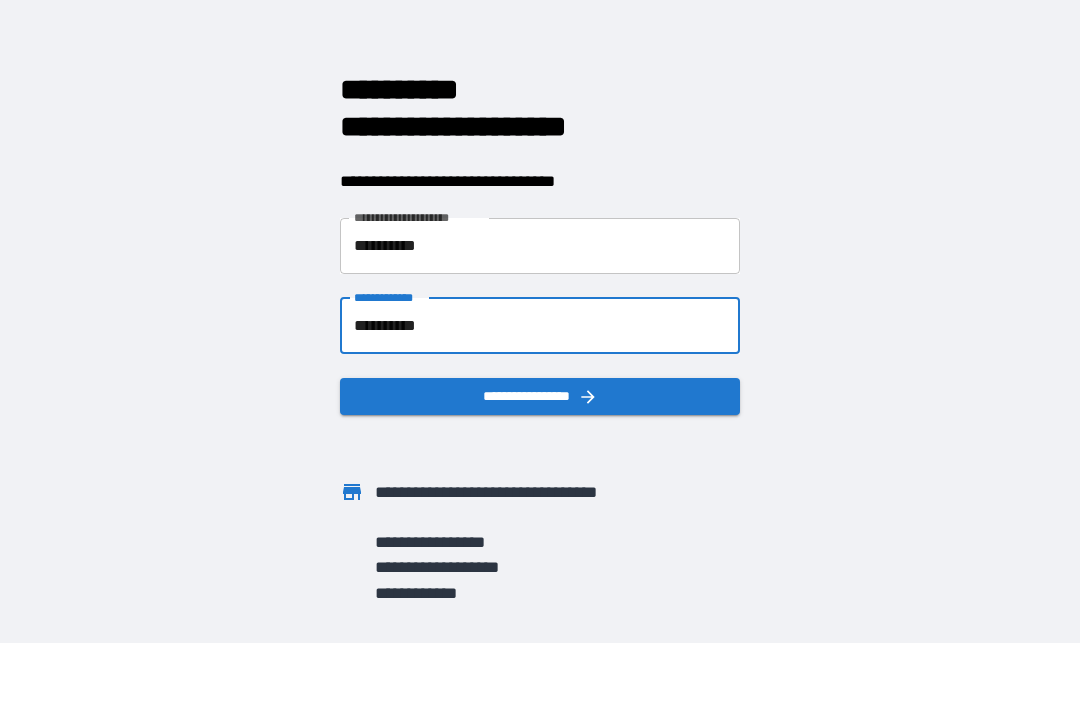 click 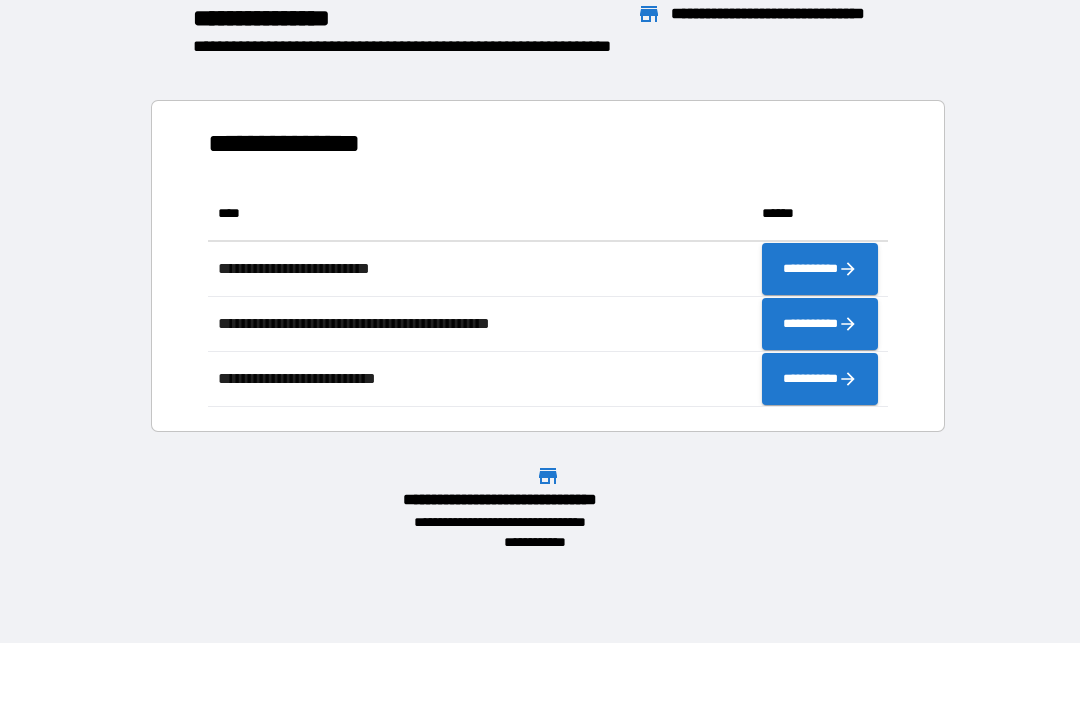 scroll, scrollTop: 1, scrollLeft: 1, axis: both 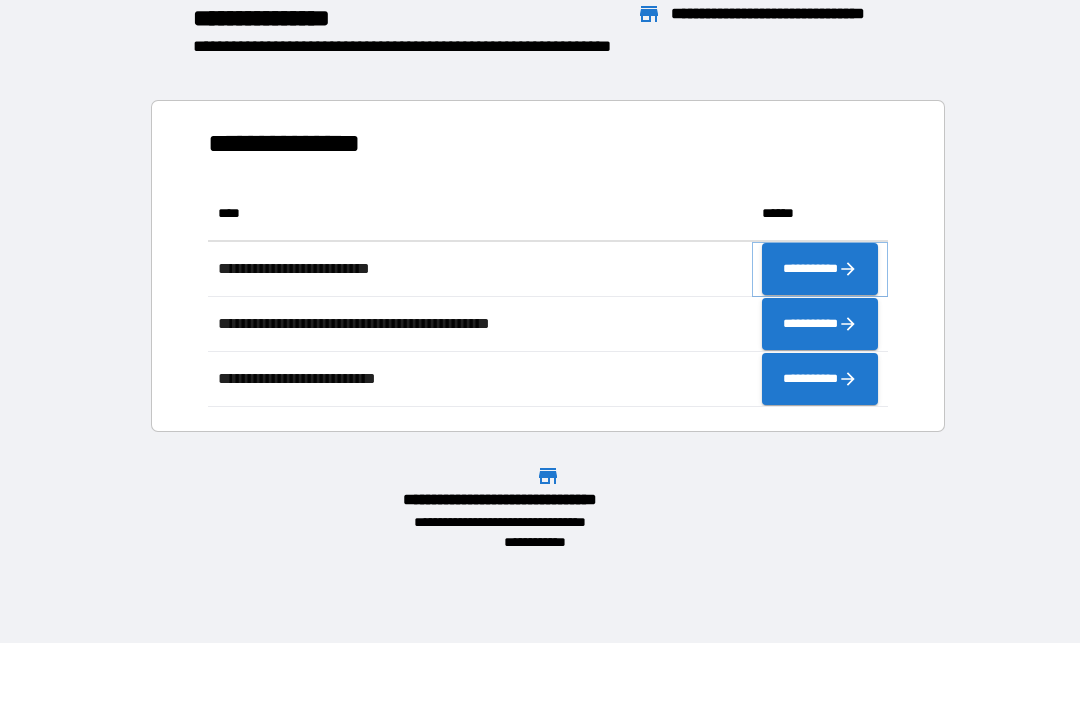 click 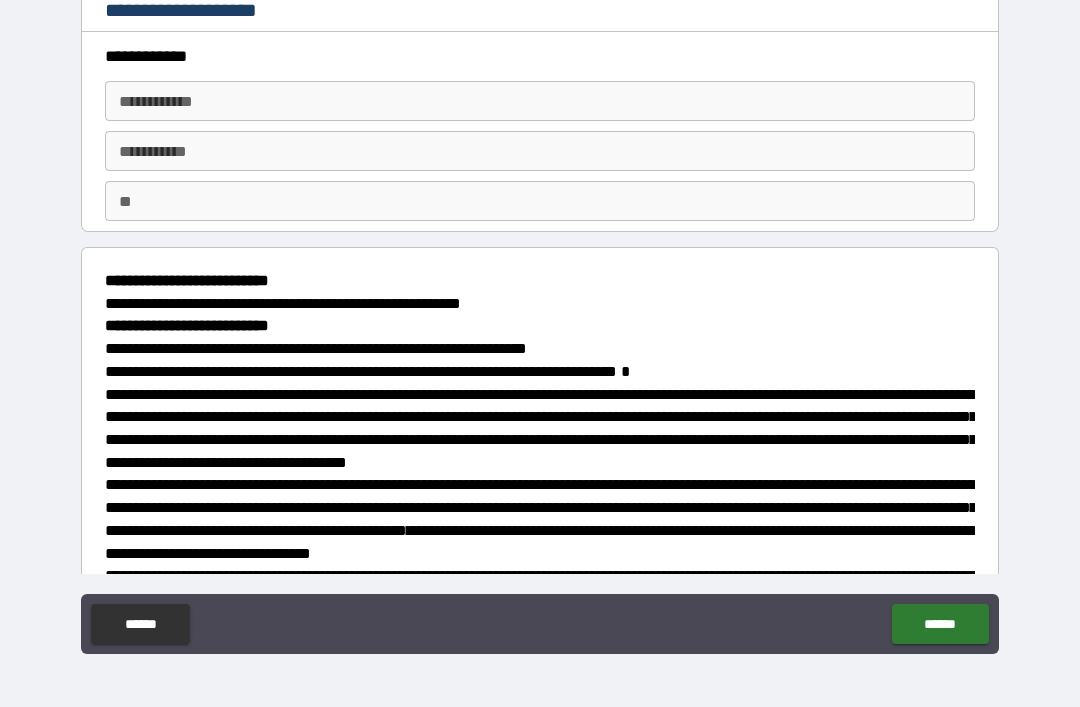 click on "**********" at bounding box center [540, 101] 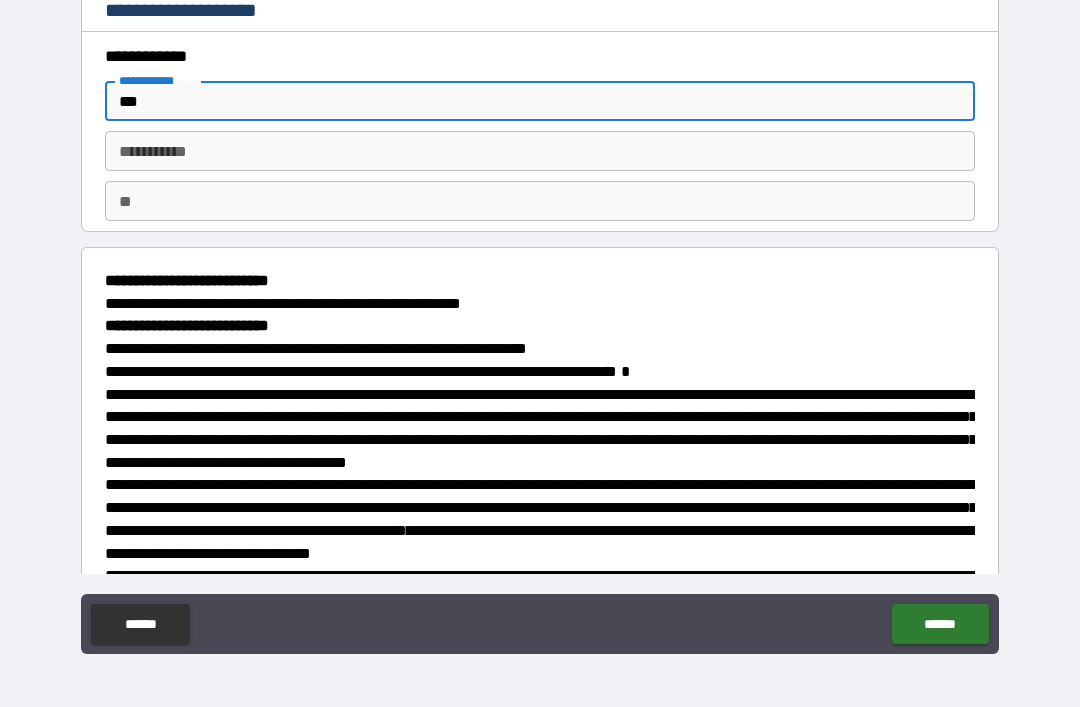 type on "***" 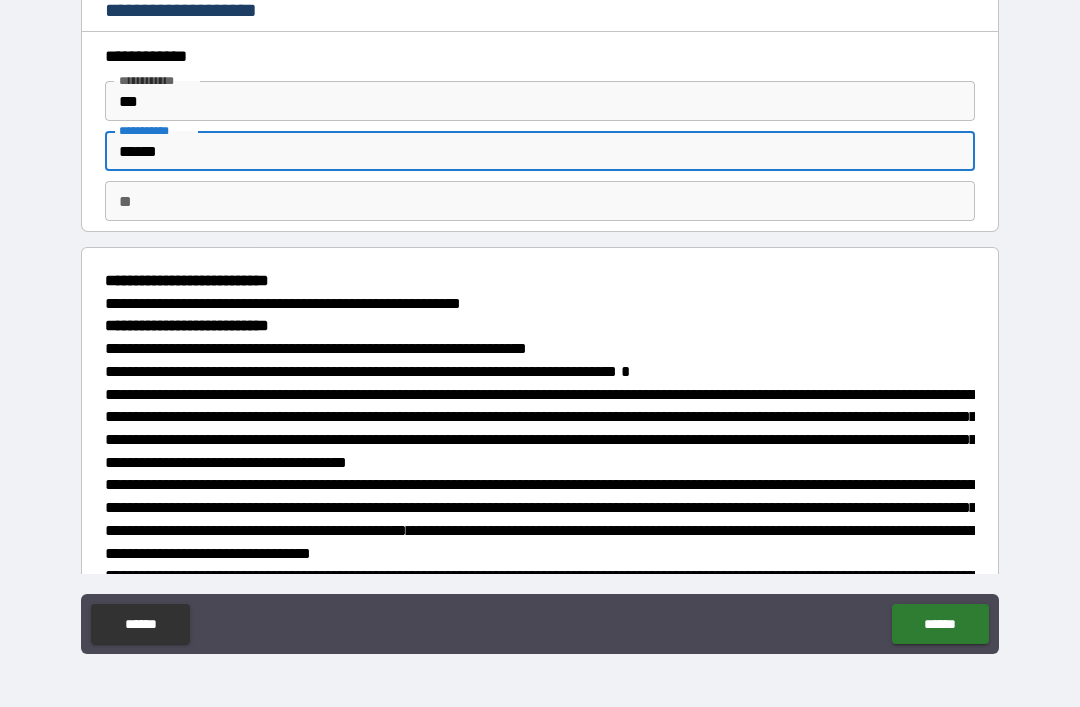 type on "******" 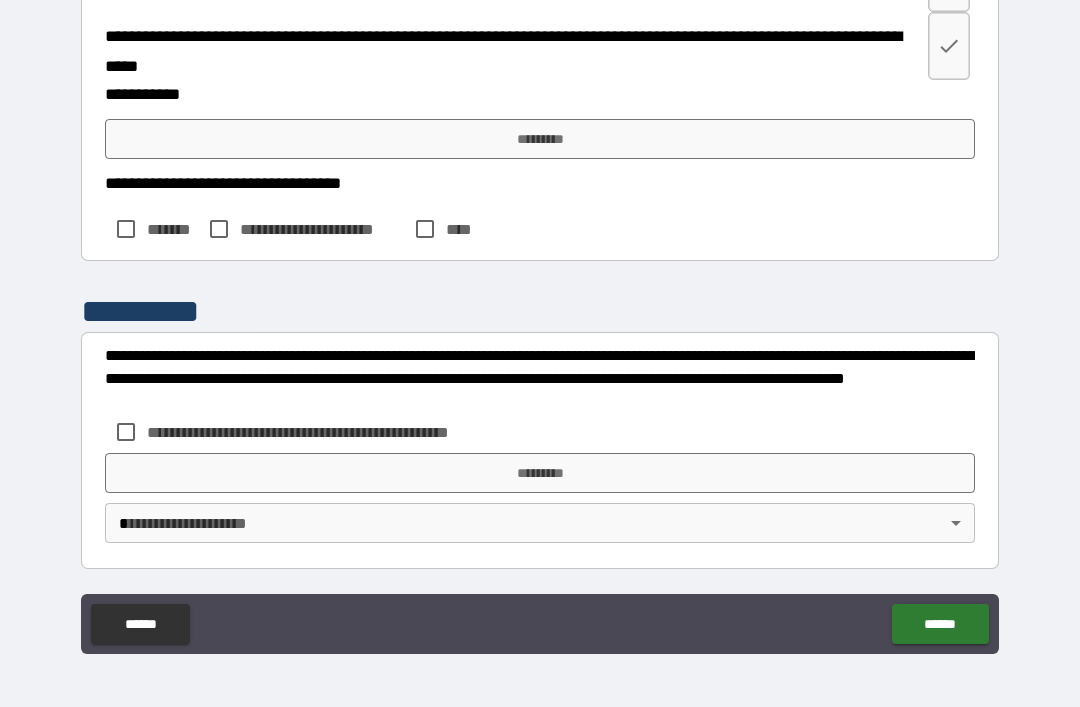 scroll, scrollTop: 3356, scrollLeft: 0, axis: vertical 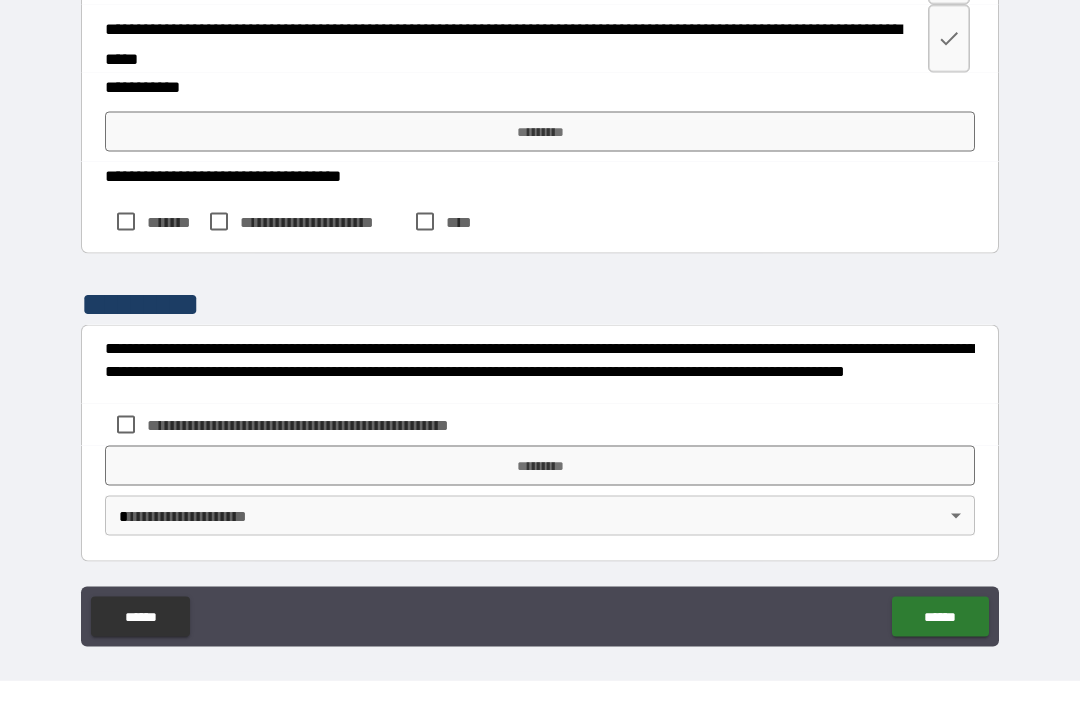 type on "*" 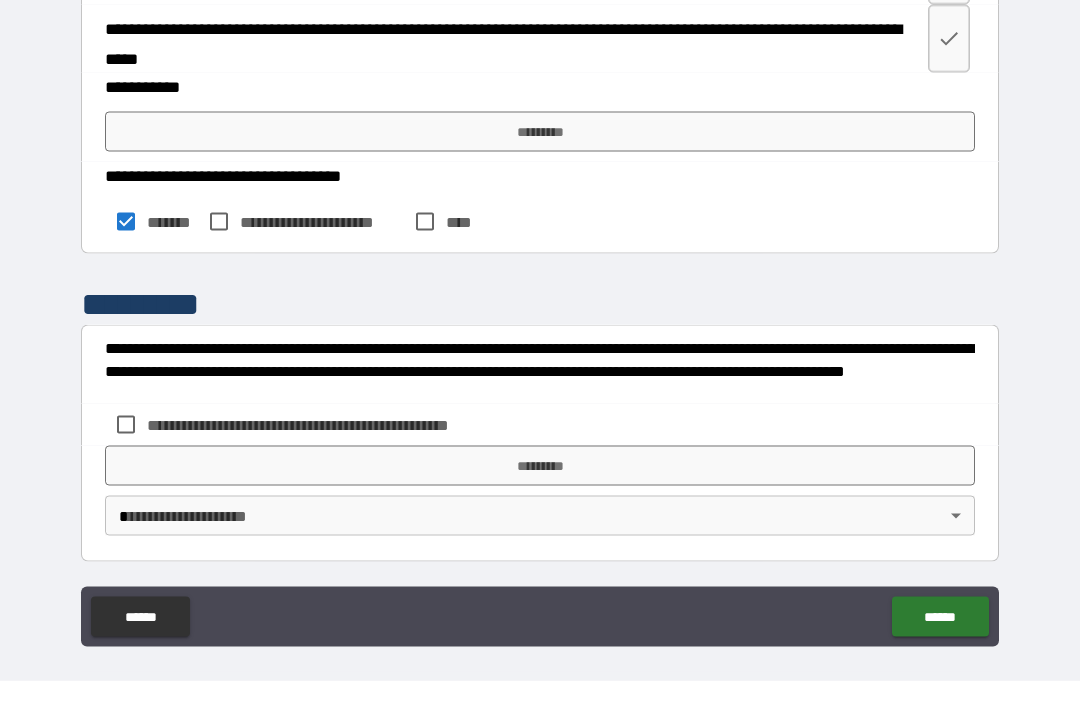 scroll, scrollTop: 64, scrollLeft: 0, axis: vertical 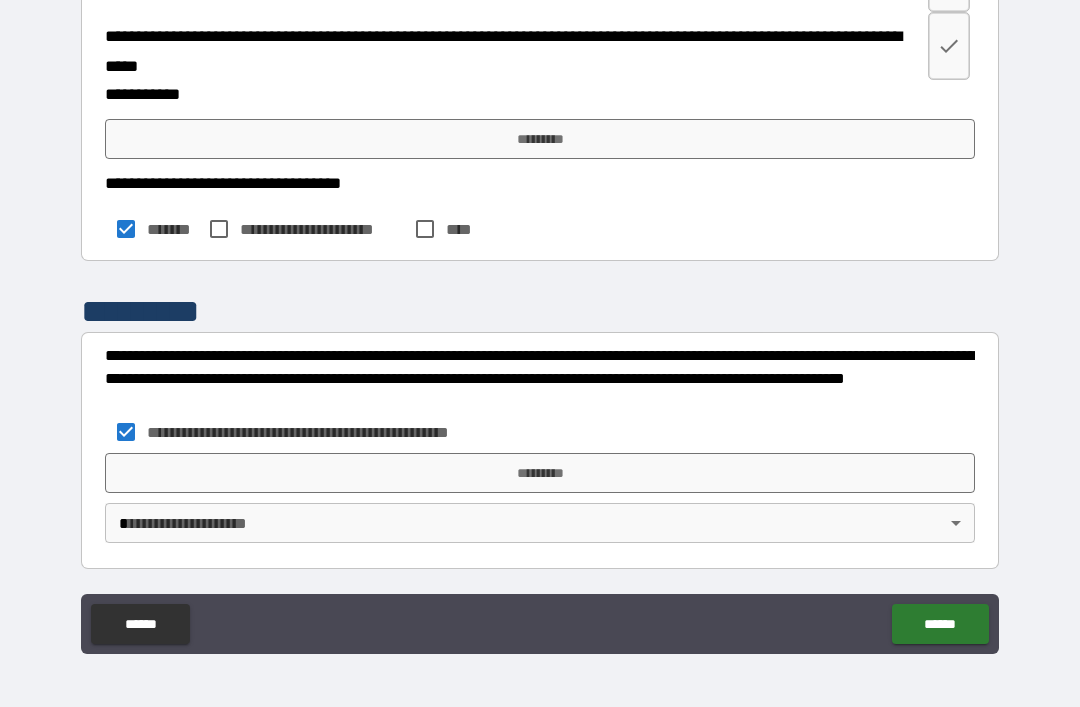 click on "*********" at bounding box center (540, 473) 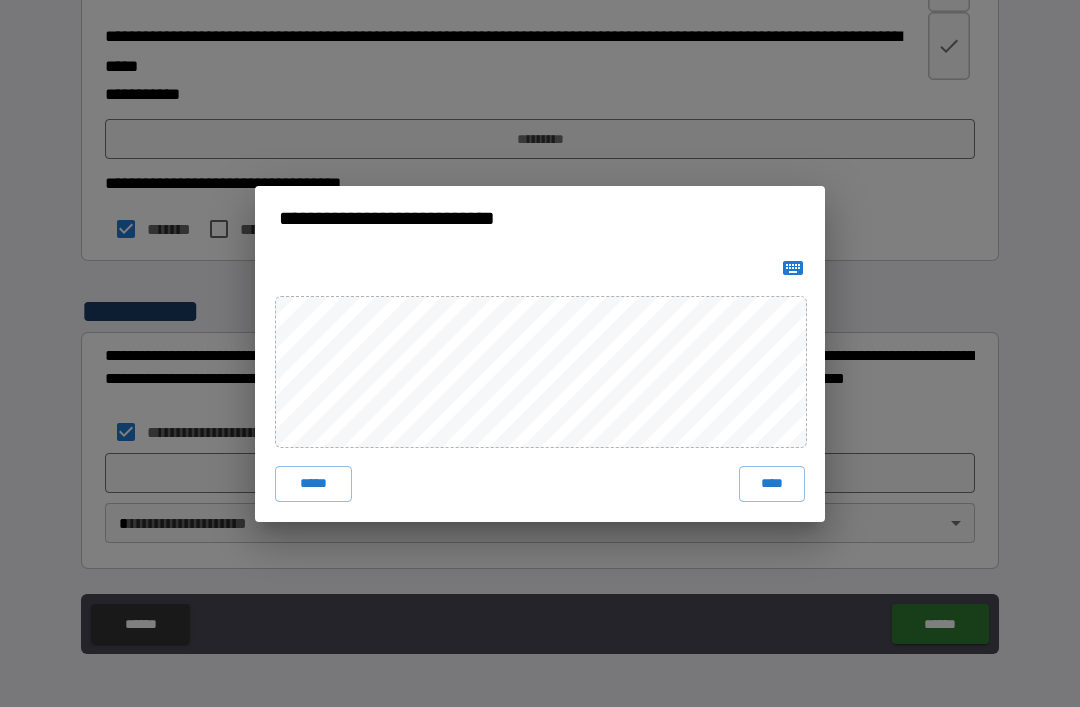 click on "****" at bounding box center (772, 484) 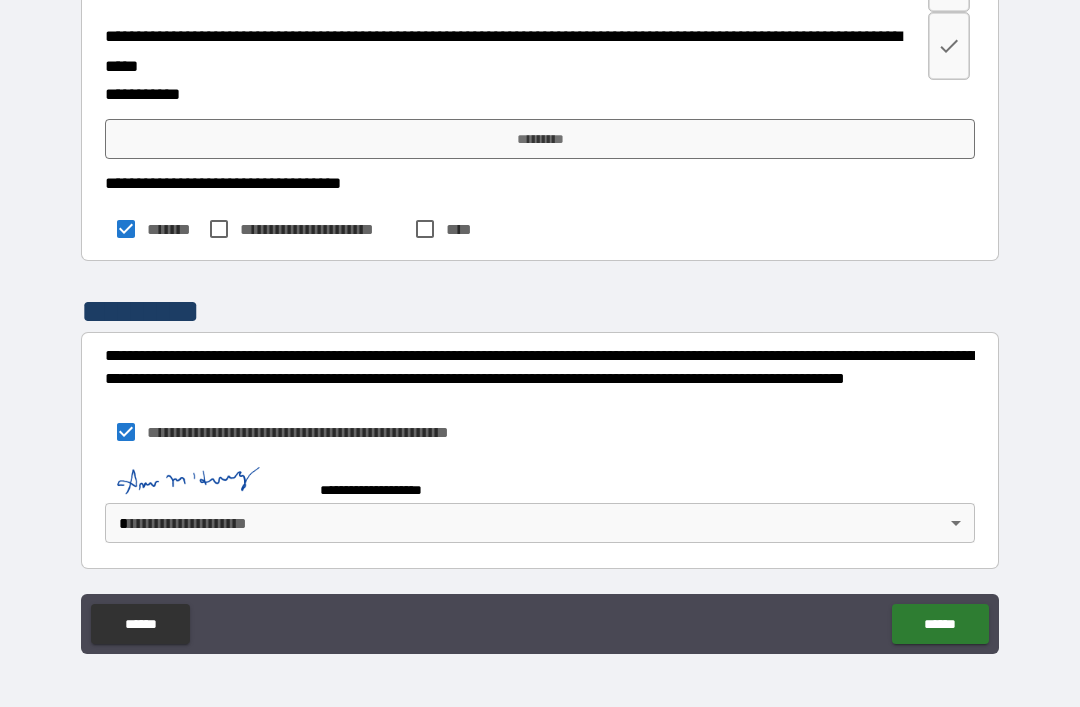 scroll, scrollTop: 3346, scrollLeft: 0, axis: vertical 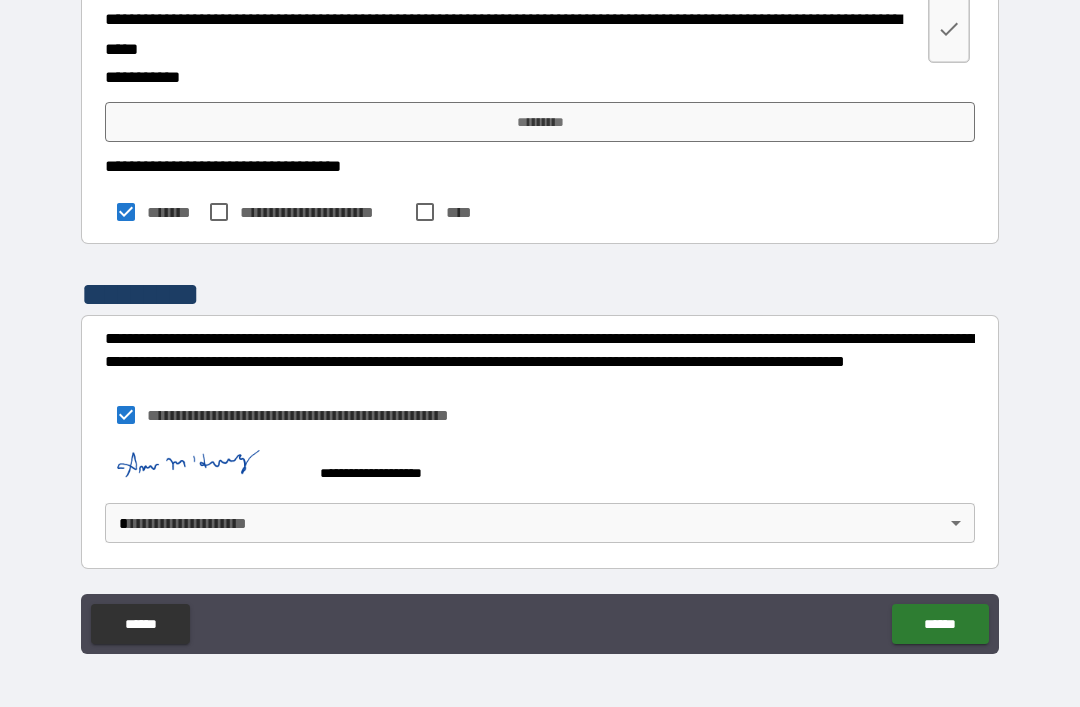 click on "**********" at bounding box center (540, 321) 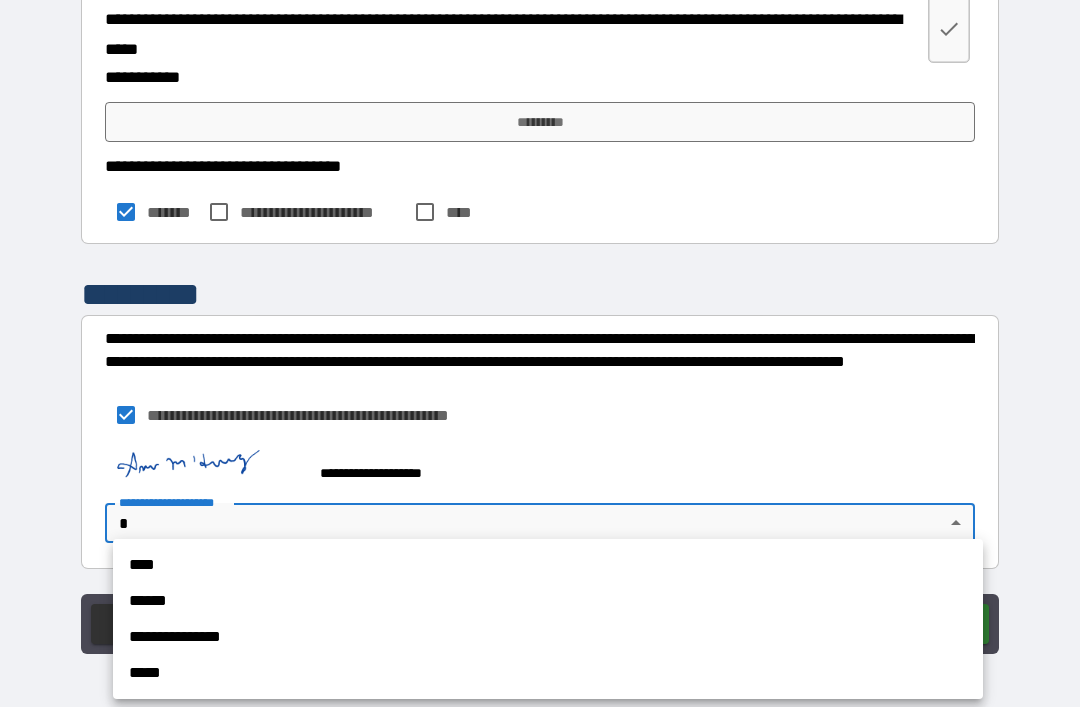click on "****" at bounding box center (548, 565) 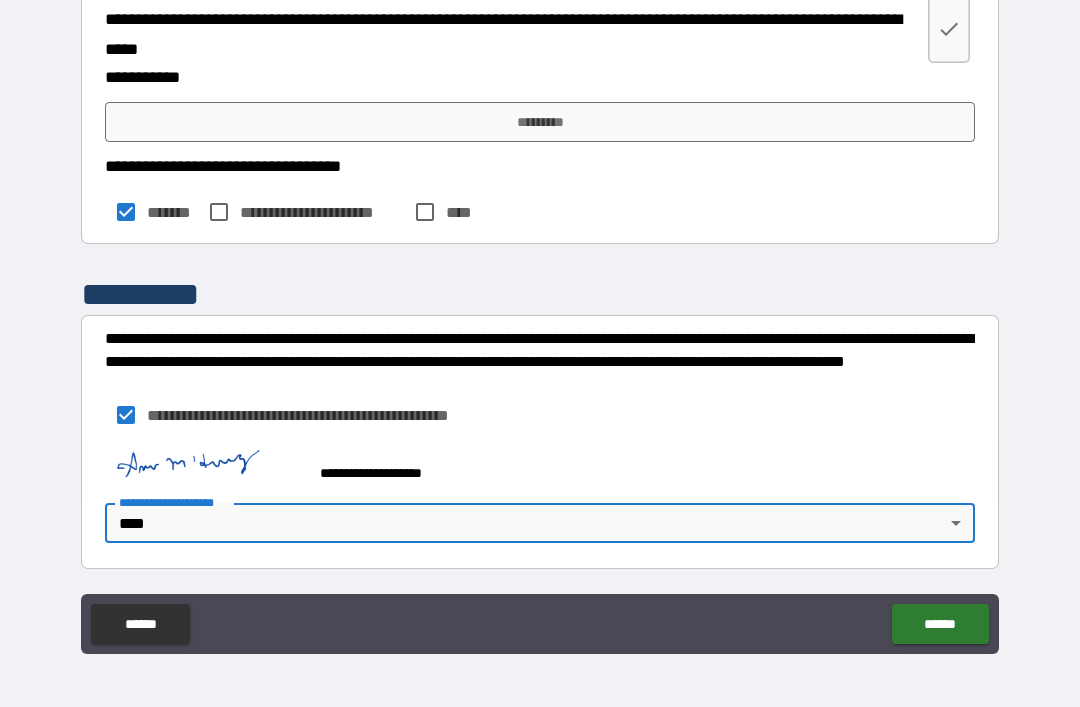 click on "*********" at bounding box center [540, 122] 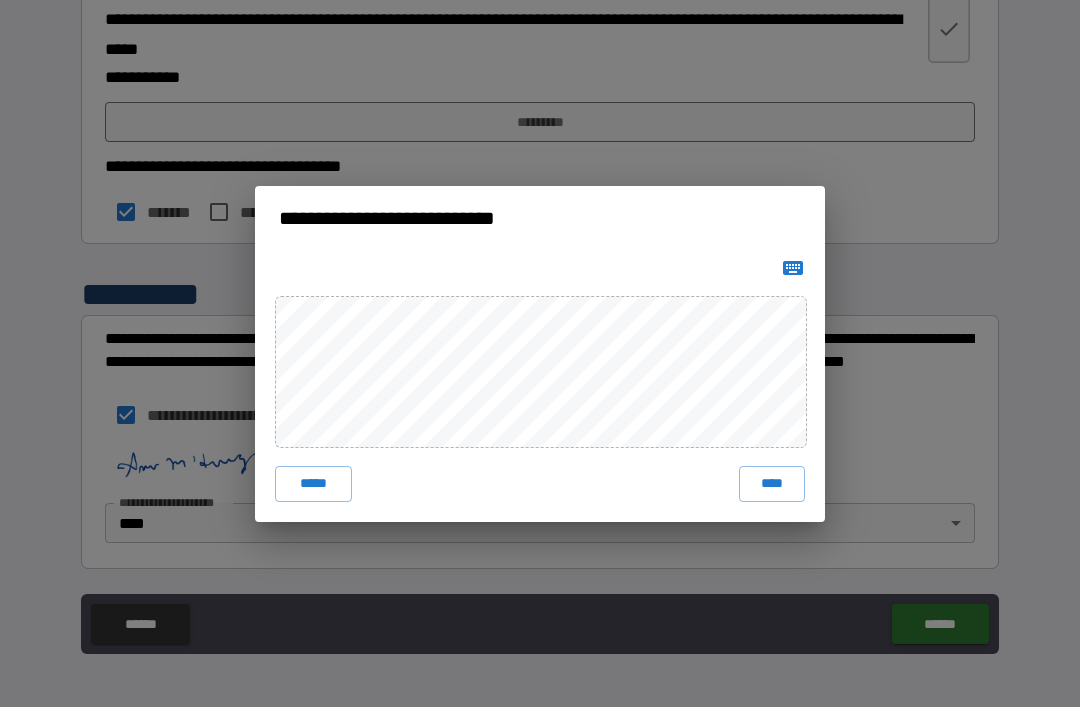 click on "****" at bounding box center (772, 484) 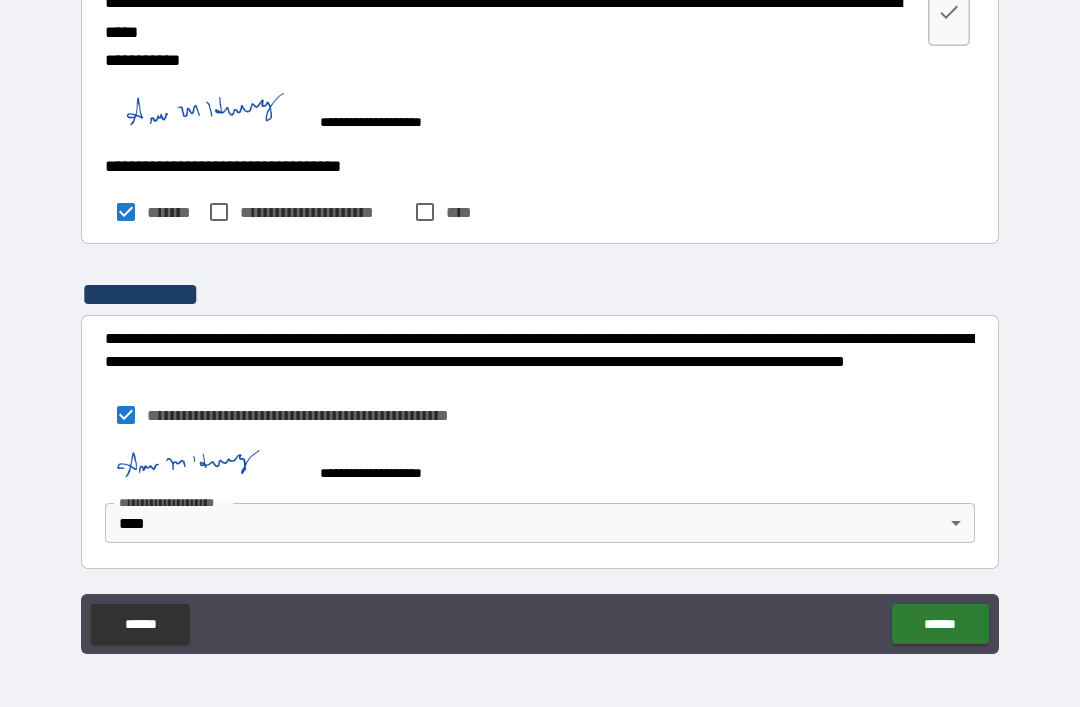 click on "******" at bounding box center (940, 624) 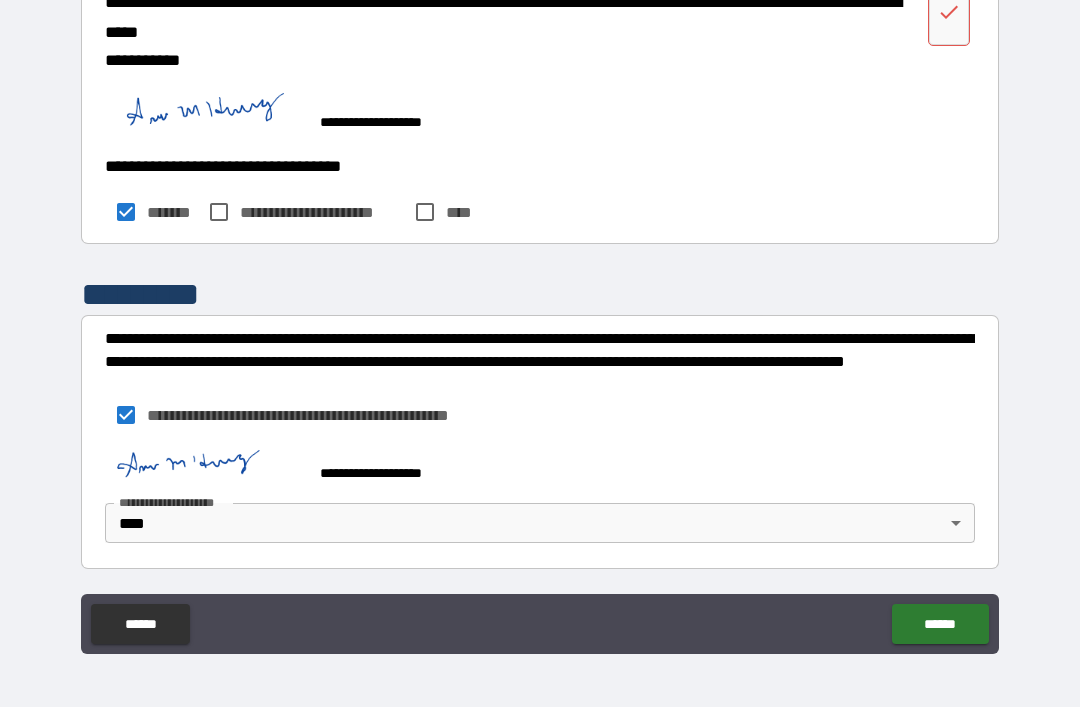 scroll, scrollTop: 3390, scrollLeft: 0, axis: vertical 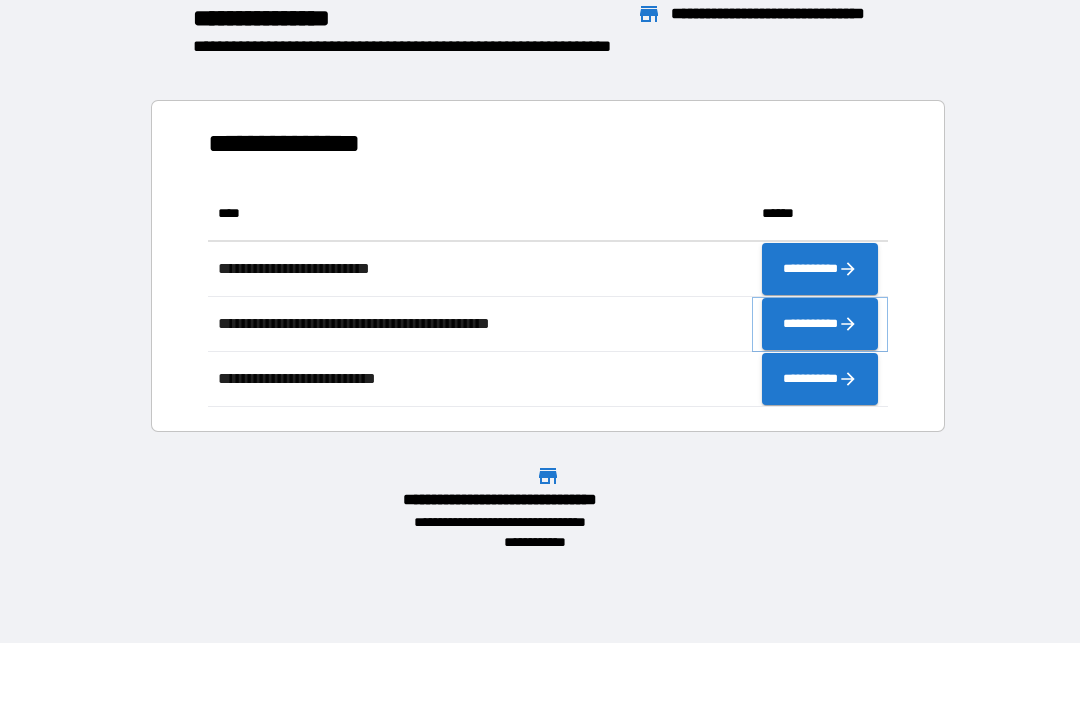 click 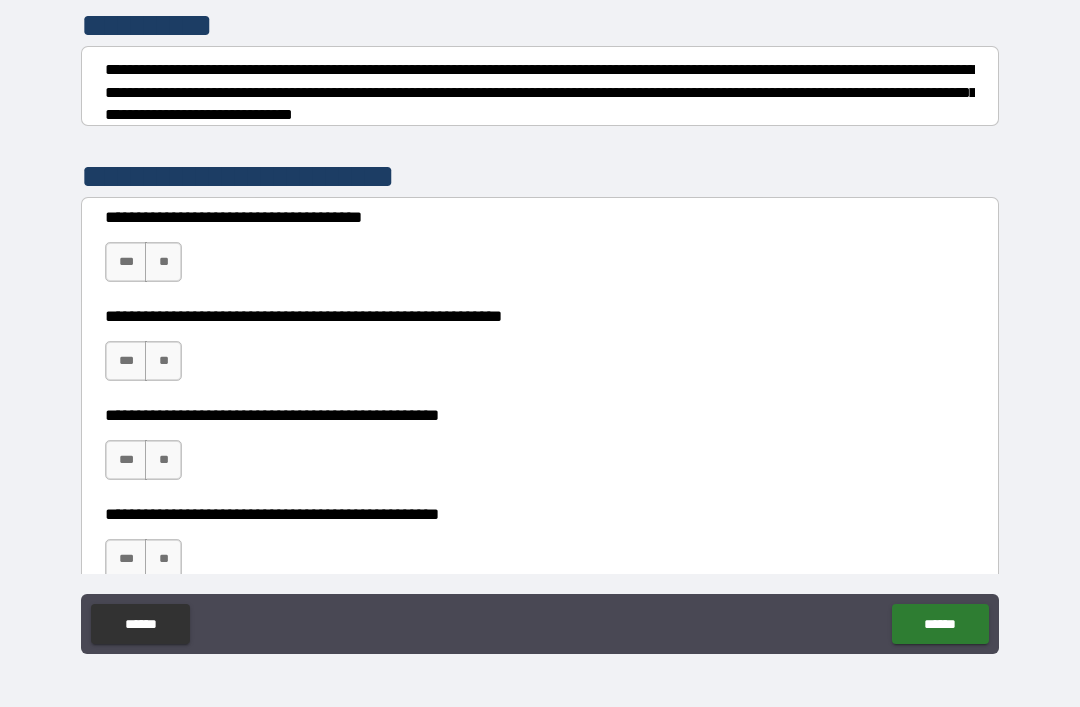 scroll, scrollTop: 258, scrollLeft: 0, axis: vertical 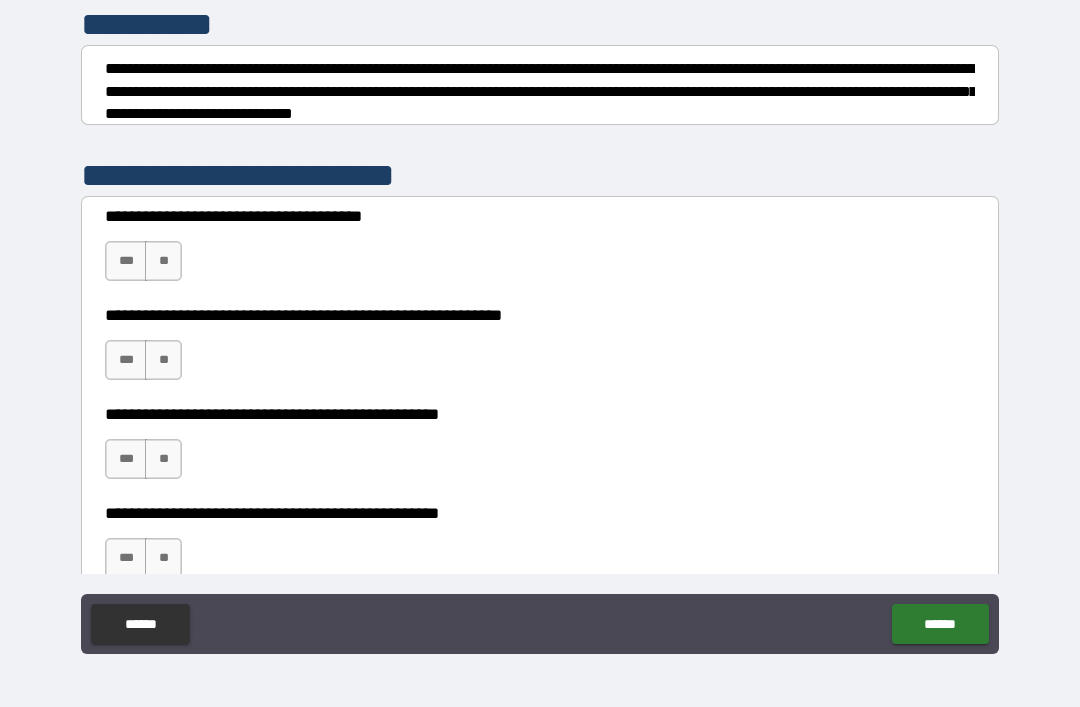click on "***" at bounding box center (126, 261) 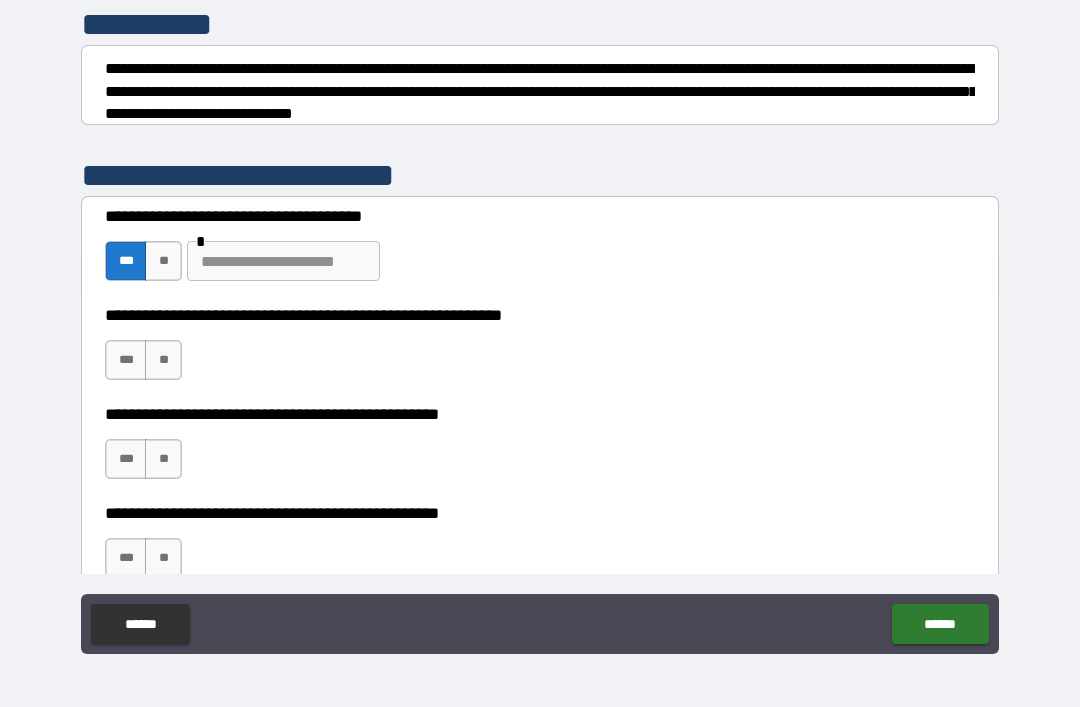 click on "***" at bounding box center [126, 360] 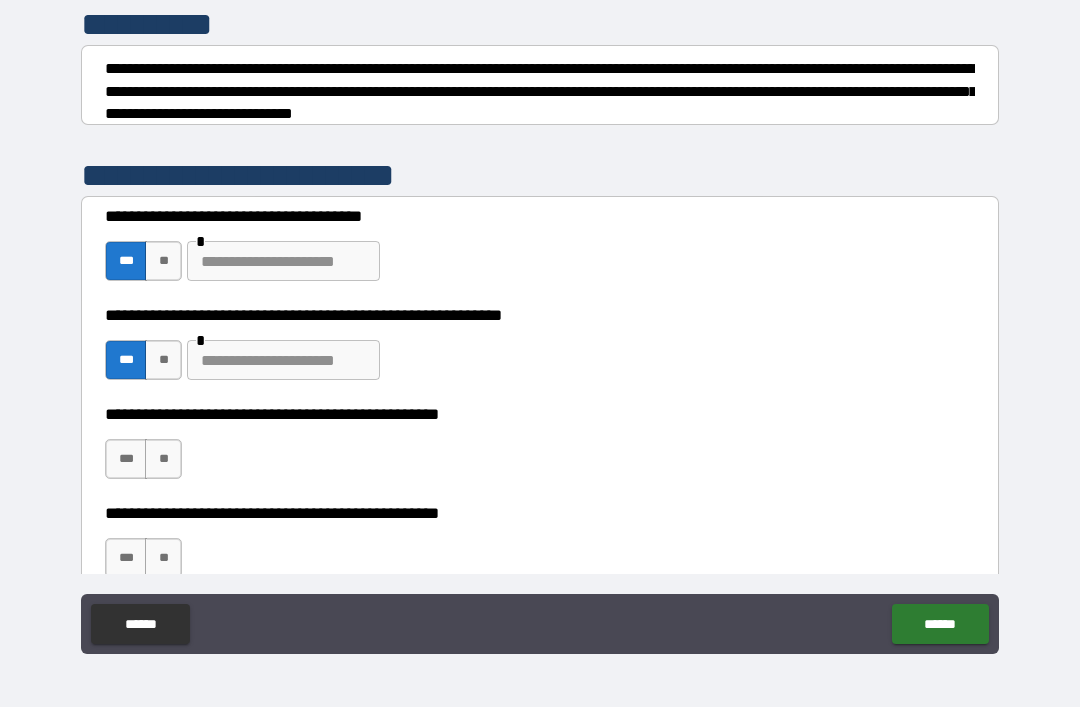 click on "**" at bounding box center (163, 459) 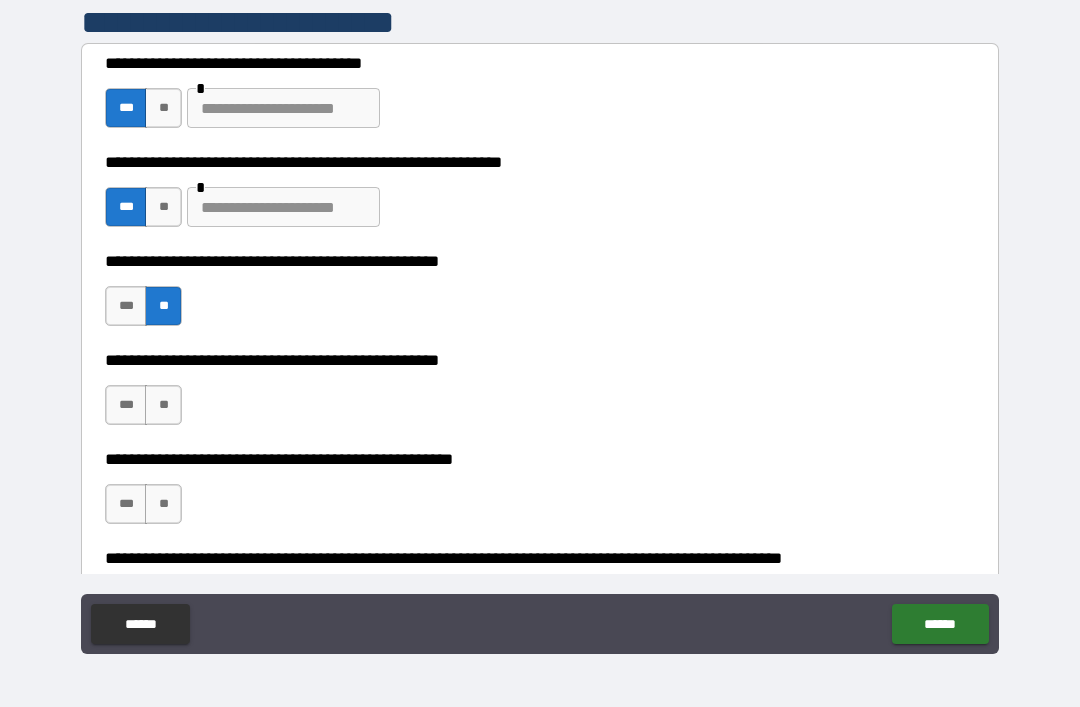 scroll, scrollTop: 421, scrollLeft: 0, axis: vertical 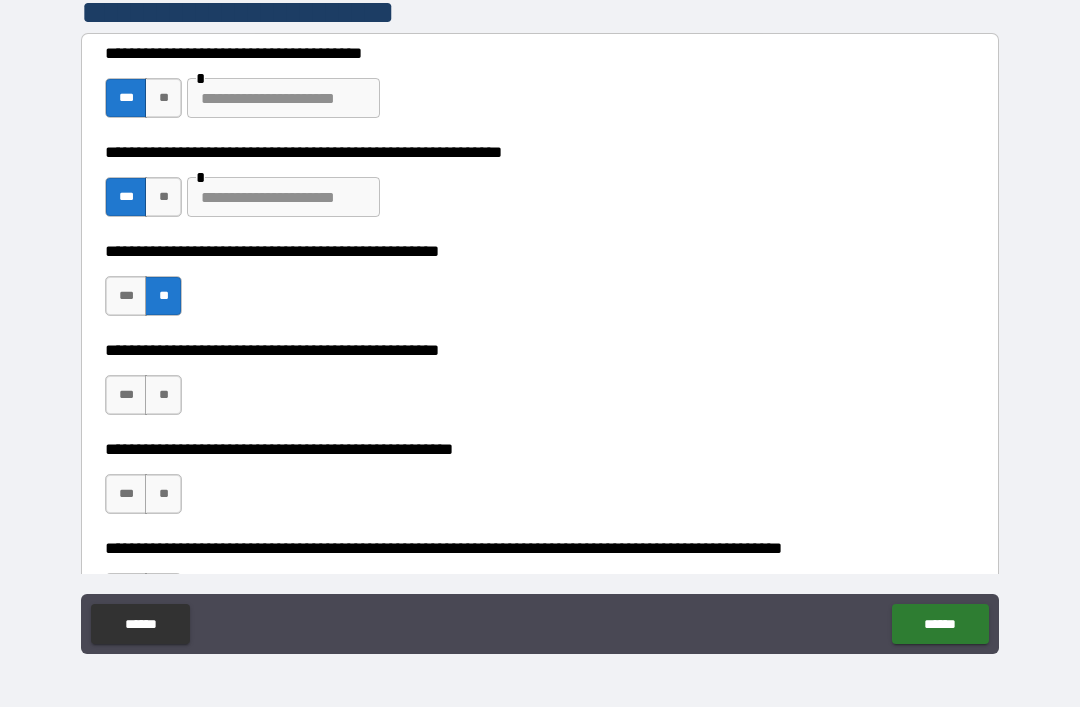 click on "***" at bounding box center [126, 395] 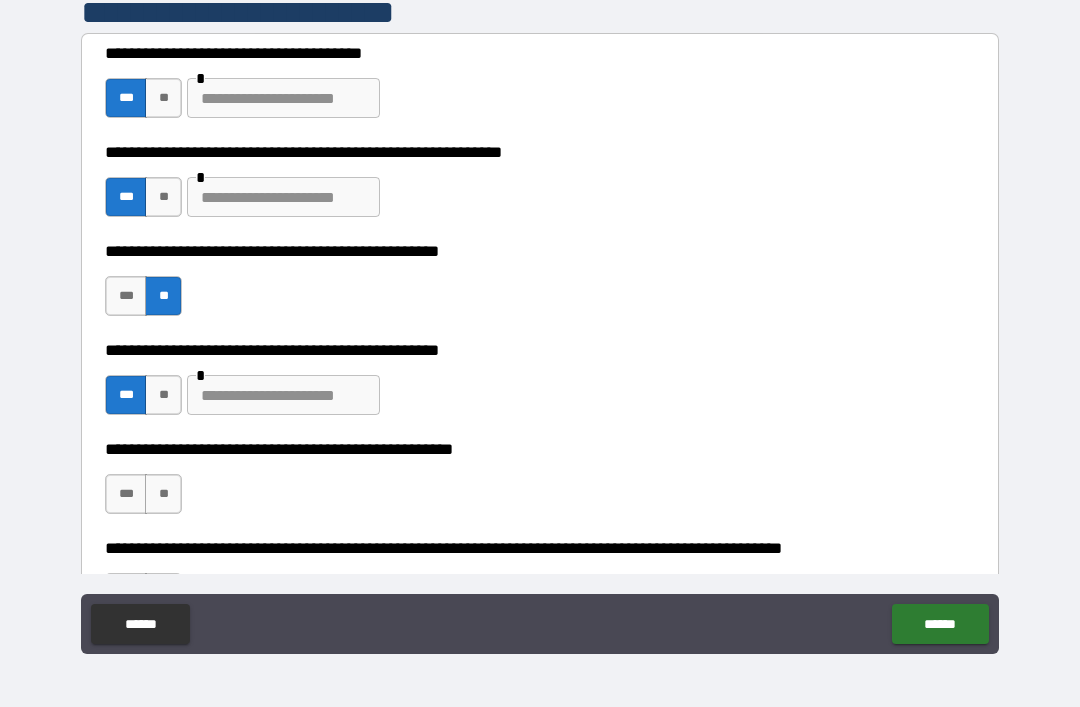 click on "**" at bounding box center [163, 494] 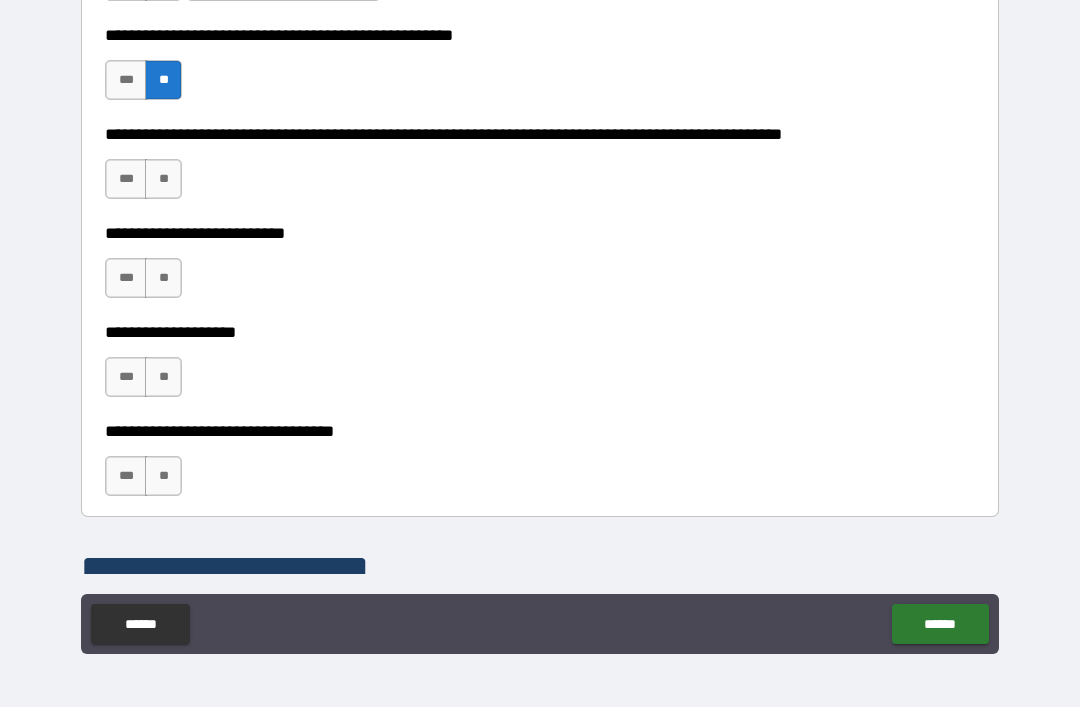 scroll, scrollTop: 837, scrollLeft: 0, axis: vertical 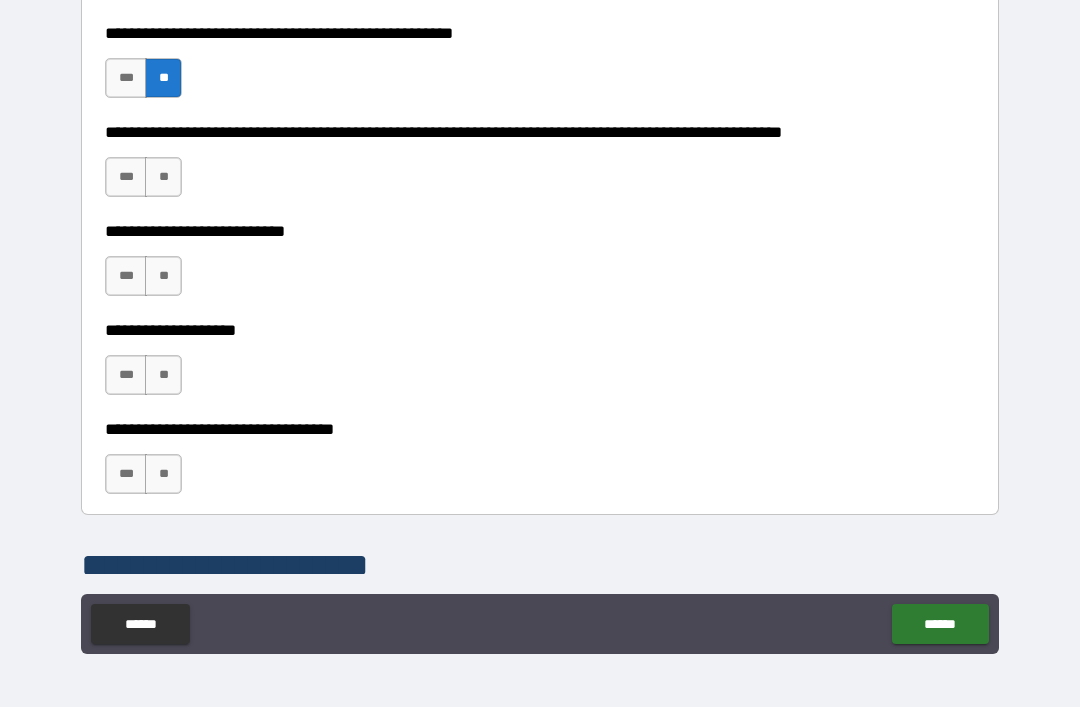click on "**" at bounding box center [163, 276] 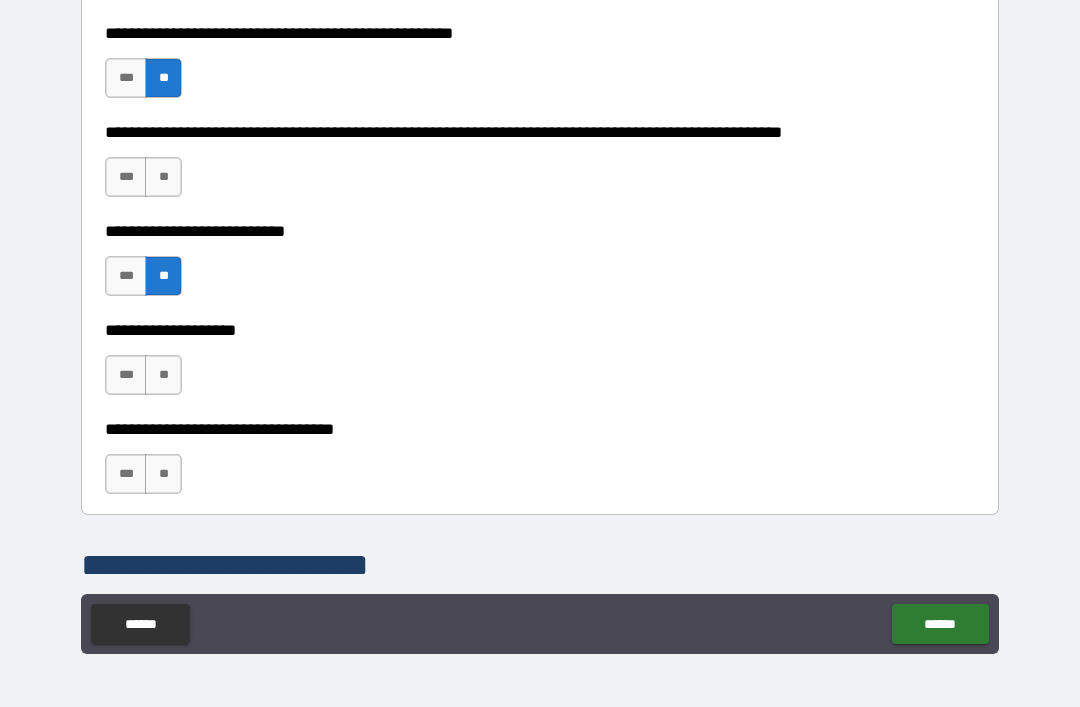 click on "**" at bounding box center [163, 375] 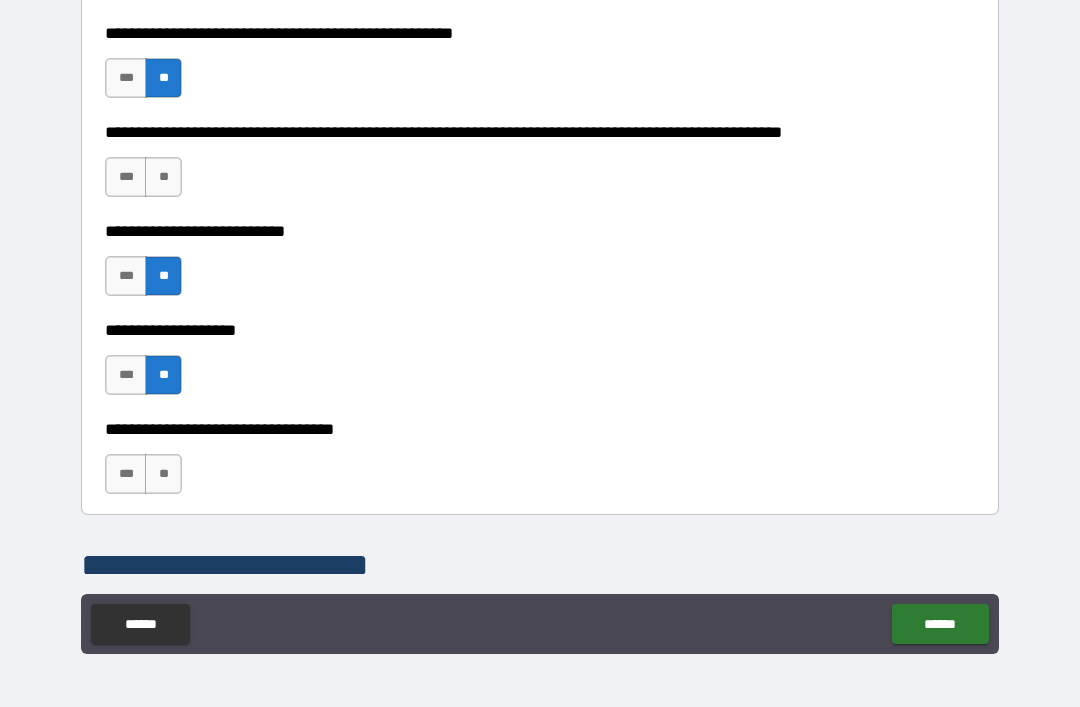 click on "**" at bounding box center [163, 177] 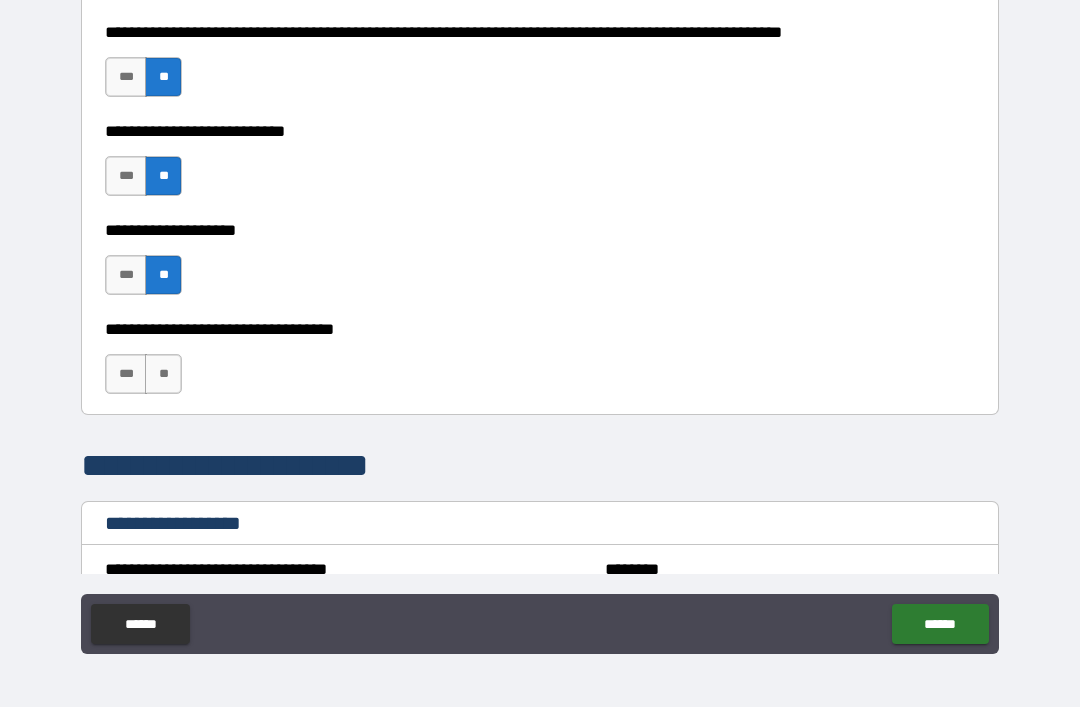 scroll, scrollTop: 943, scrollLeft: 0, axis: vertical 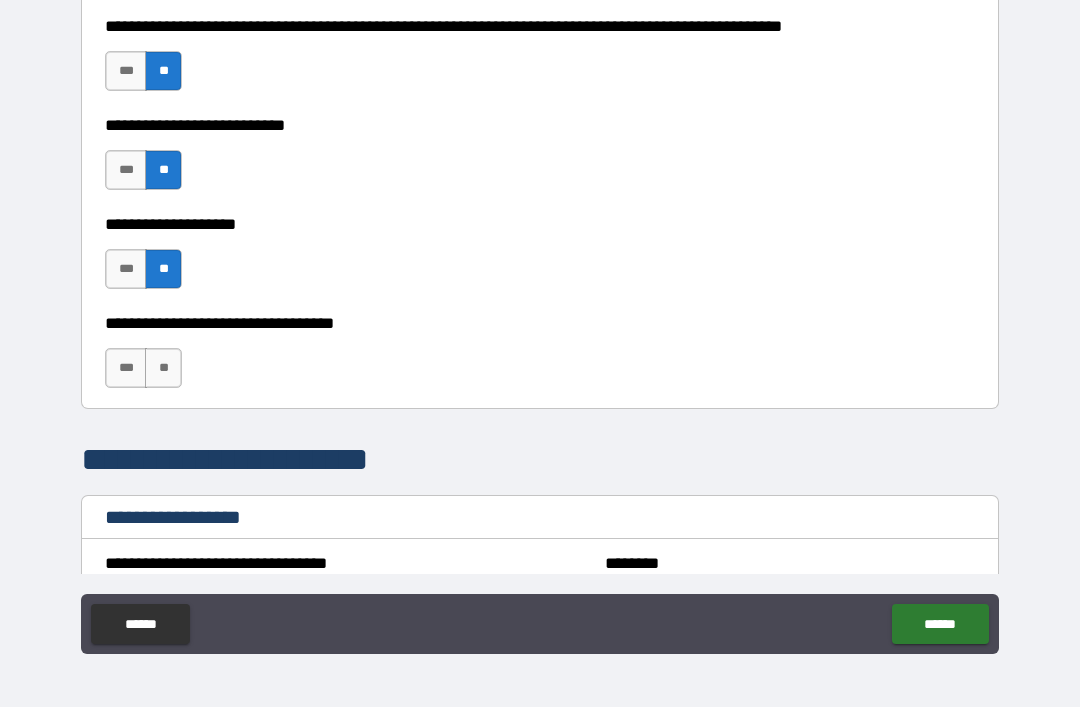 click on "**" at bounding box center [163, 368] 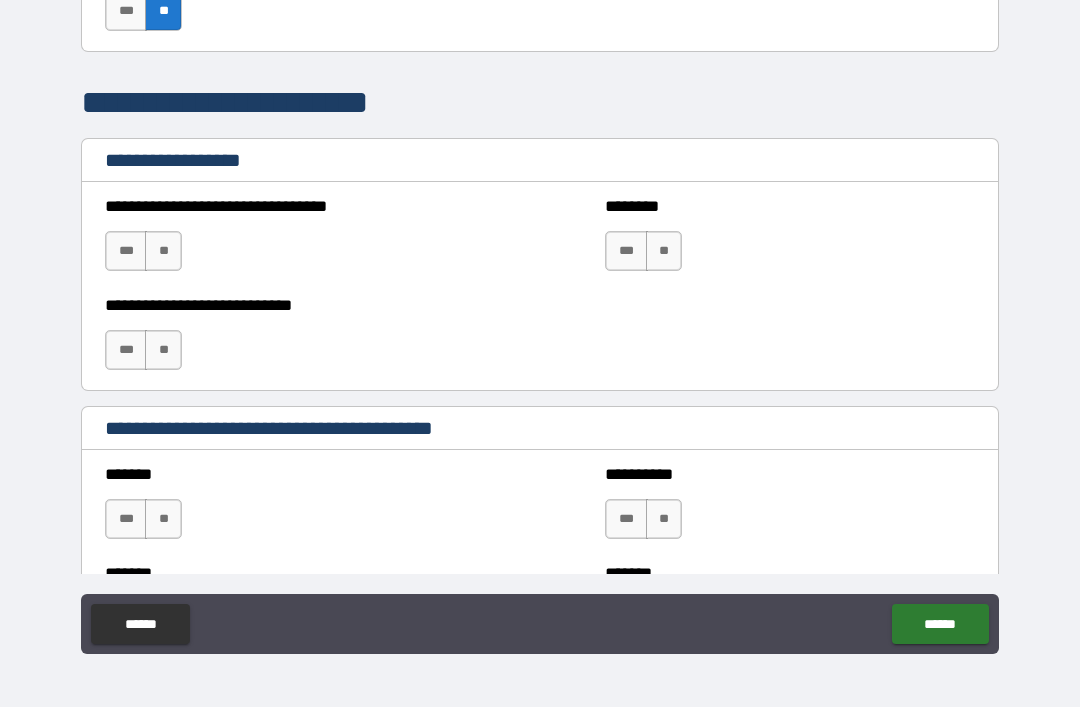 scroll, scrollTop: 1301, scrollLeft: 0, axis: vertical 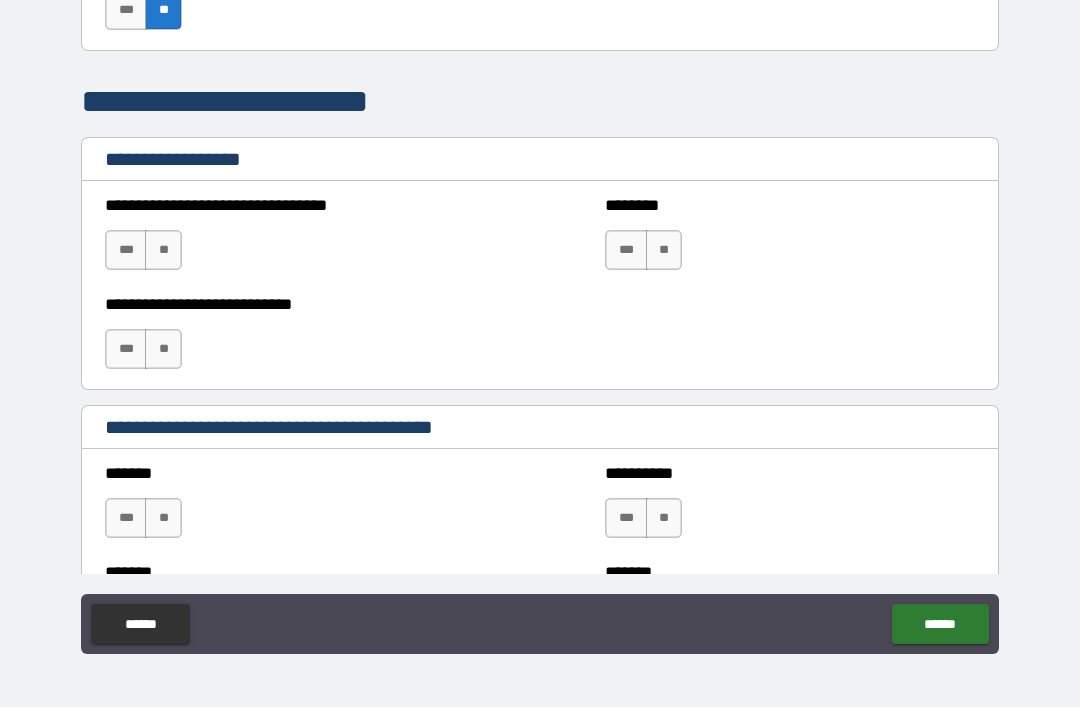click on "**" at bounding box center [163, 250] 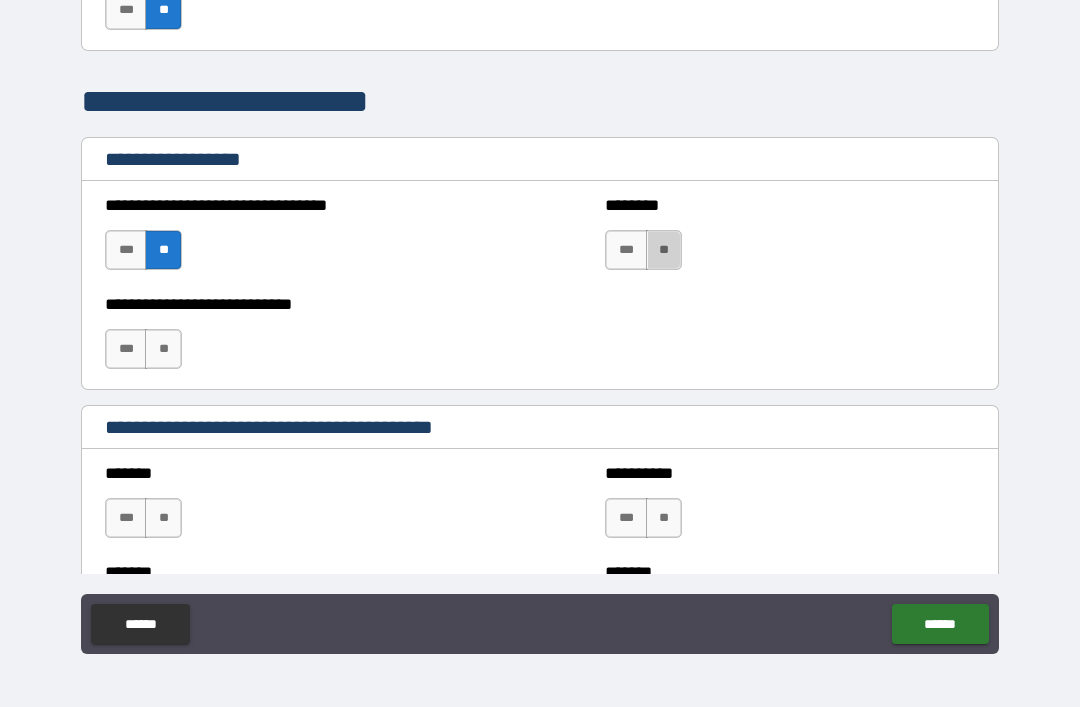 click on "**" at bounding box center [664, 250] 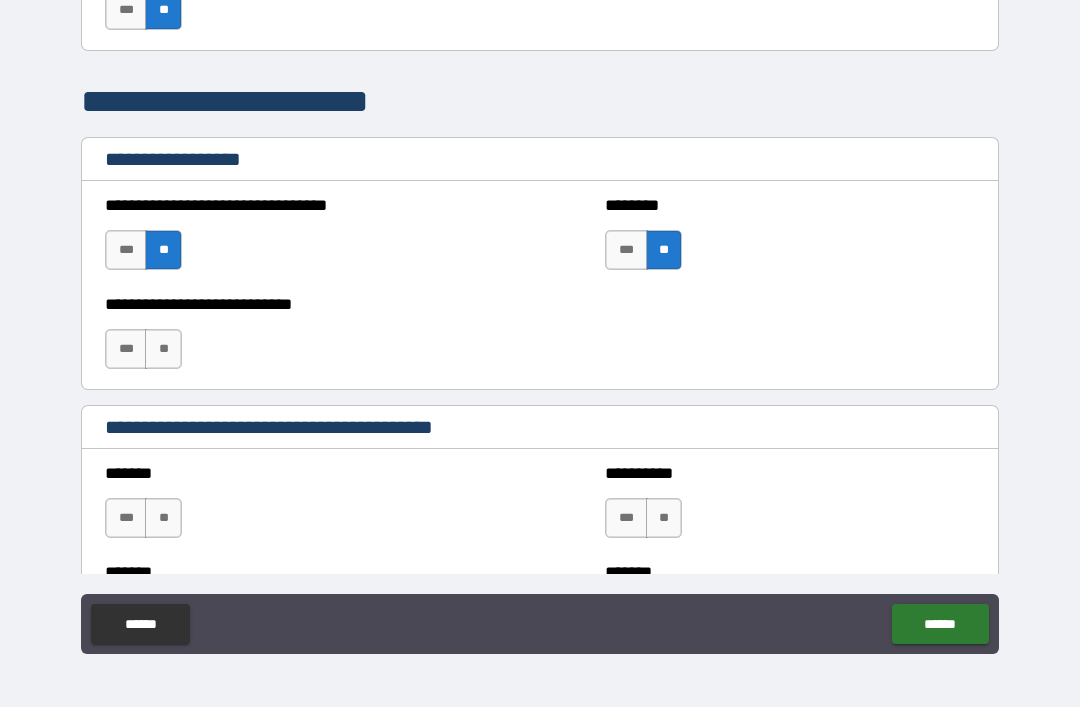 click on "**" at bounding box center [163, 349] 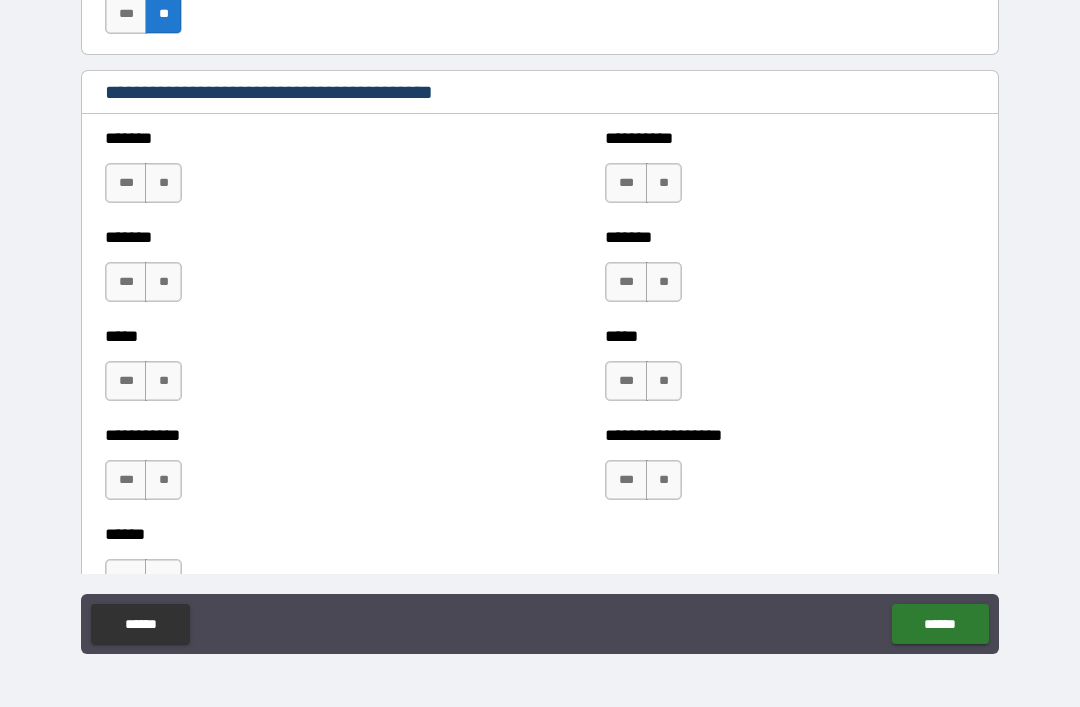 scroll, scrollTop: 1638, scrollLeft: 0, axis: vertical 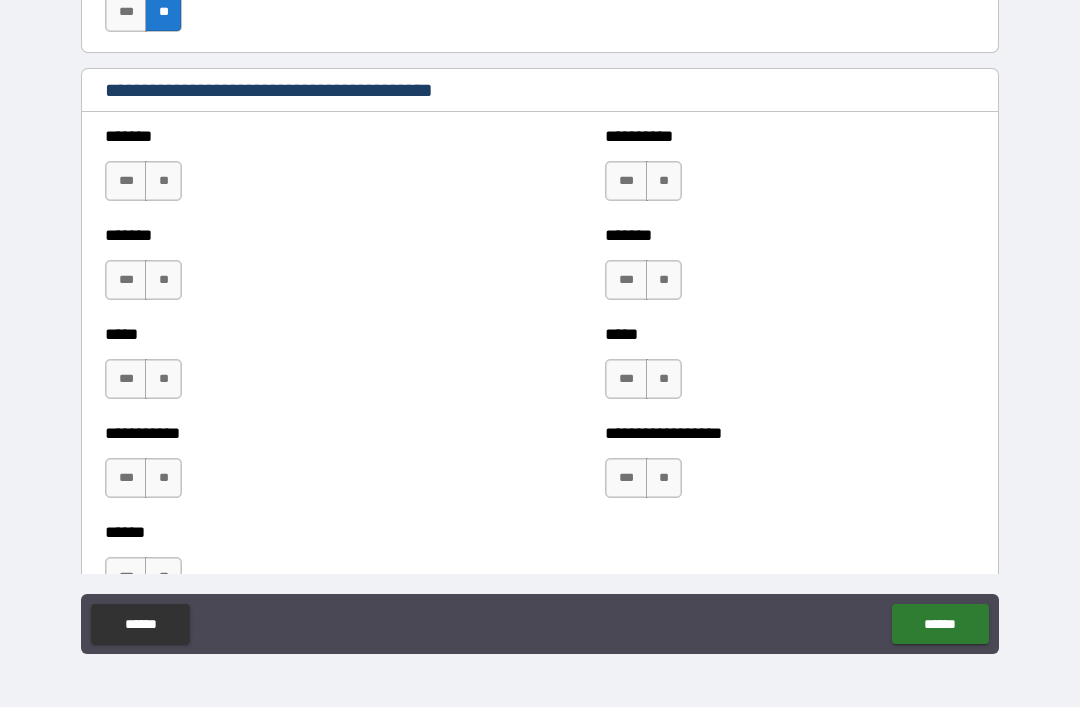 click on "**" at bounding box center [163, 181] 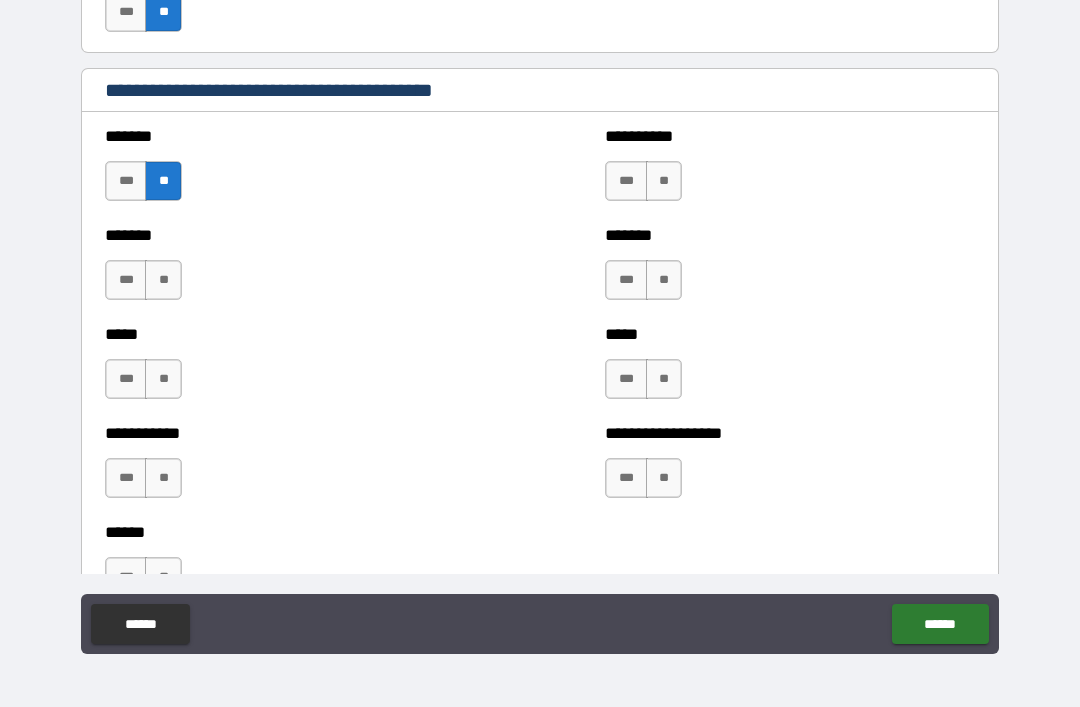 click on "**" at bounding box center (163, 280) 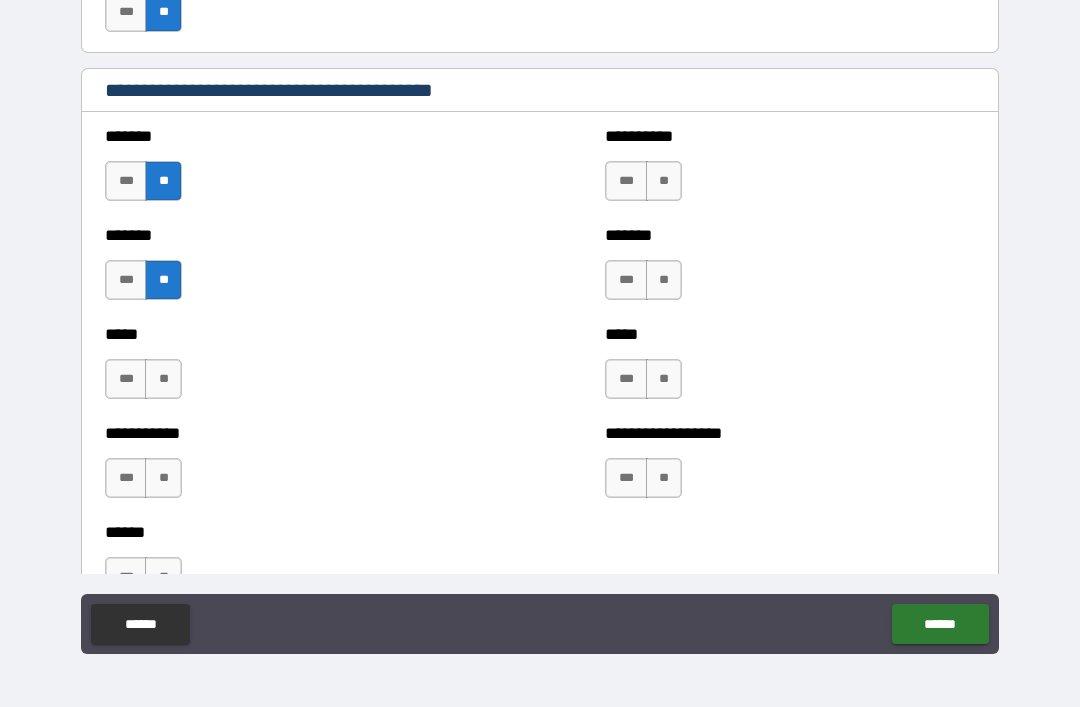 click on "**" at bounding box center [163, 379] 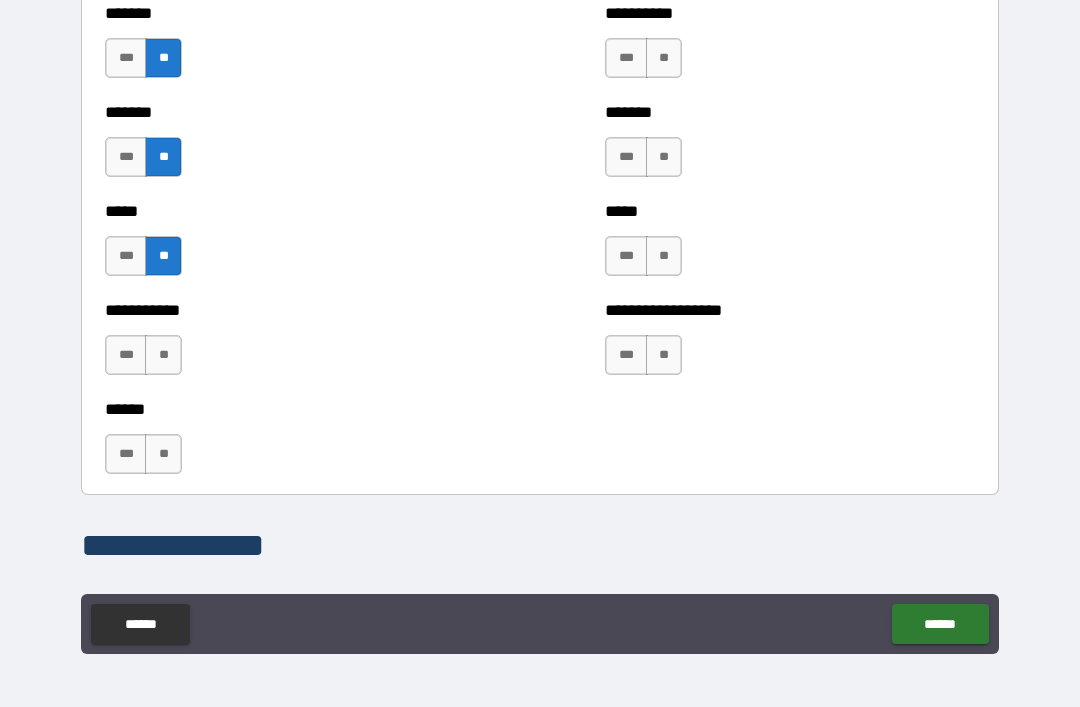 scroll, scrollTop: 1766, scrollLeft: 0, axis: vertical 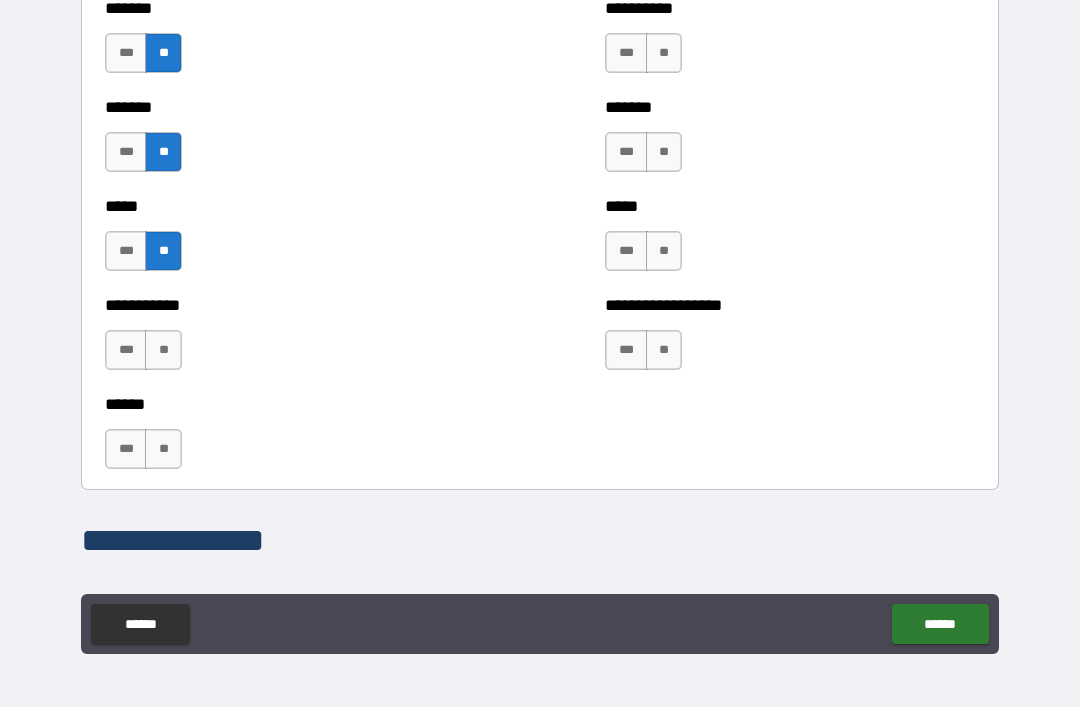 click on "**" at bounding box center (163, 350) 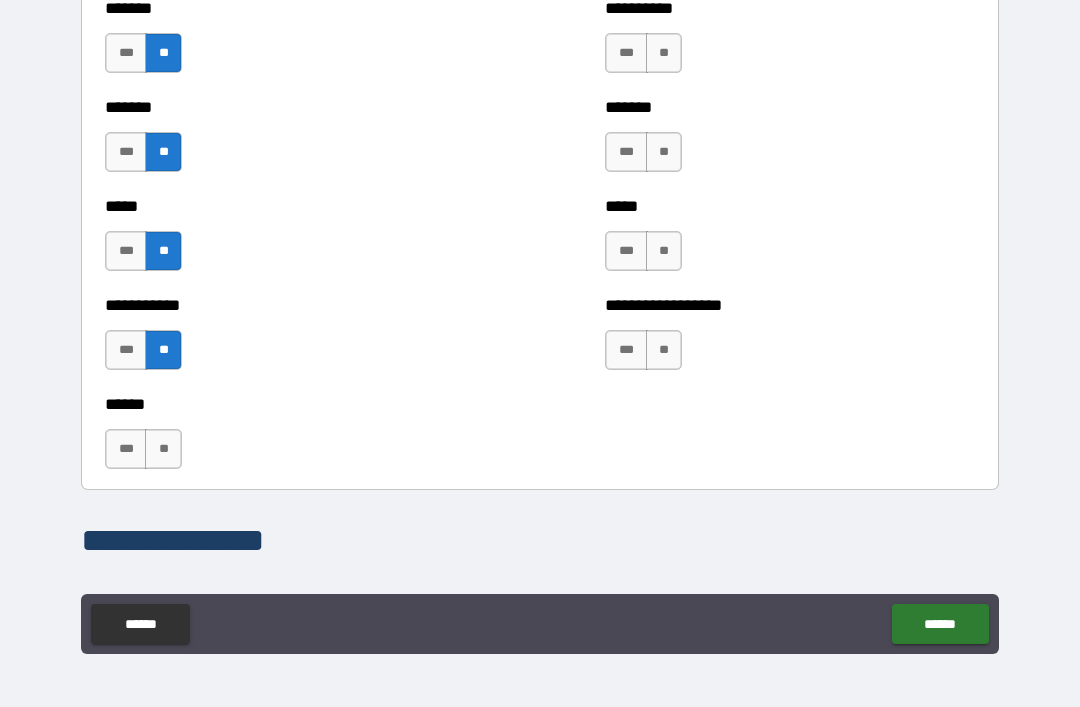 click on "**" at bounding box center [163, 449] 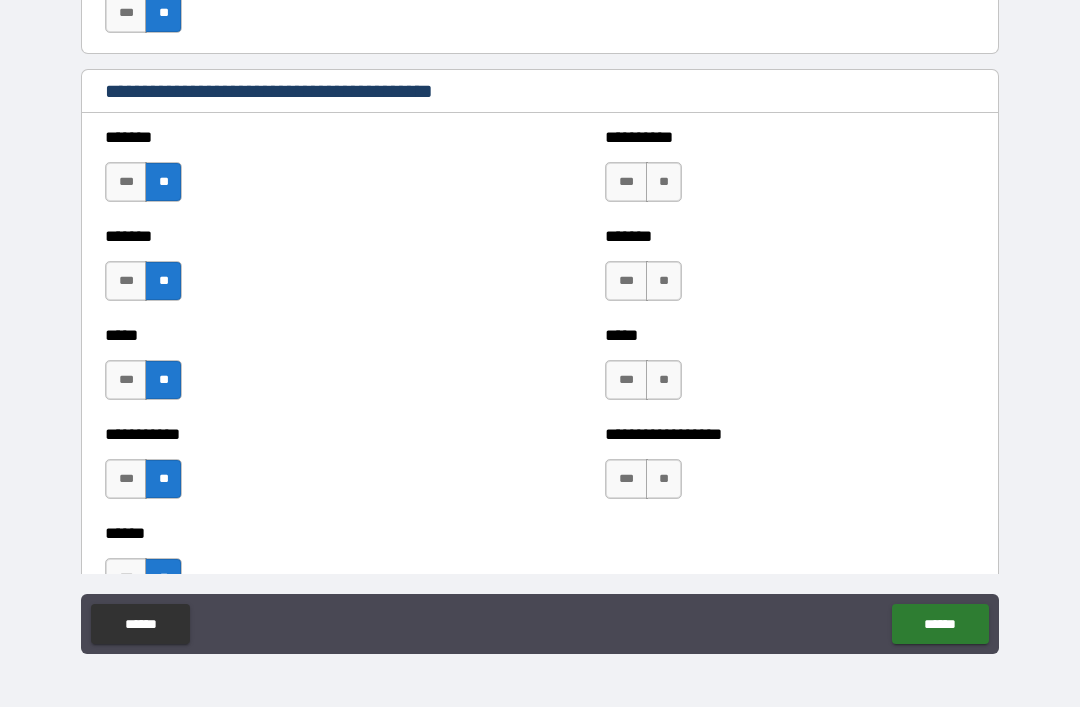 scroll, scrollTop: 1635, scrollLeft: 0, axis: vertical 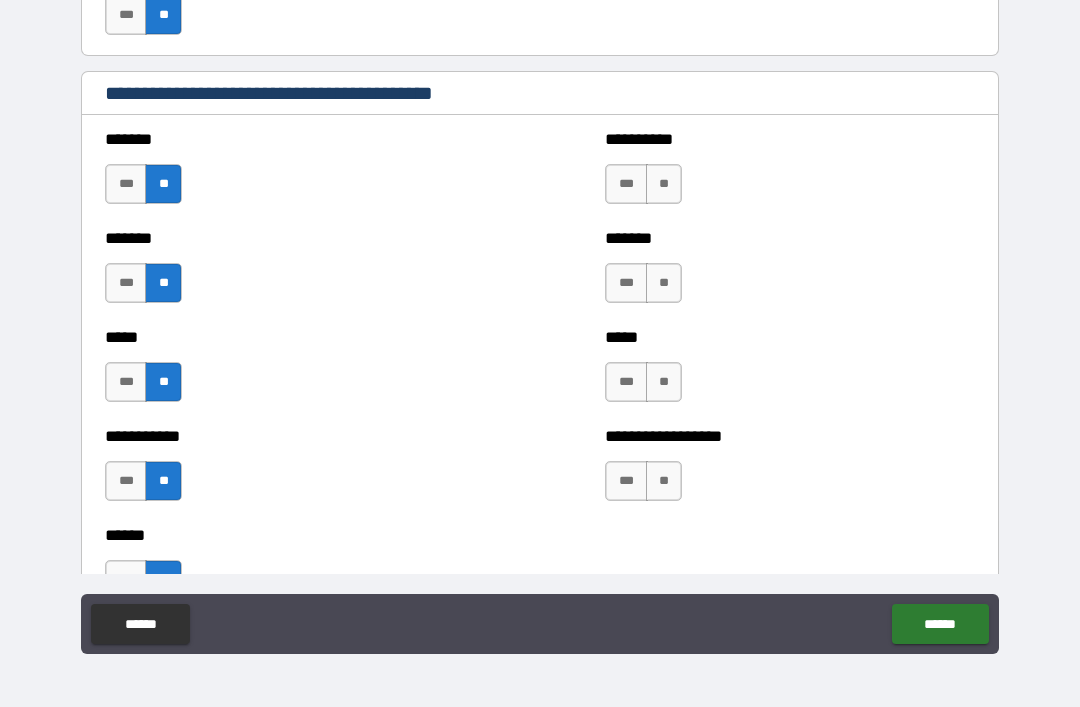 click on "**" at bounding box center (664, 184) 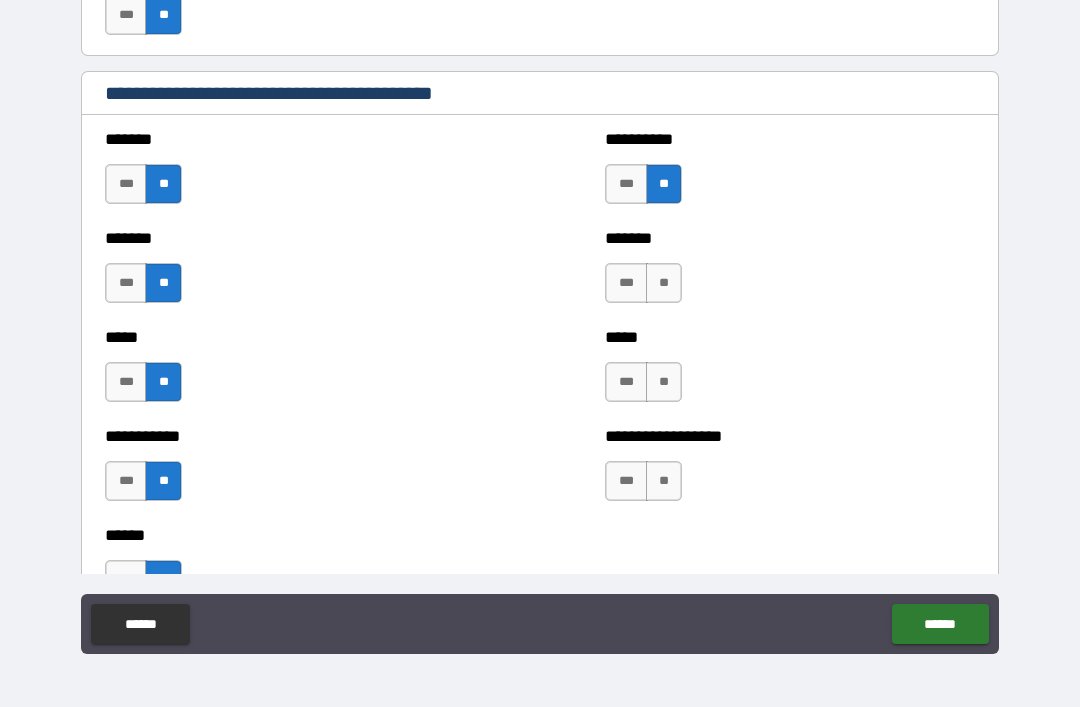 click on "**" at bounding box center (664, 283) 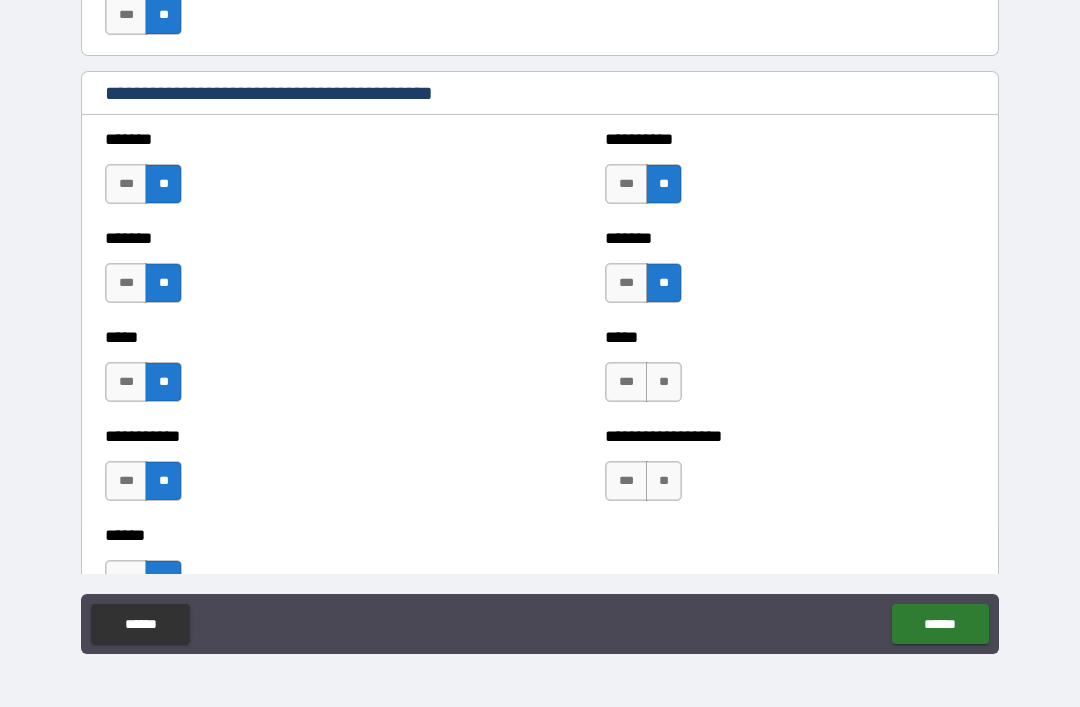 click on "**" at bounding box center [664, 382] 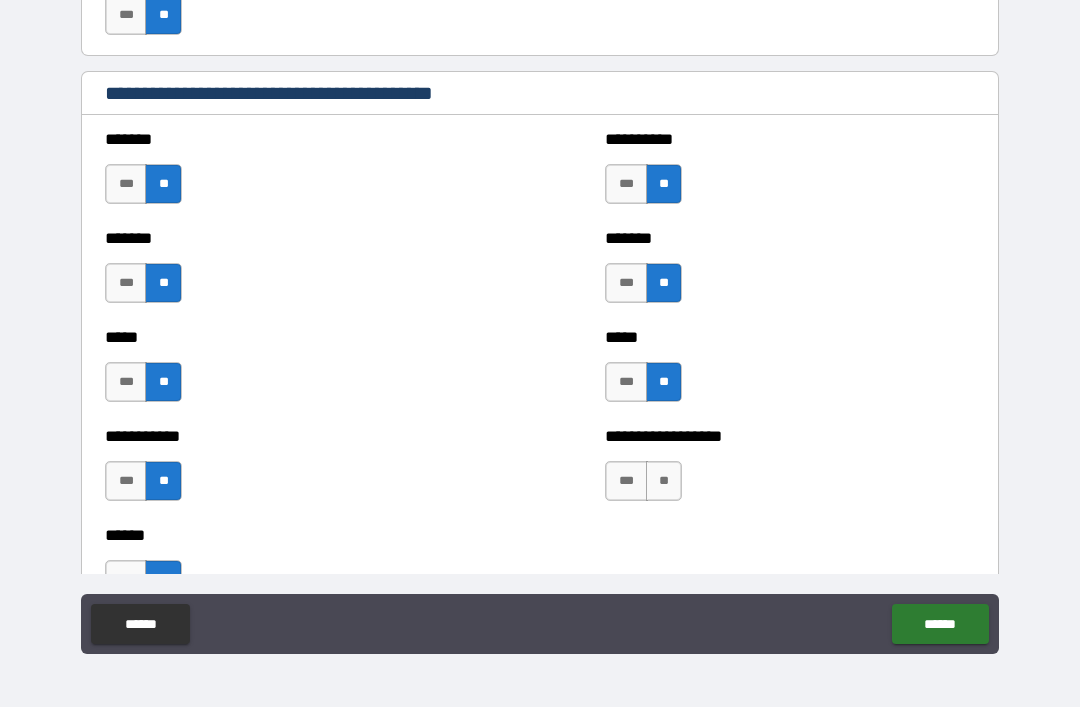 click on "**" at bounding box center [664, 481] 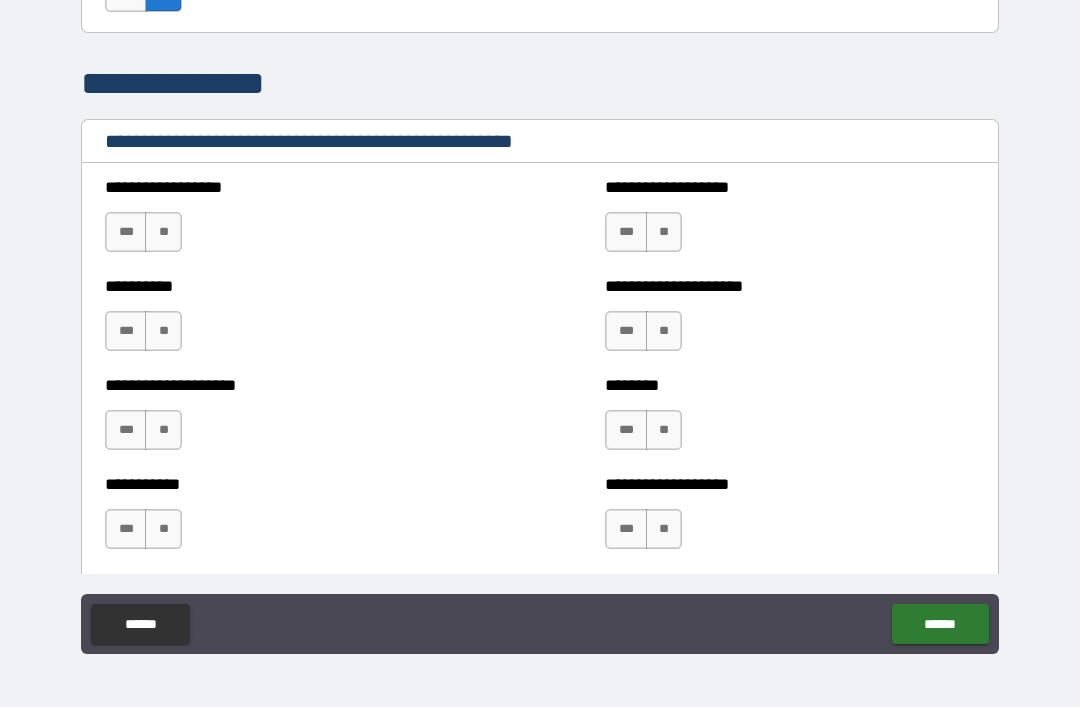 scroll, scrollTop: 2225, scrollLeft: 0, axis: vertical 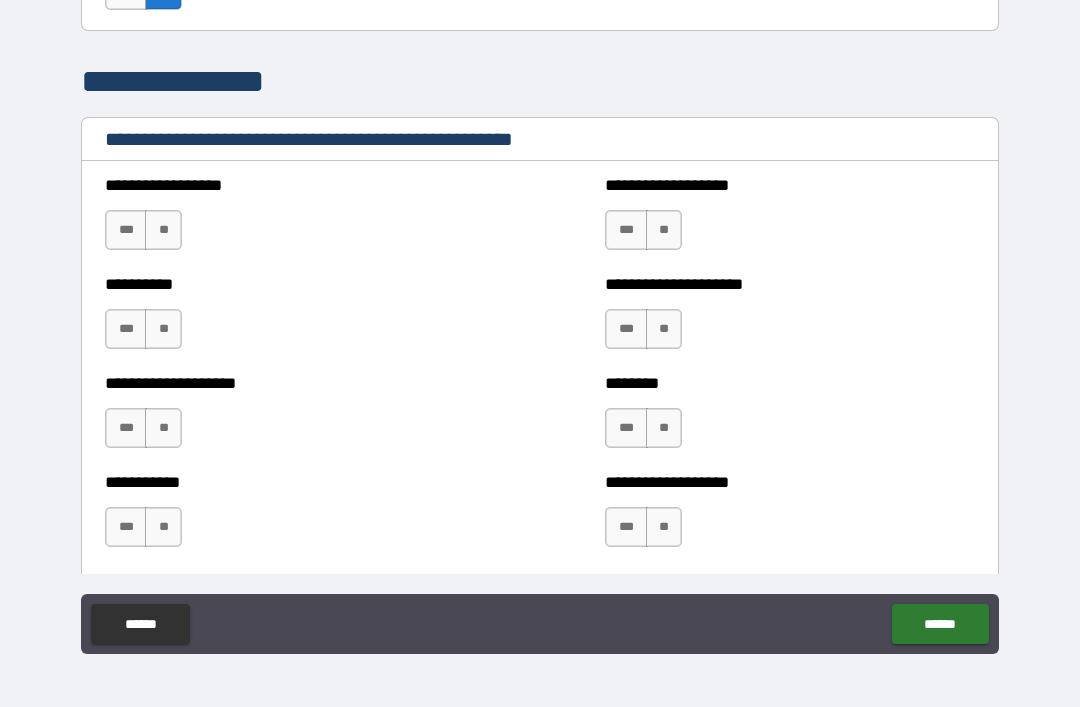 click on "**" at bounding box center [163, 230] 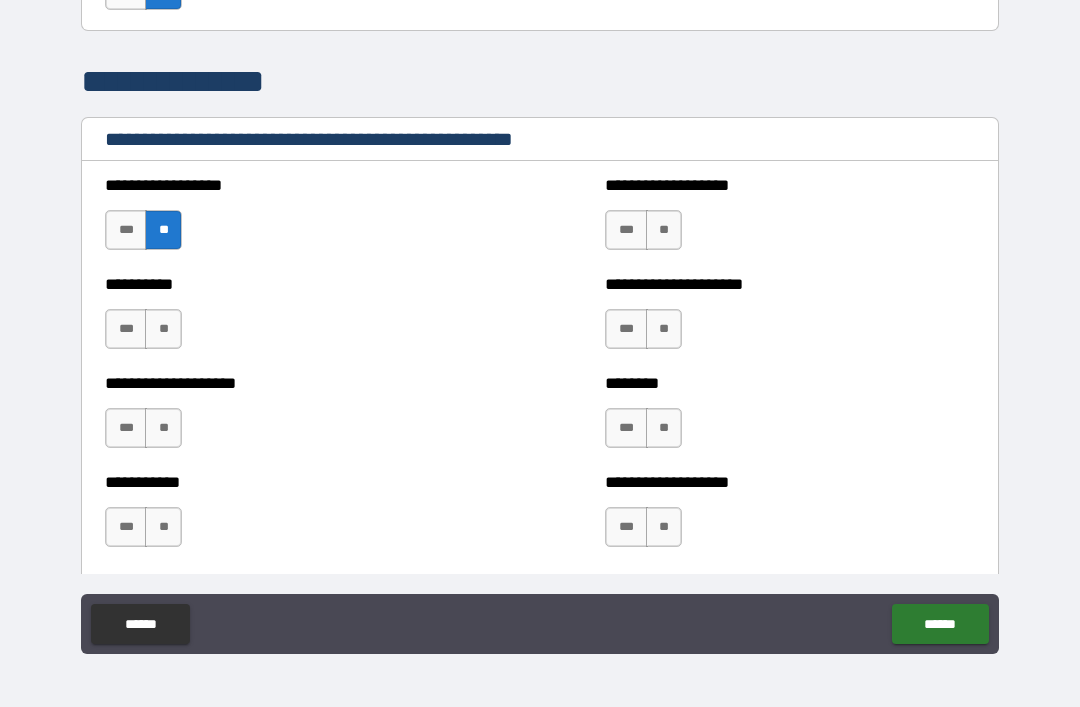 click on "**" at bounding box center [163, 329] 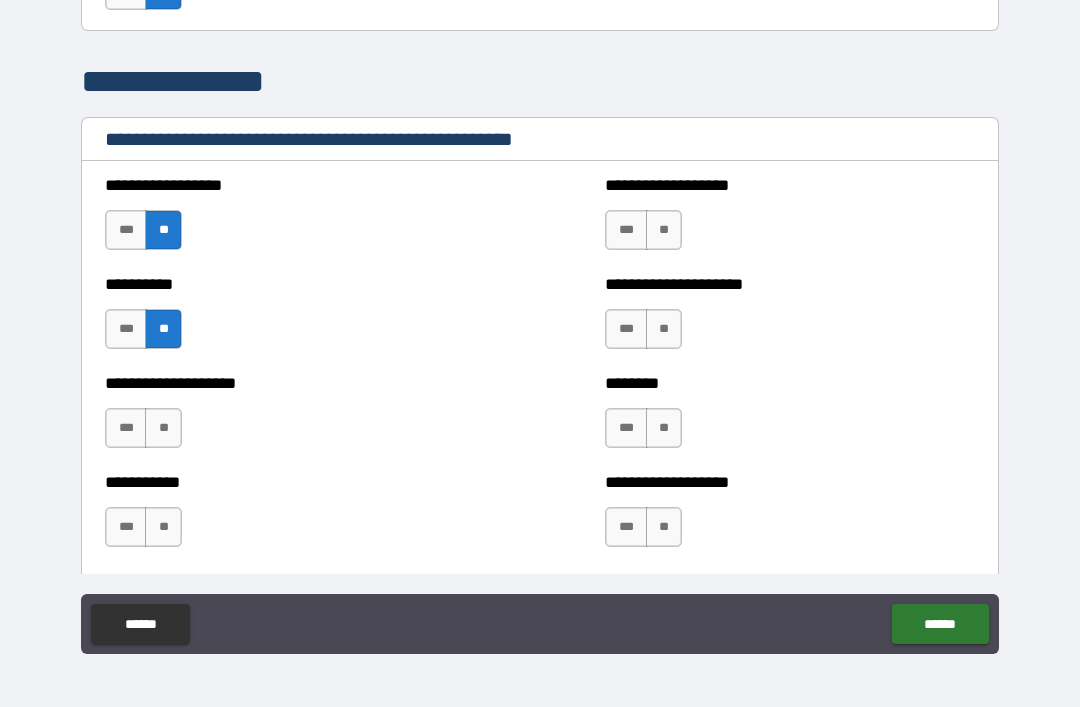 click on "**" at bounding box center [163, 428] 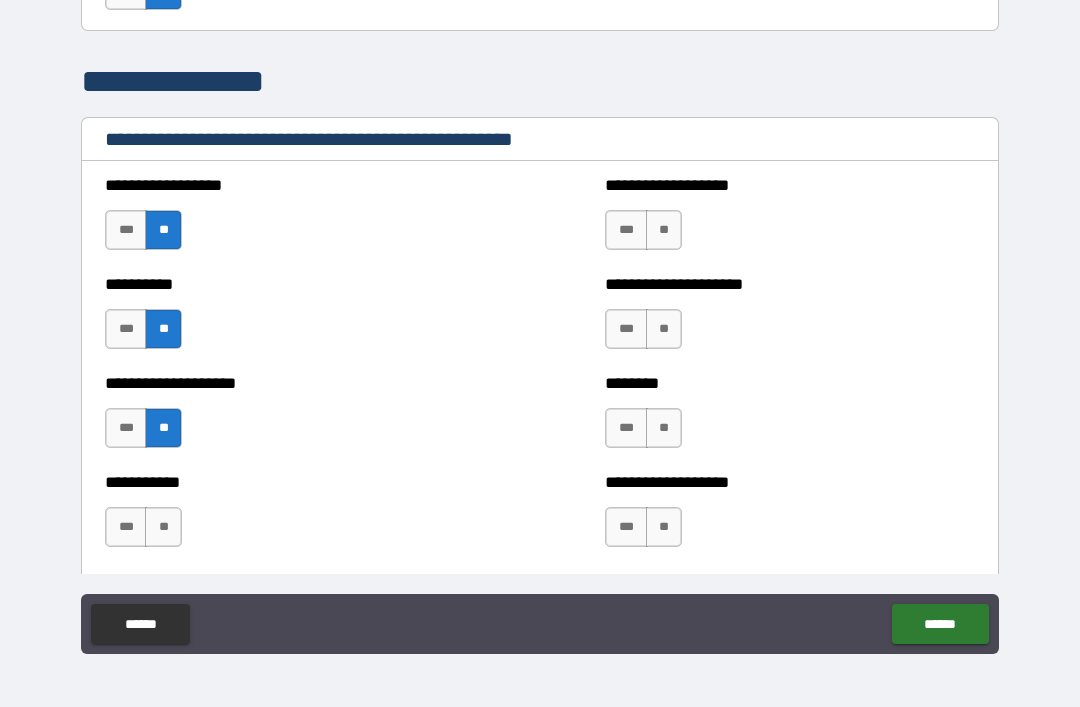 click on "**" at bounding box center (163, 527) 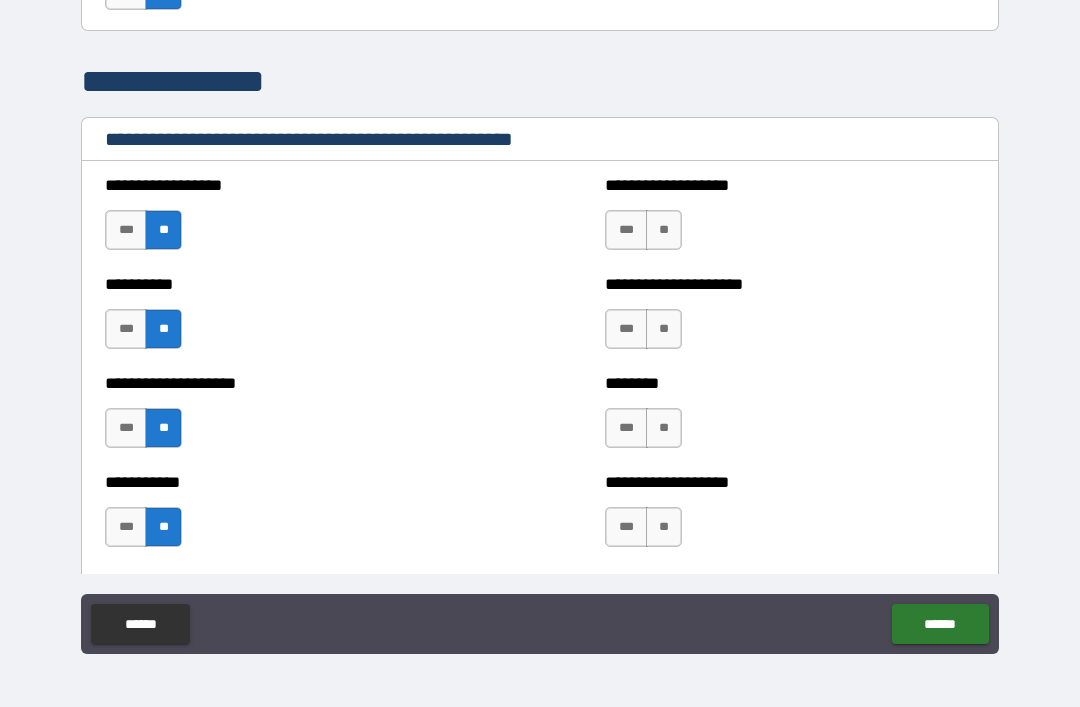 click on "**" at bounding box center [664, 230] 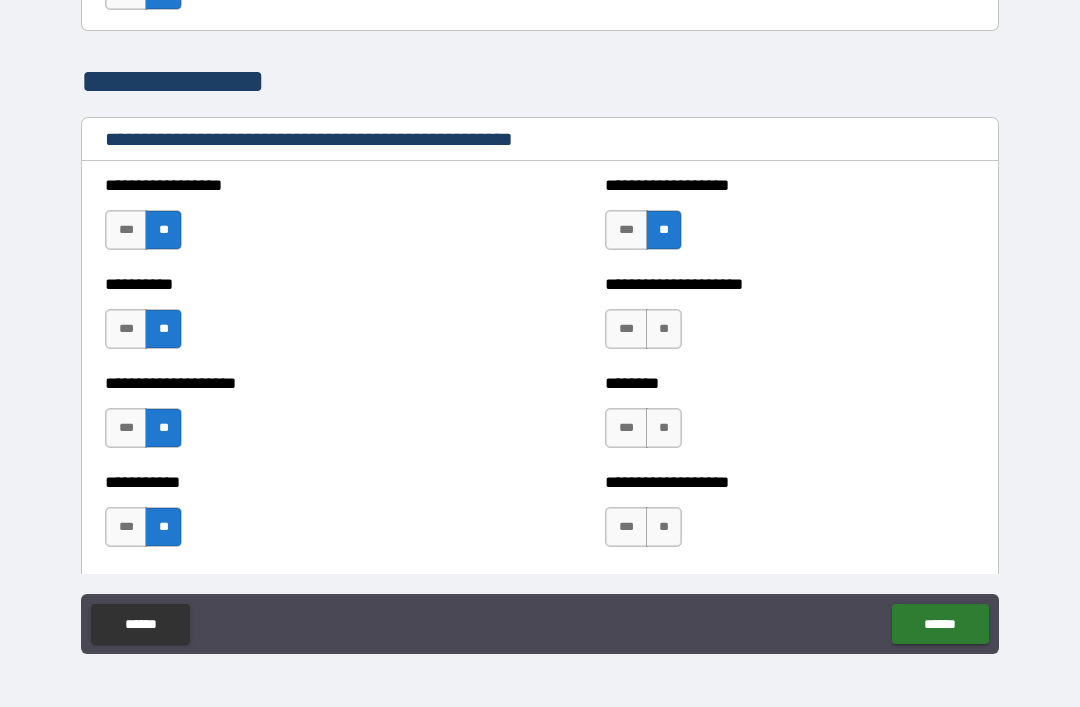 click on "***" at bounding box center (626, 329) 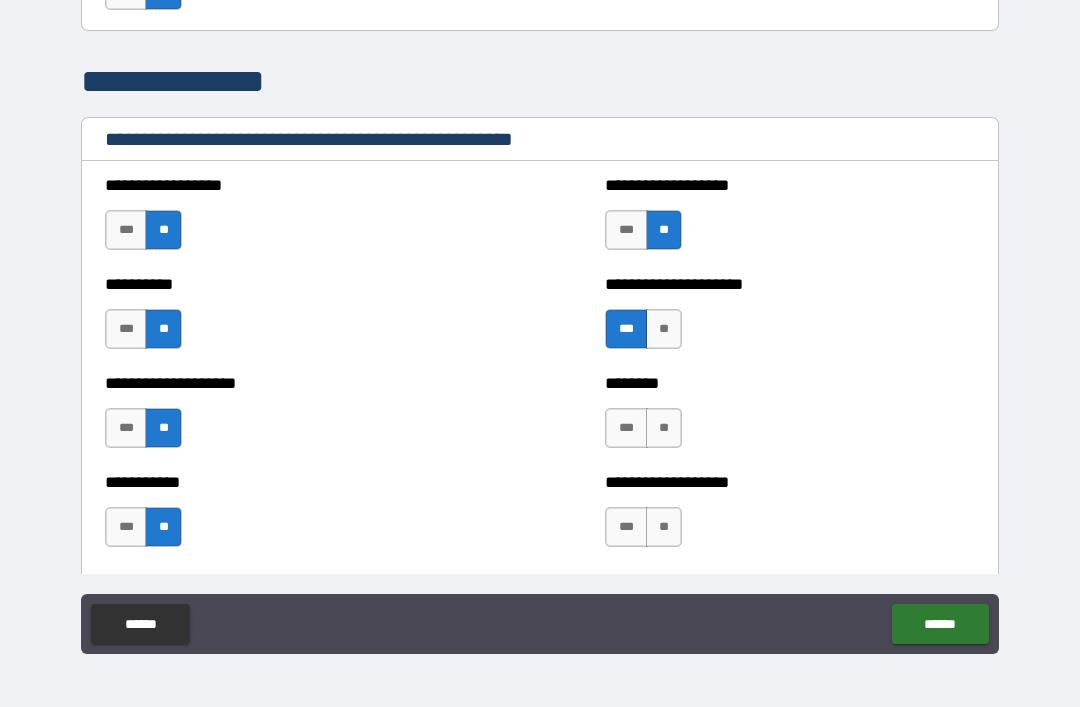click on "**" at bounding box center [664, 428] 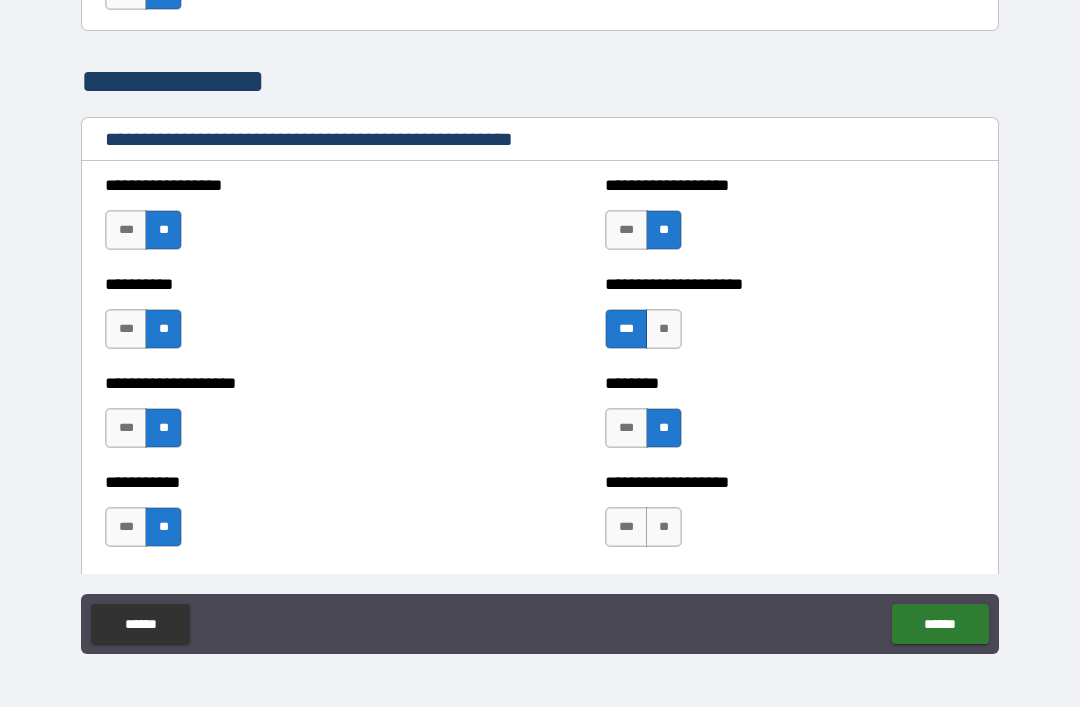 click on "**" at bounding box center [664, 527] 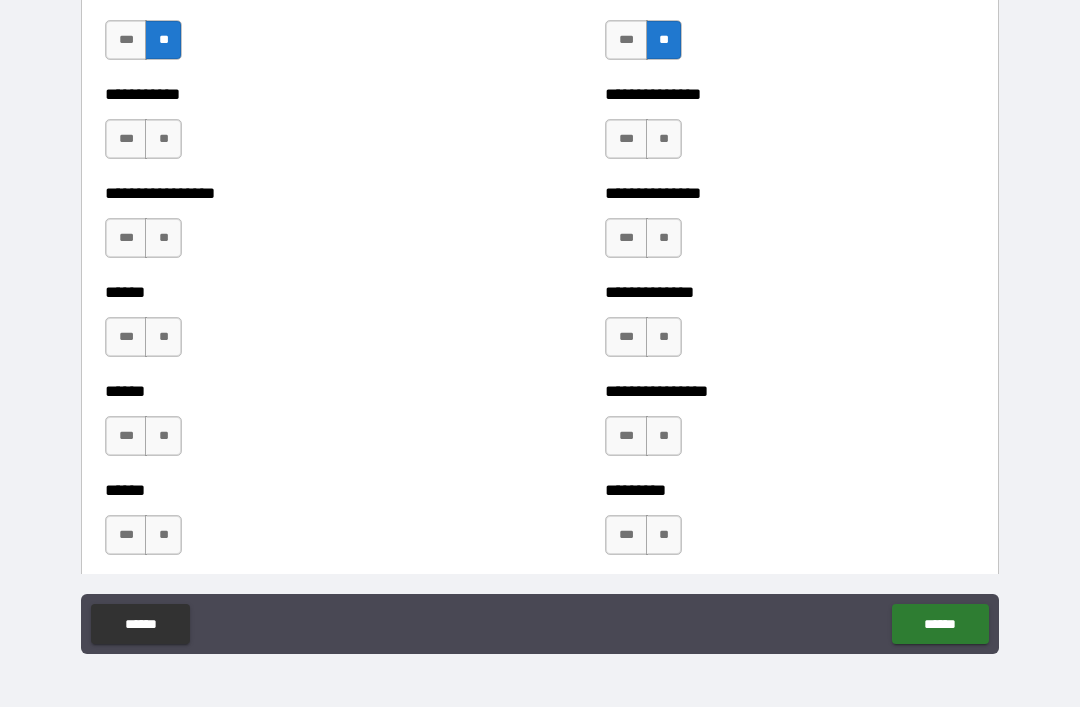 scroll, scrollTop: 2716, scrollLeft: 0, axis: vertical 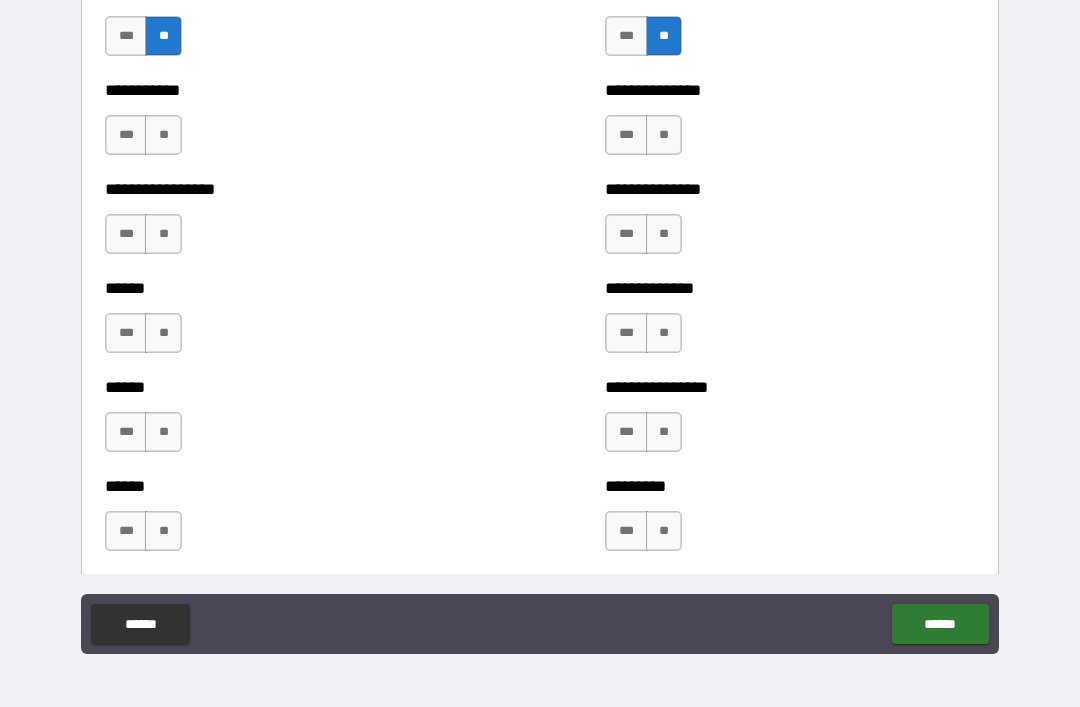 click on "**" at bounding box center (163, 135) 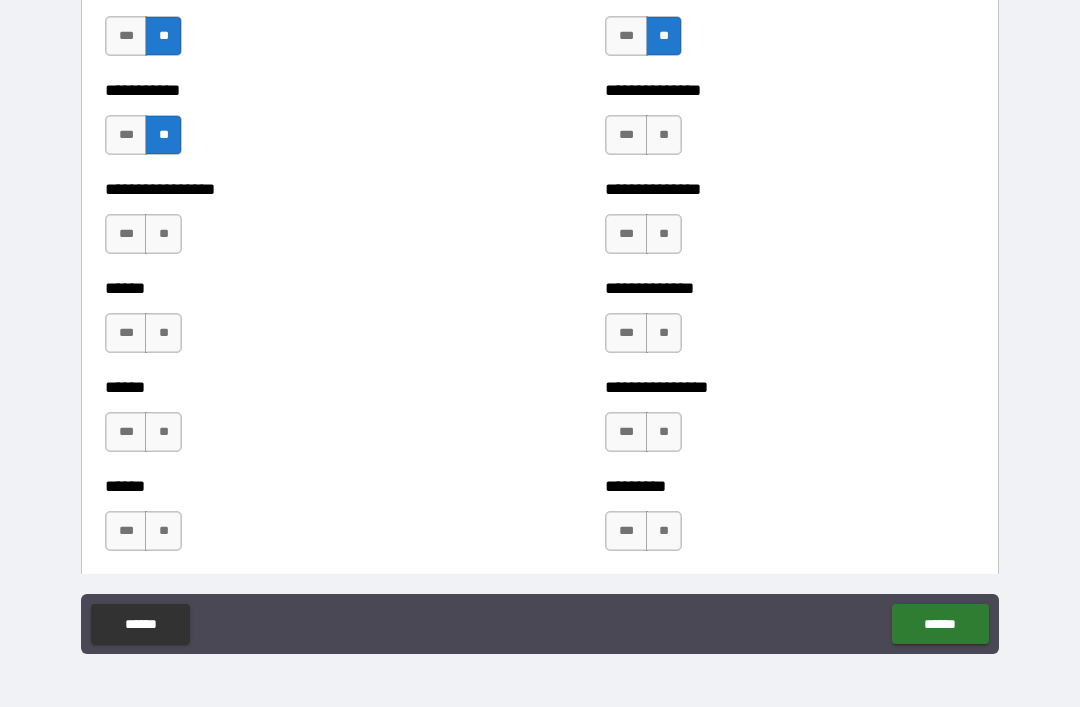 click on "**" at bounding box center [163, 234] 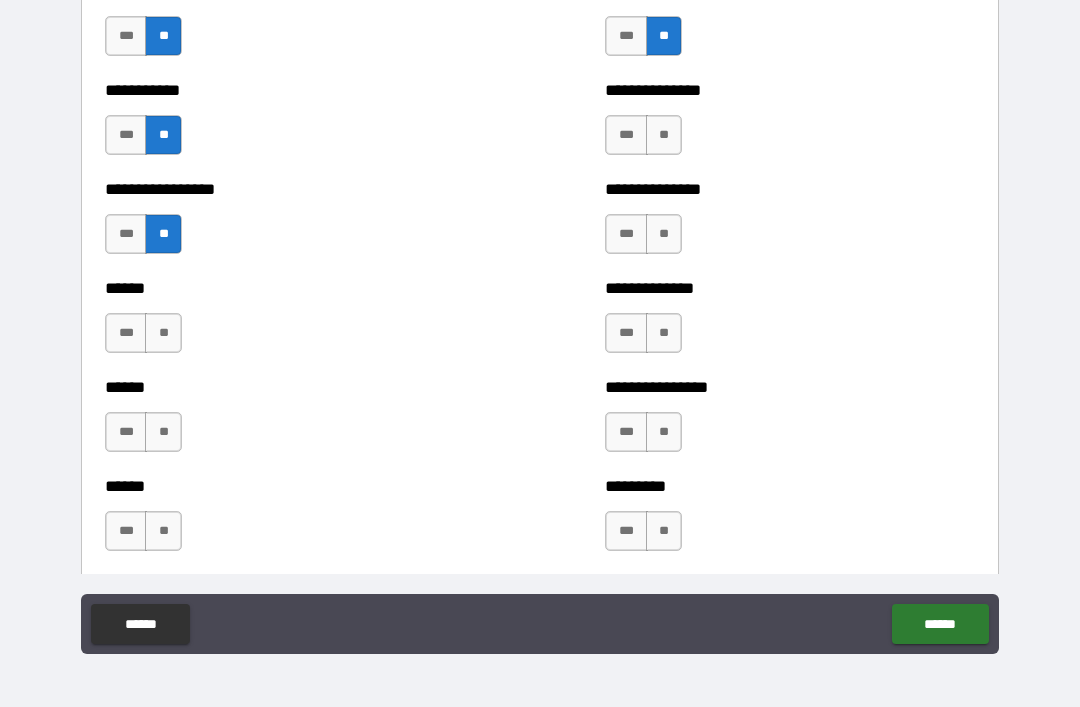 click on "**" at bounding box center [163, 333] 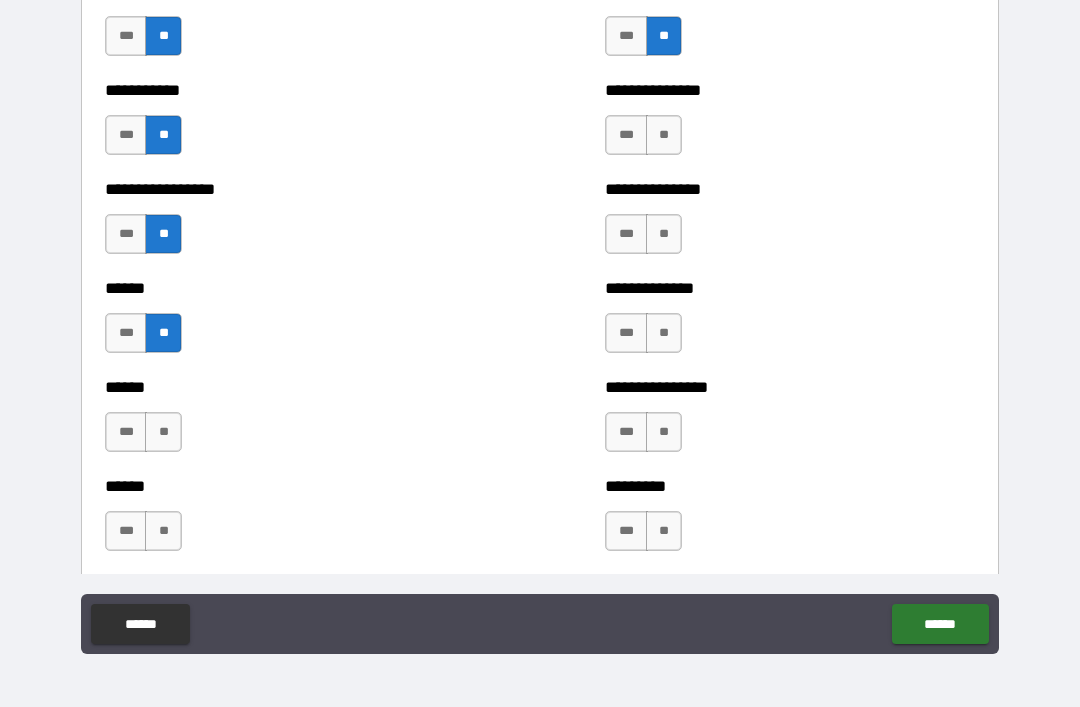 click on "**" at bounding box center (664, 135) 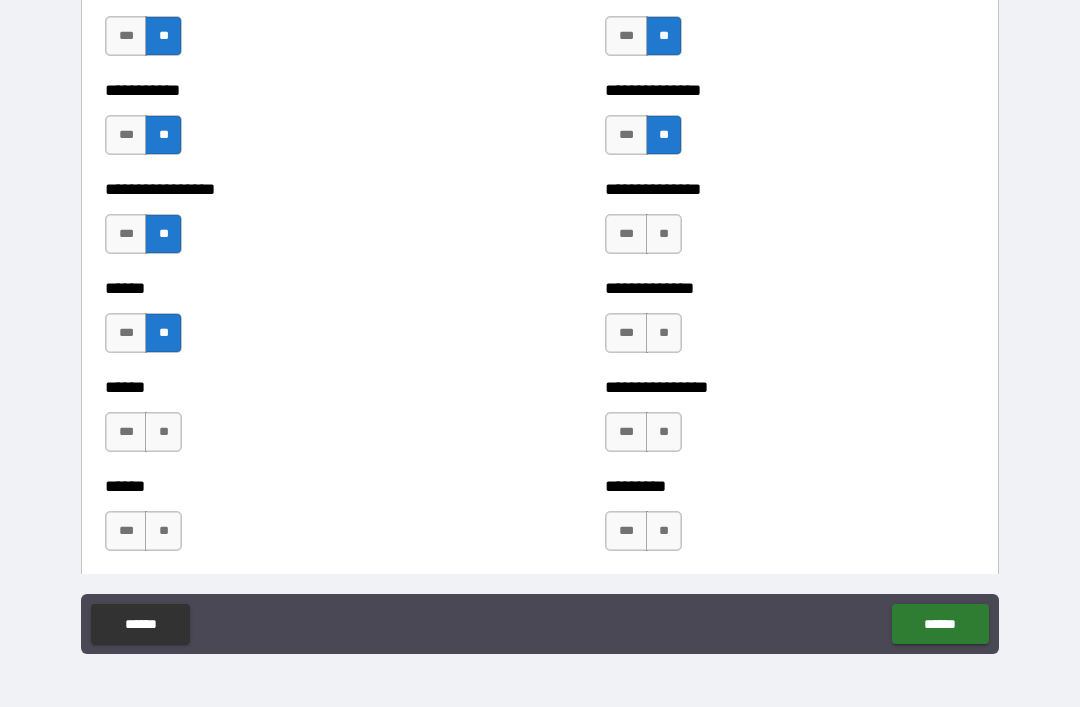 click on "**" at bounding box center (664, 234) 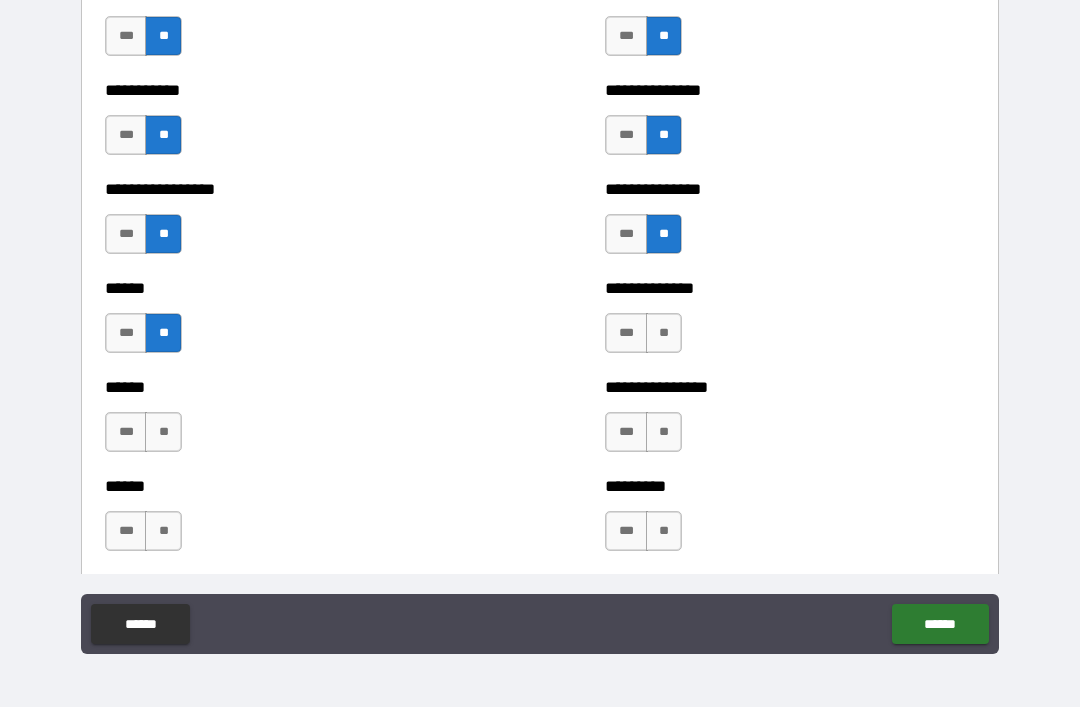 click on "**" at bounding box center (664, 333) 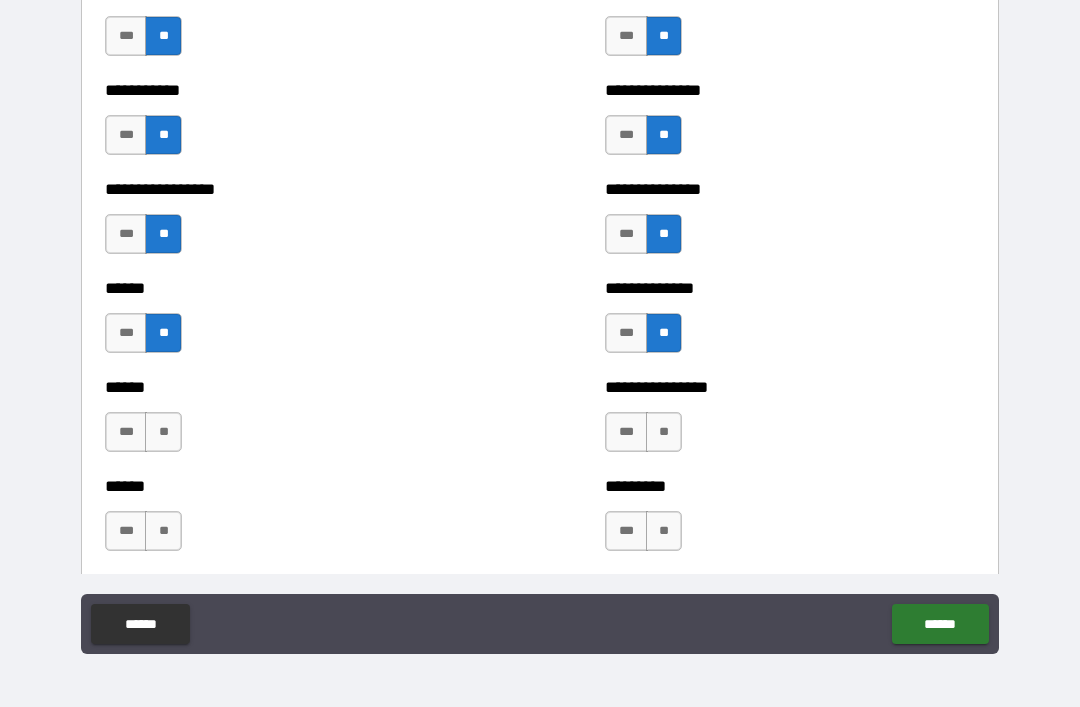 click on "**" at bounding box center [664, 432] 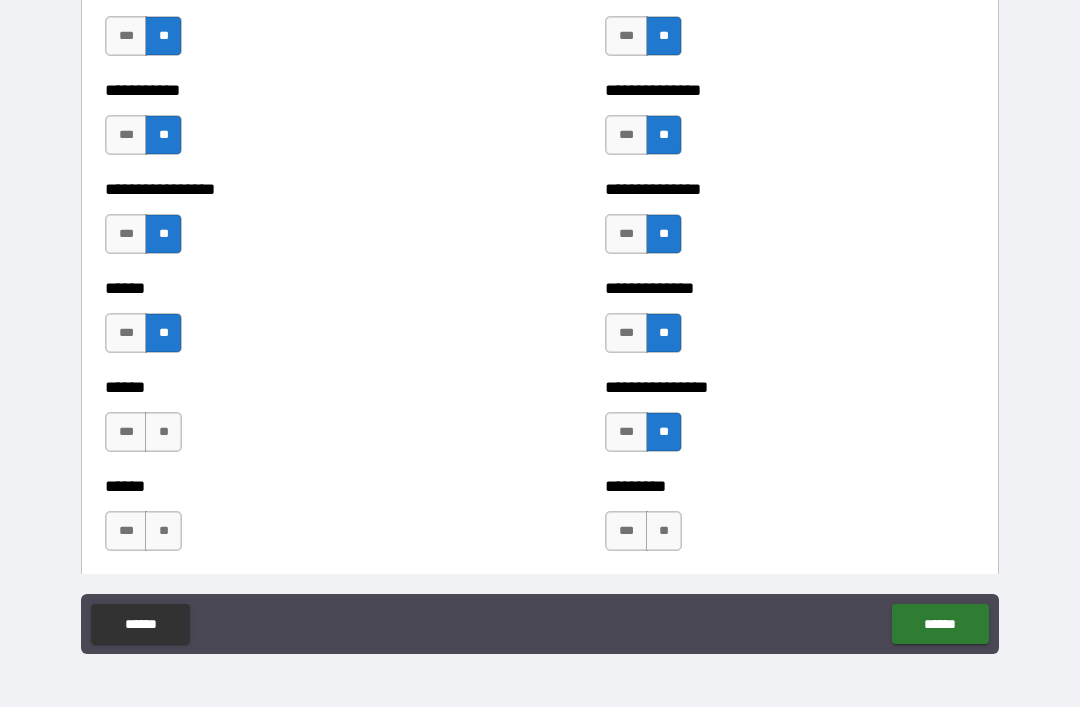 click on "**" at bounding box center (664, 531) 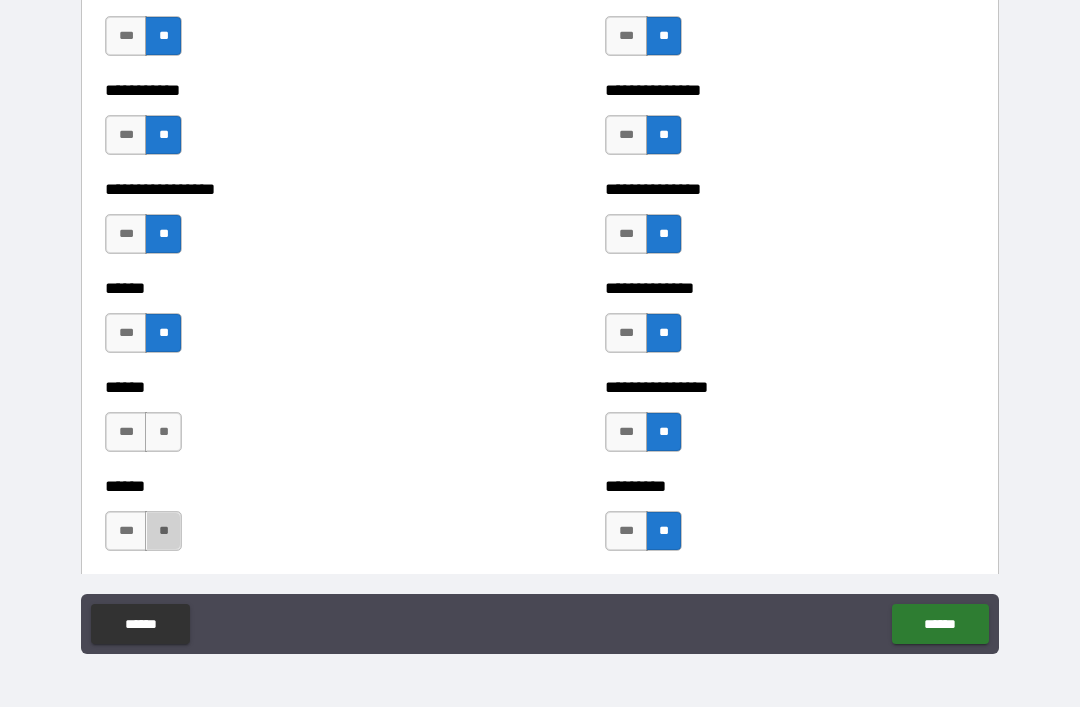 click on "**" at bounding box center [163, 531] 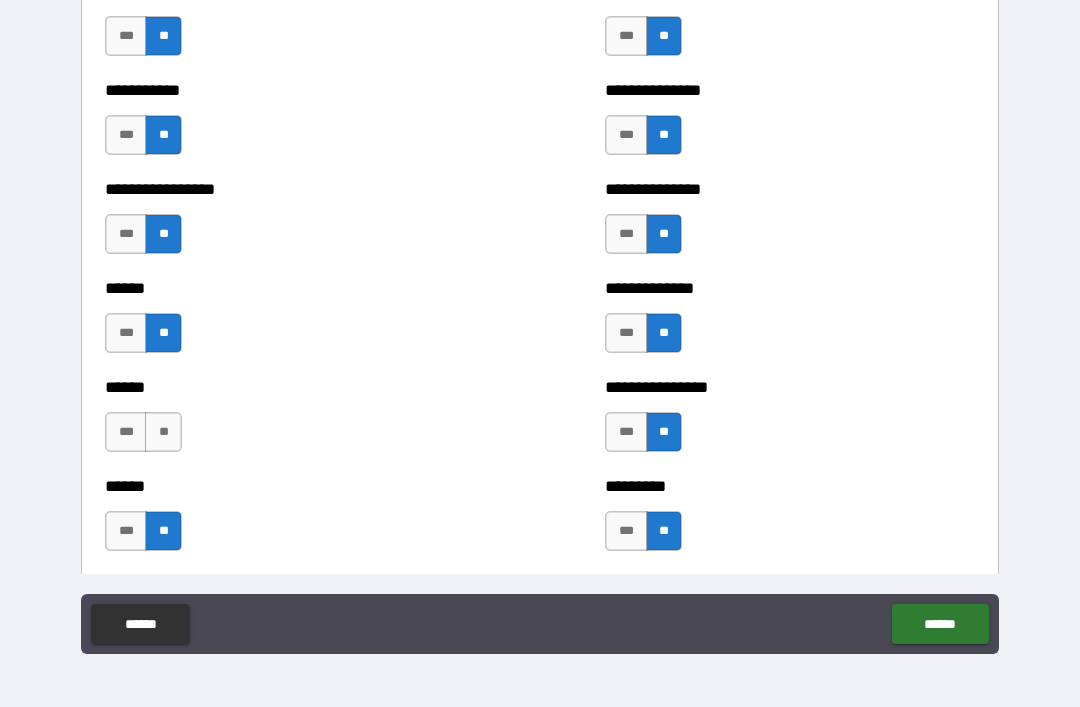 click on "**" at bounding box center (163, 432) 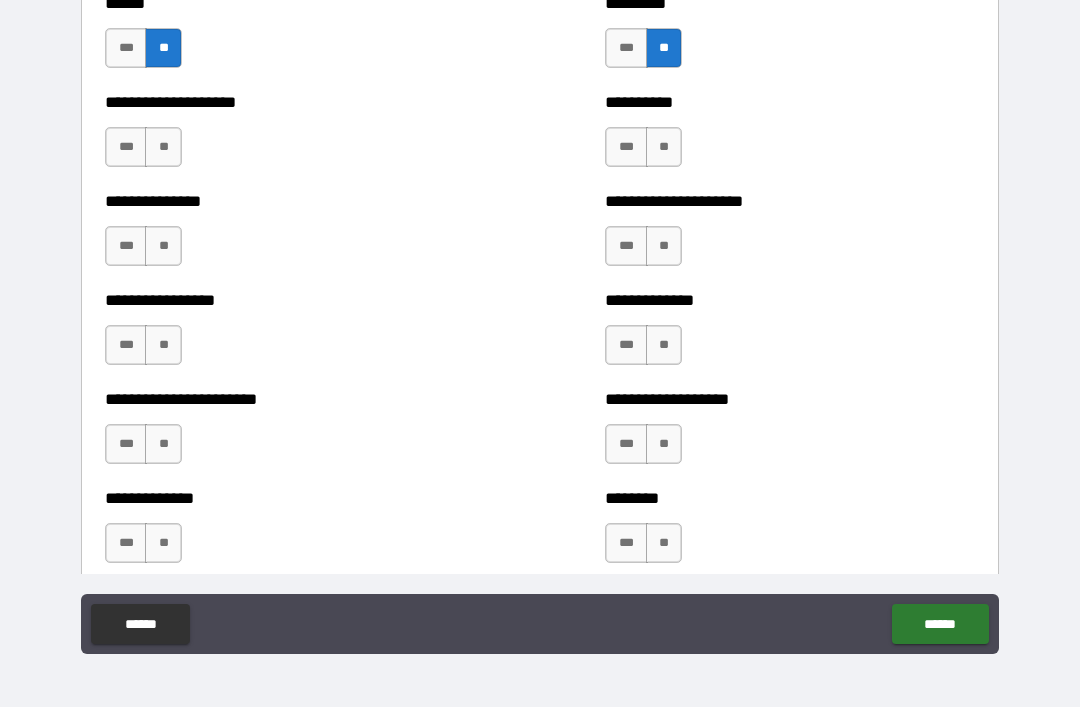 scroll, scrollTop: 3201, scrollLeft: 0, axis: vertical 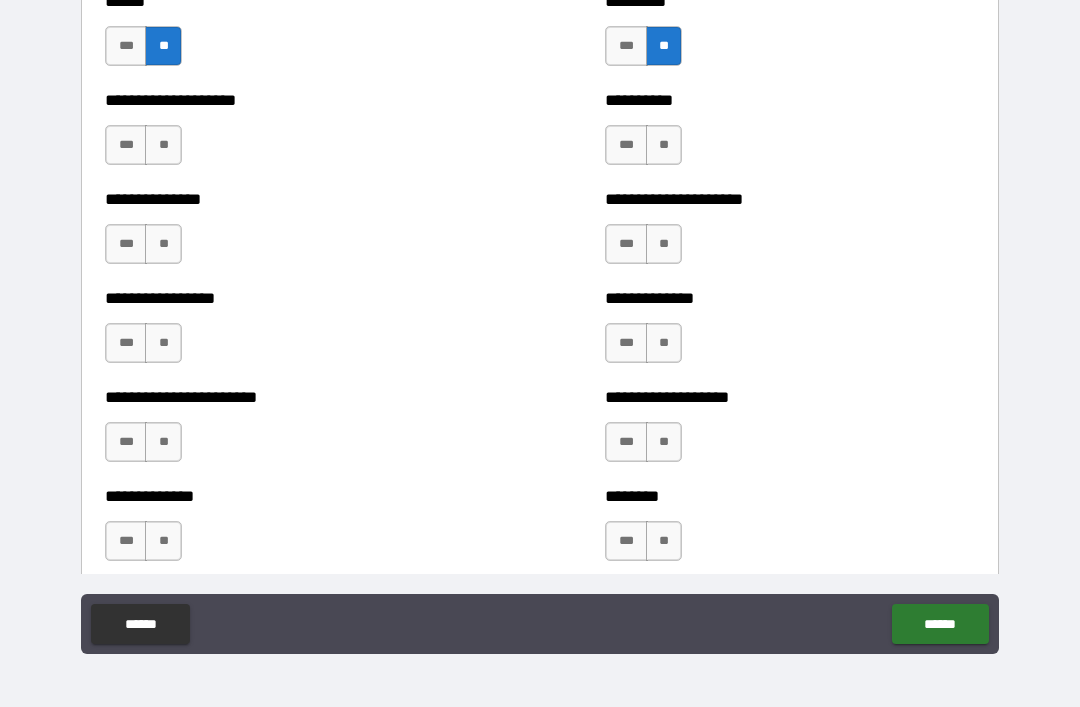 click on "**" at bounding box center [163, 145] 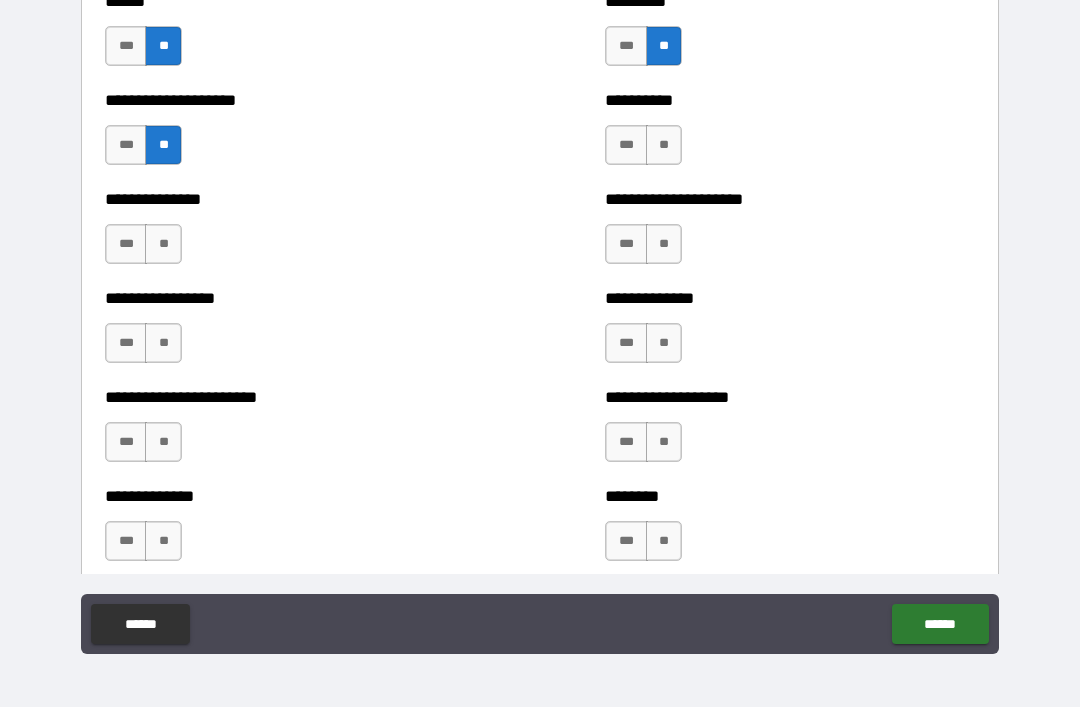click on "**" at bounding box center (163, 244) 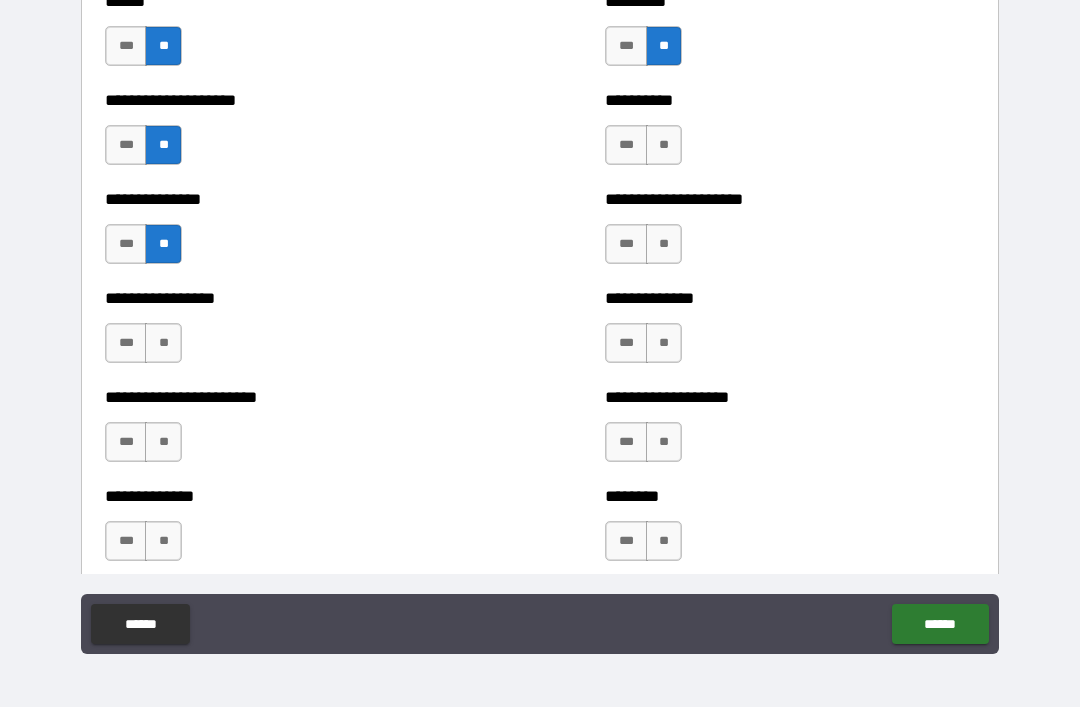 click on "**" at bounding box center [664, 145] 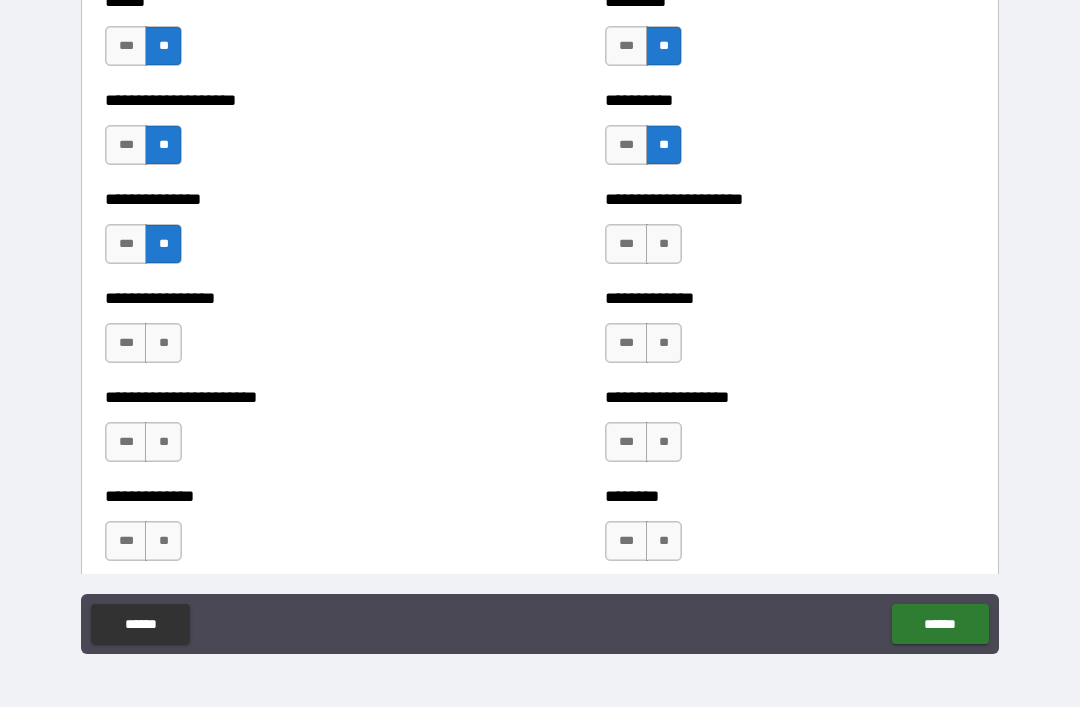 click on "**" at bounding box center [664, 244] 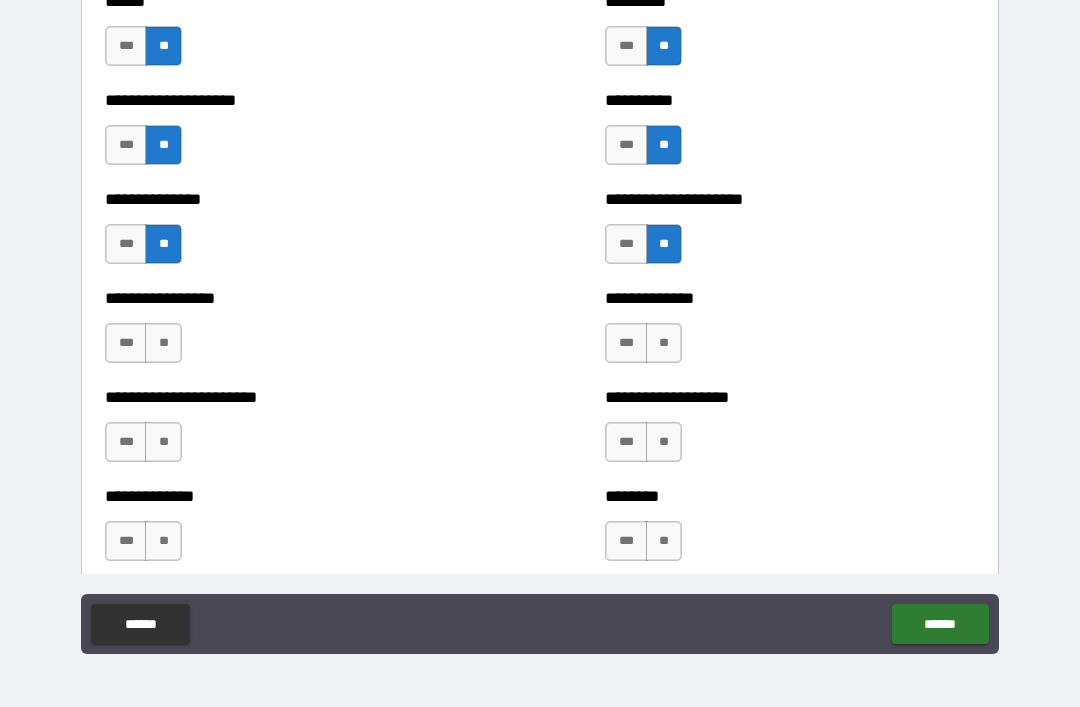 click on "**" at bounding box center [664, 343] 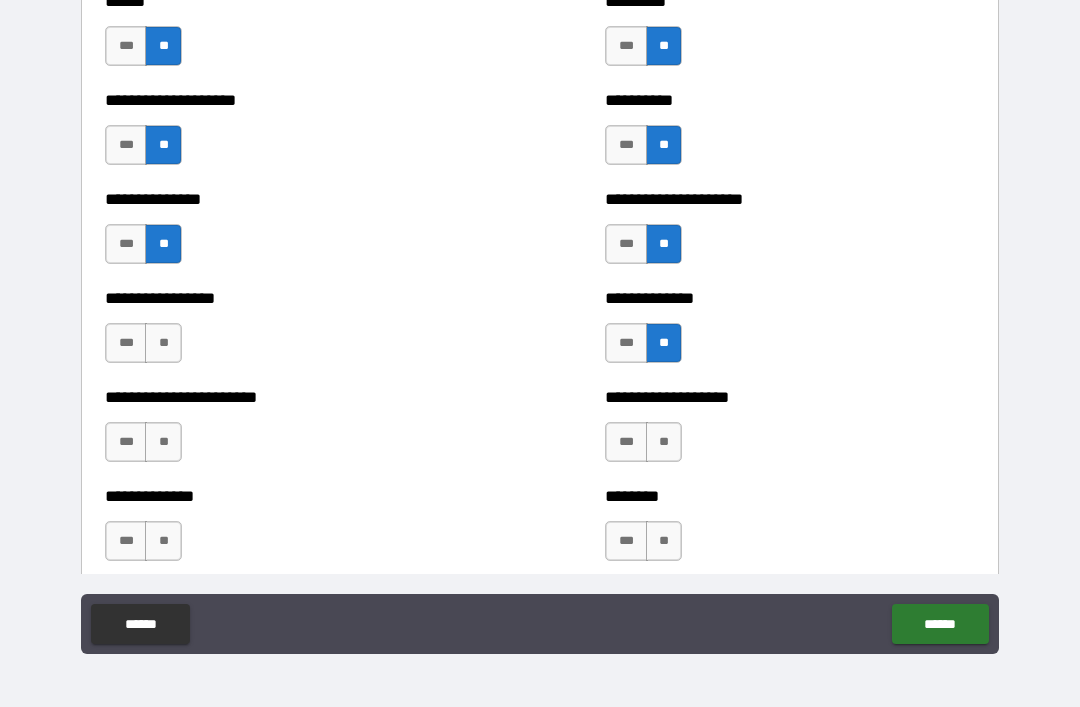 click on "**" at bounding box center (163, 343) 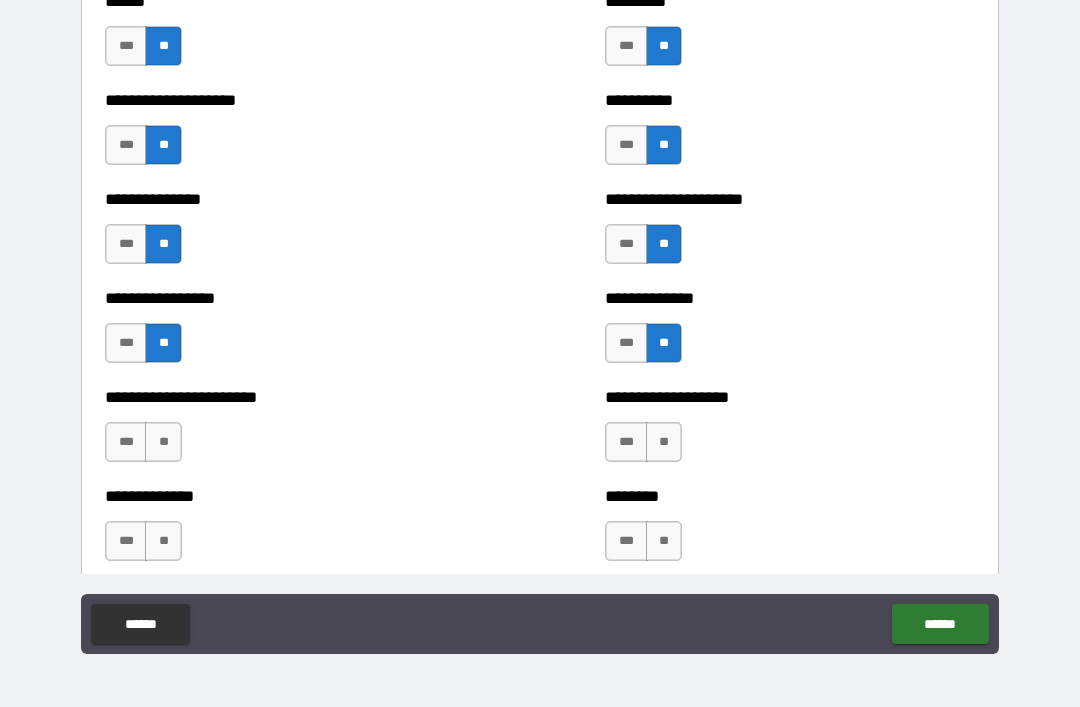 click on "**" at bounding box center (163, 442) 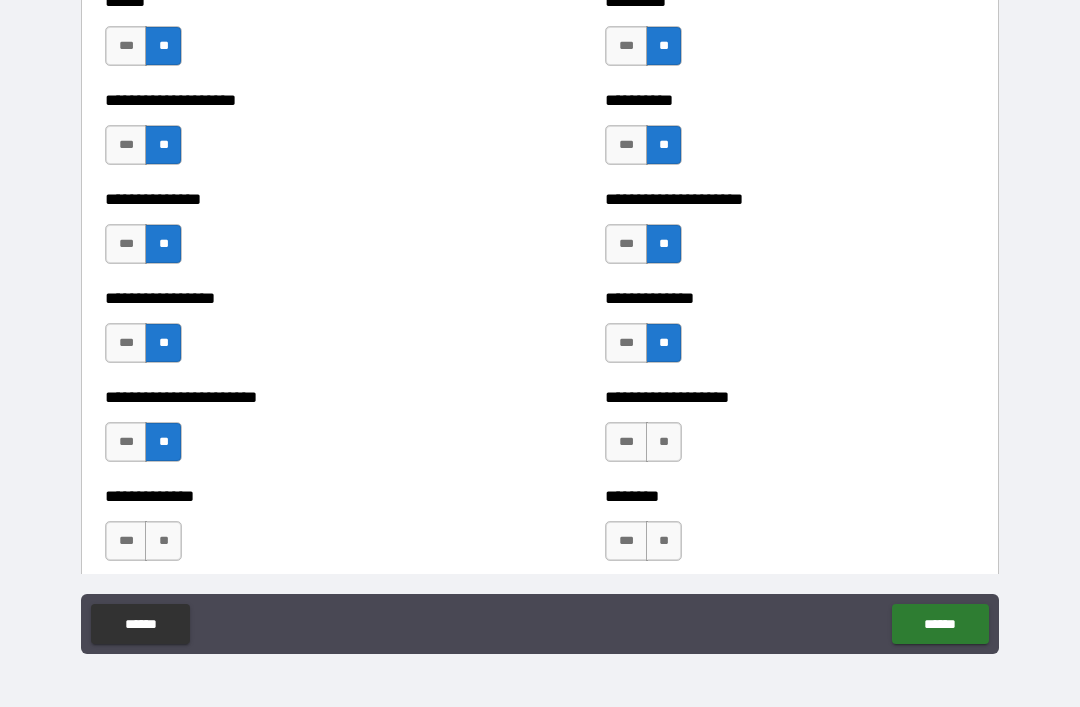 click on "**" at bounding box center (163, 541) 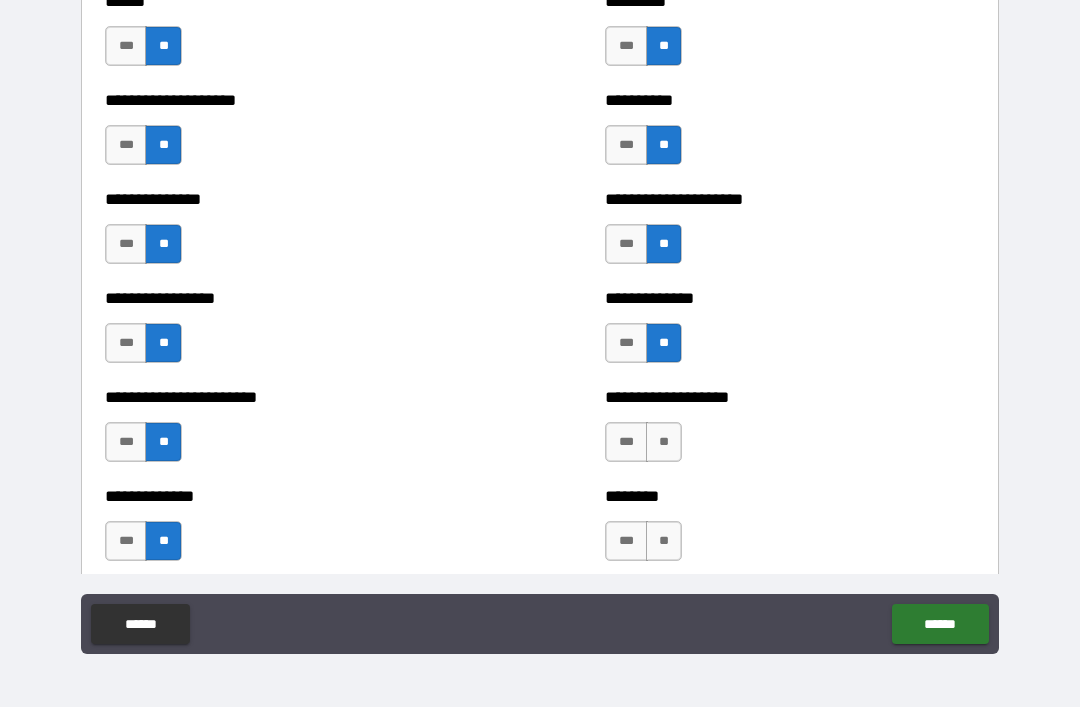 click on "**" at bounding box center [664, 442] 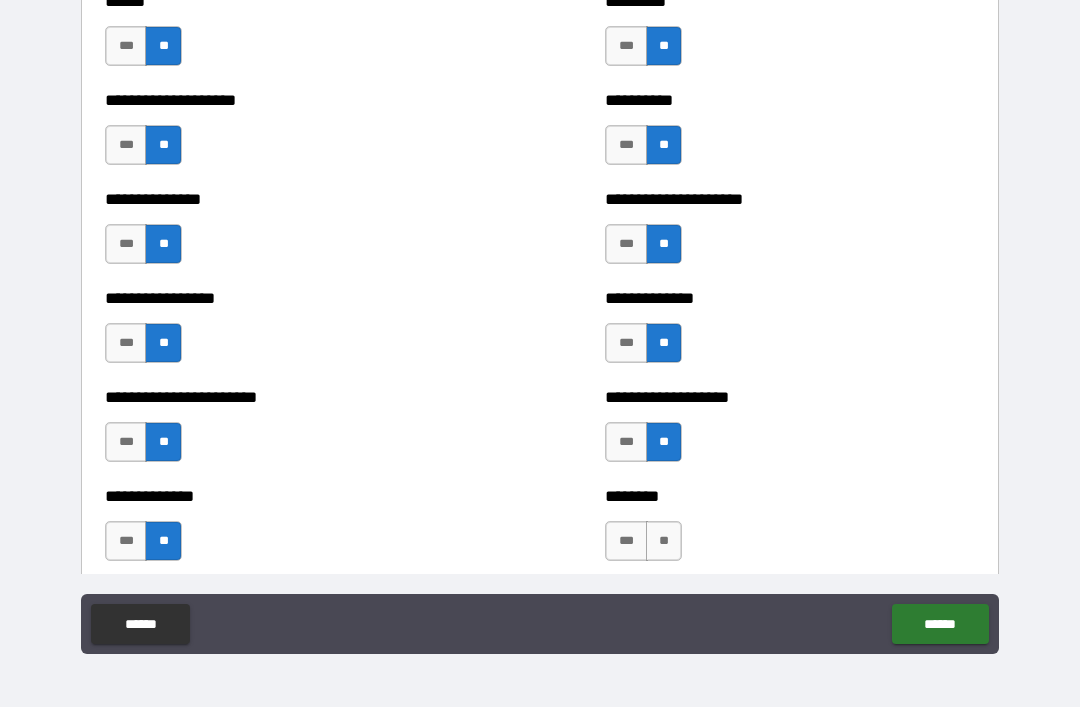 click on "***" at bounding box center [626, 541] 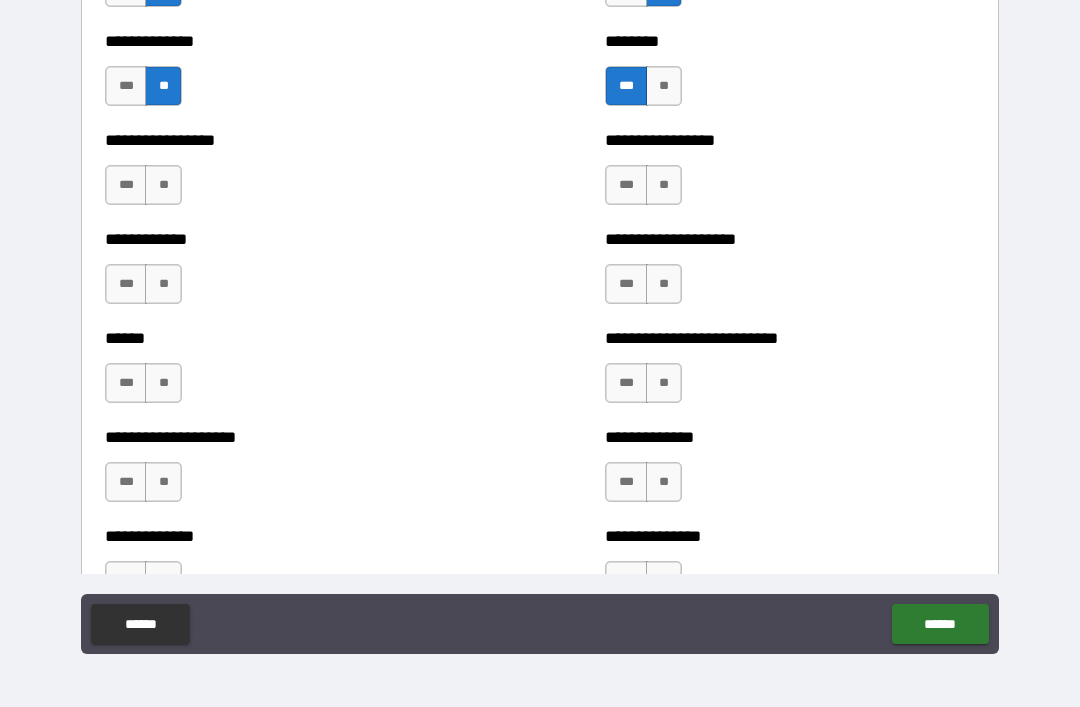 scroll, scrollTop: 3660, scrollLeft: 0, axis: vertical 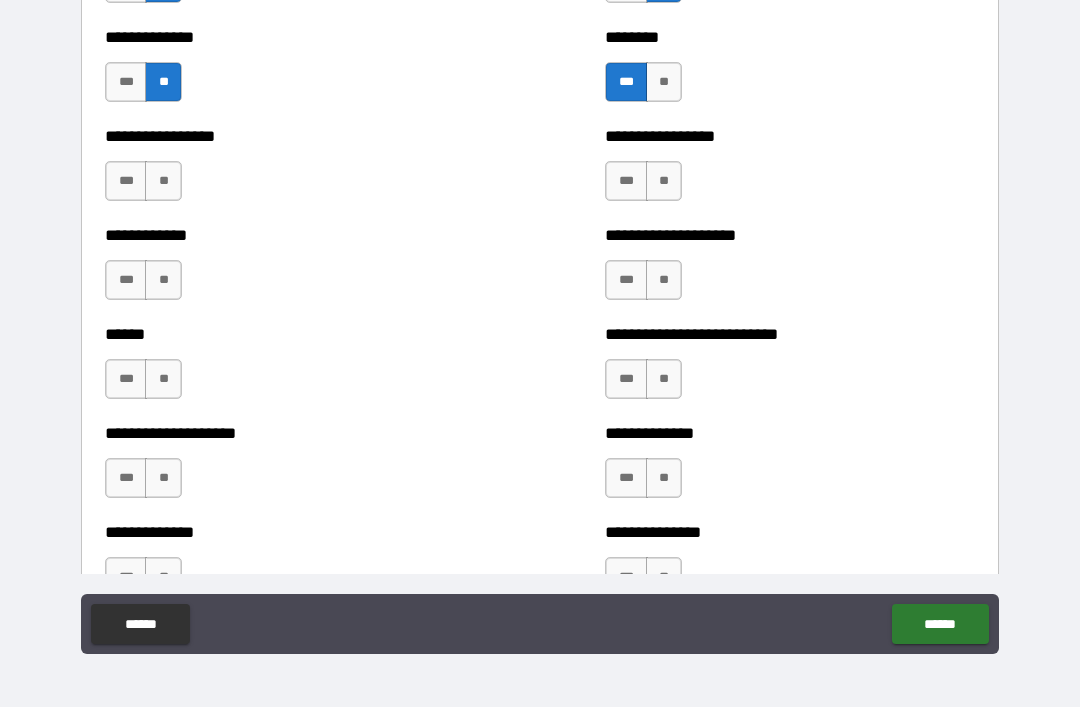 click on "**" at bounding box center [163, 181] 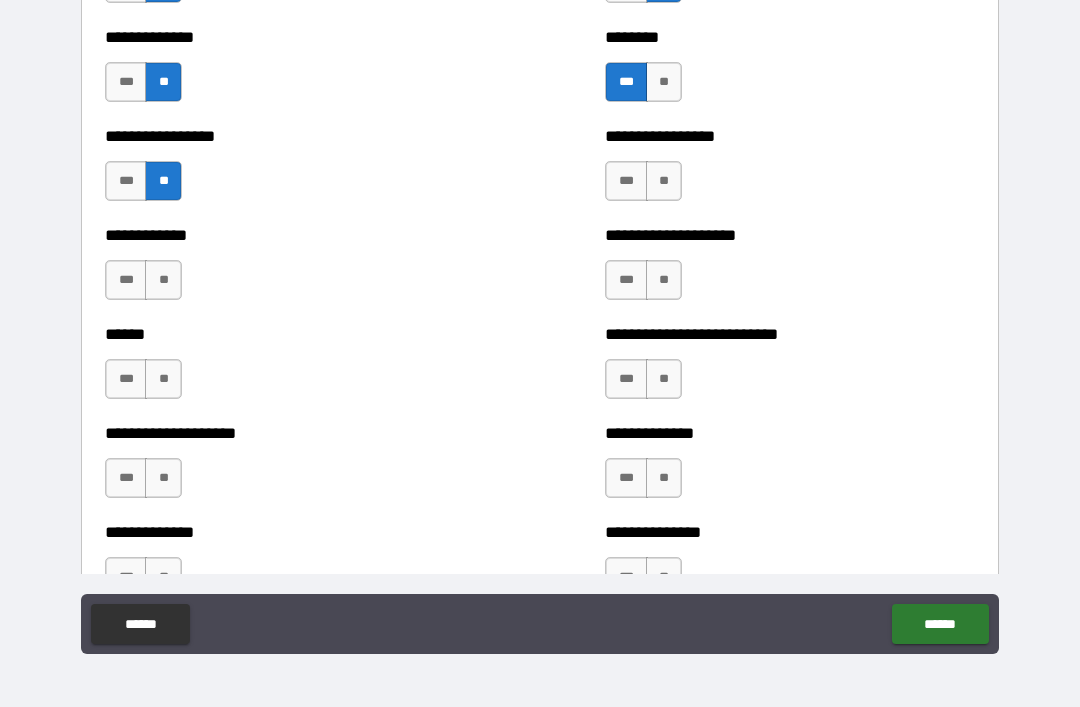 click on "**" at bounding box center [163, 280] 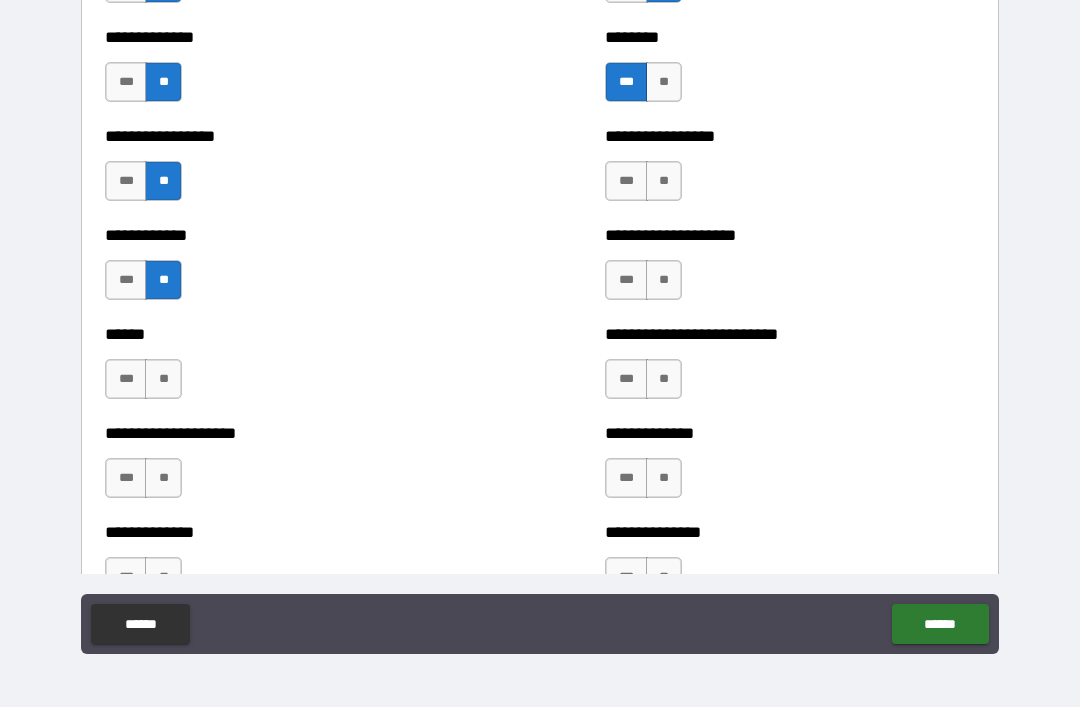 click on "**" at bounding box center (163, 379) 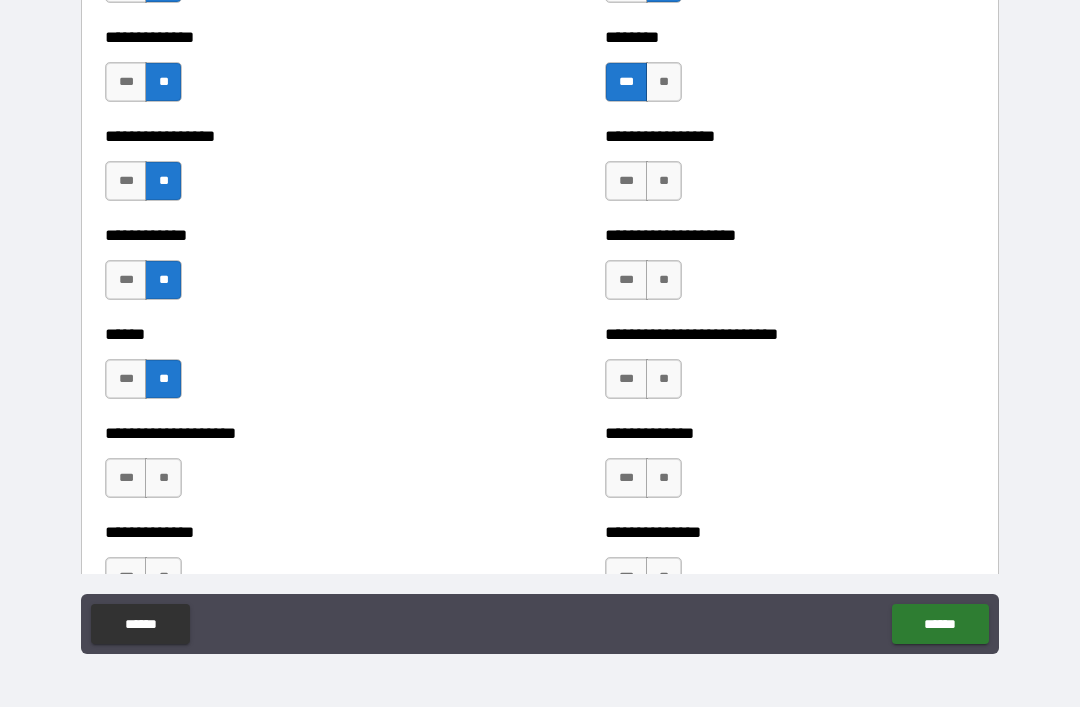 click on "**" at bounding box center [163, 478] 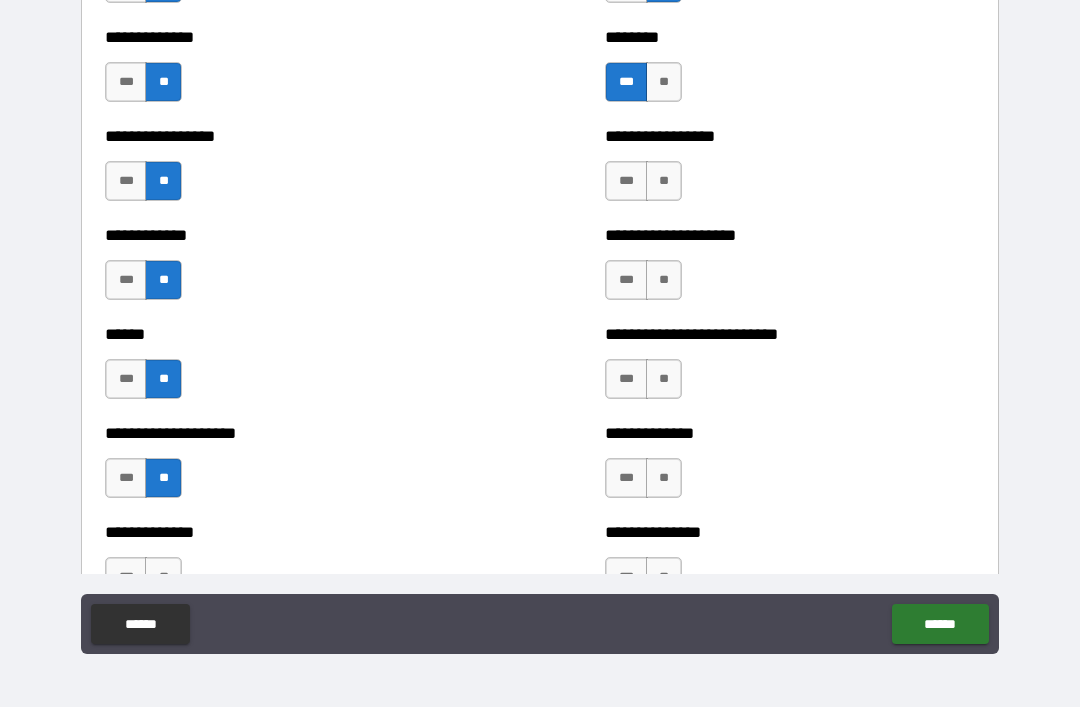click on "**" at bounding box center [664, 181] 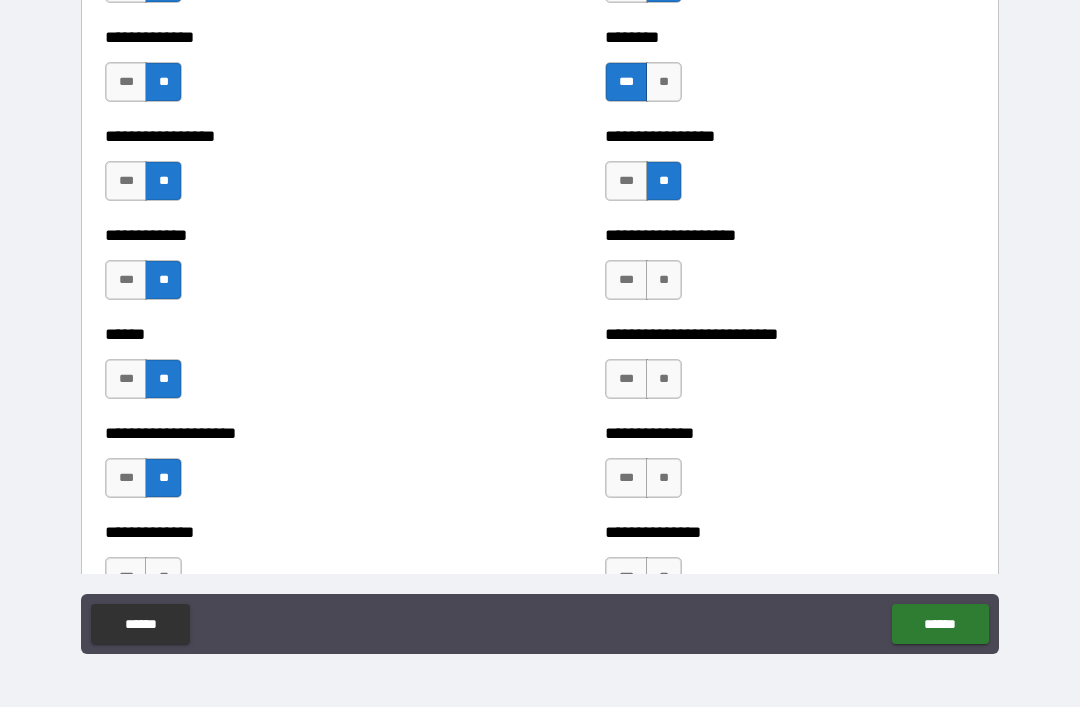 click on "**" at bounding box center (664, 280) 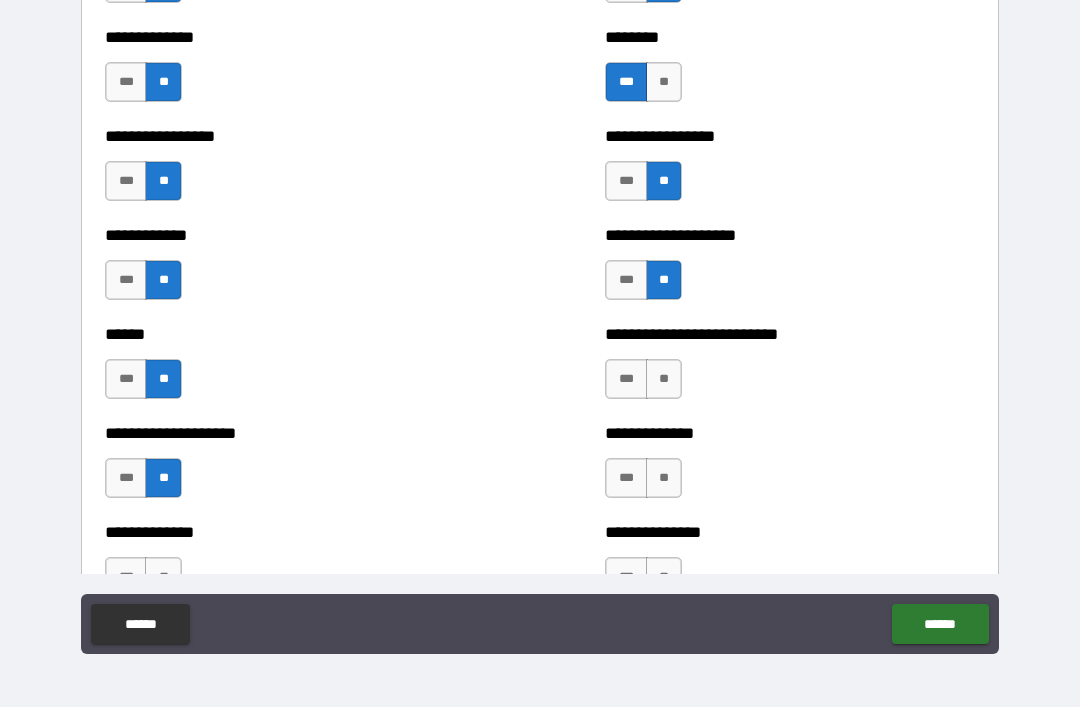click on "**" at bounding box center [664, 379] 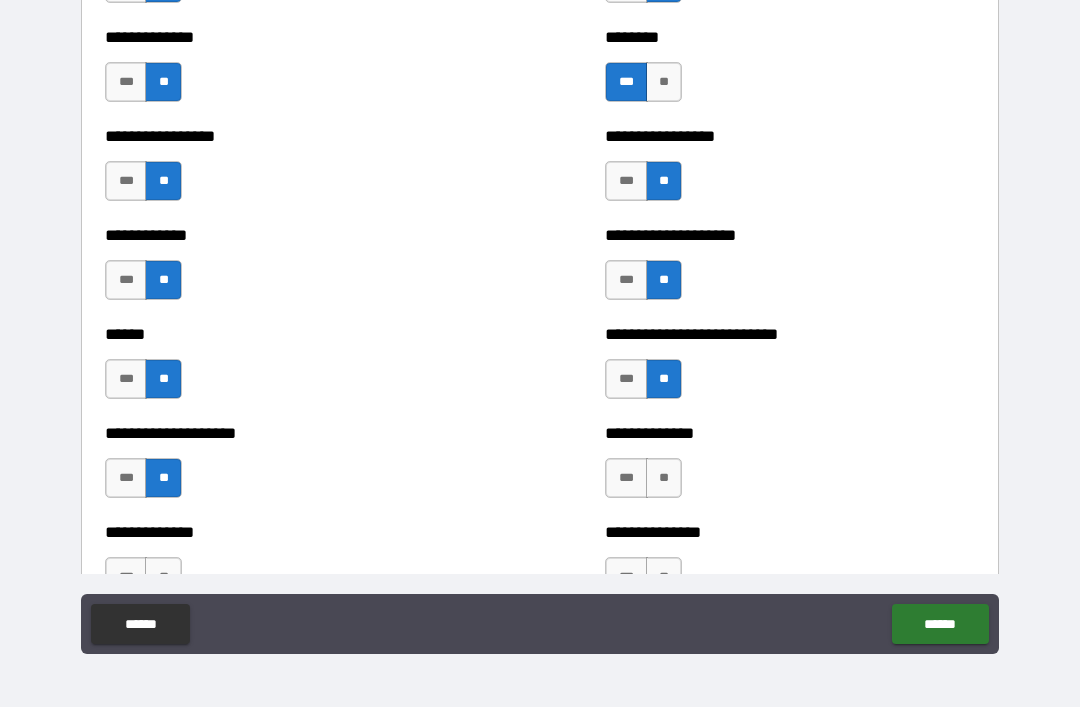 click on "***" at bounding box center (626, 478) 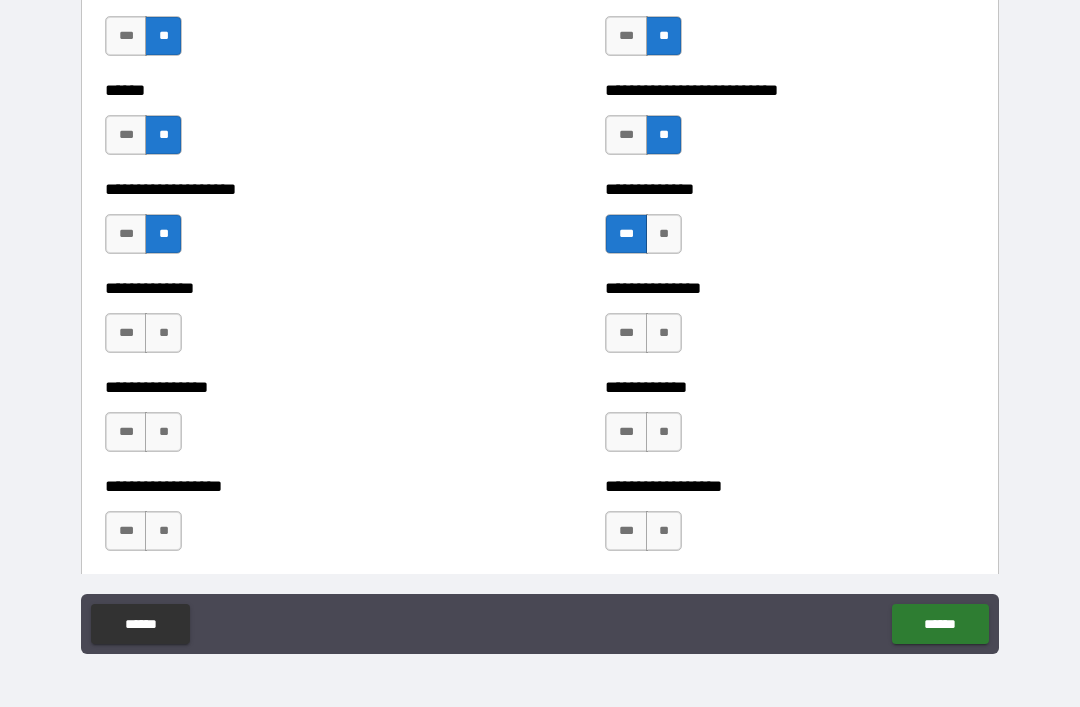 scroll, scrollTop: 3902, scrollLeft: 0, axis: vertical 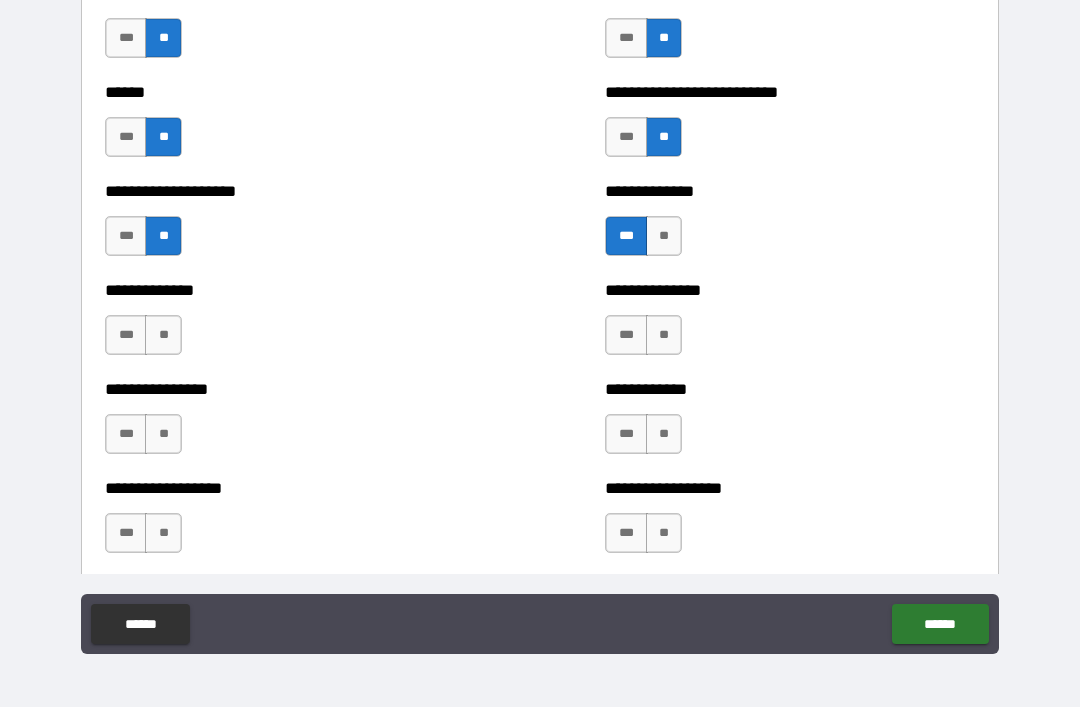 click on "**" at bounding box center [163, 335] 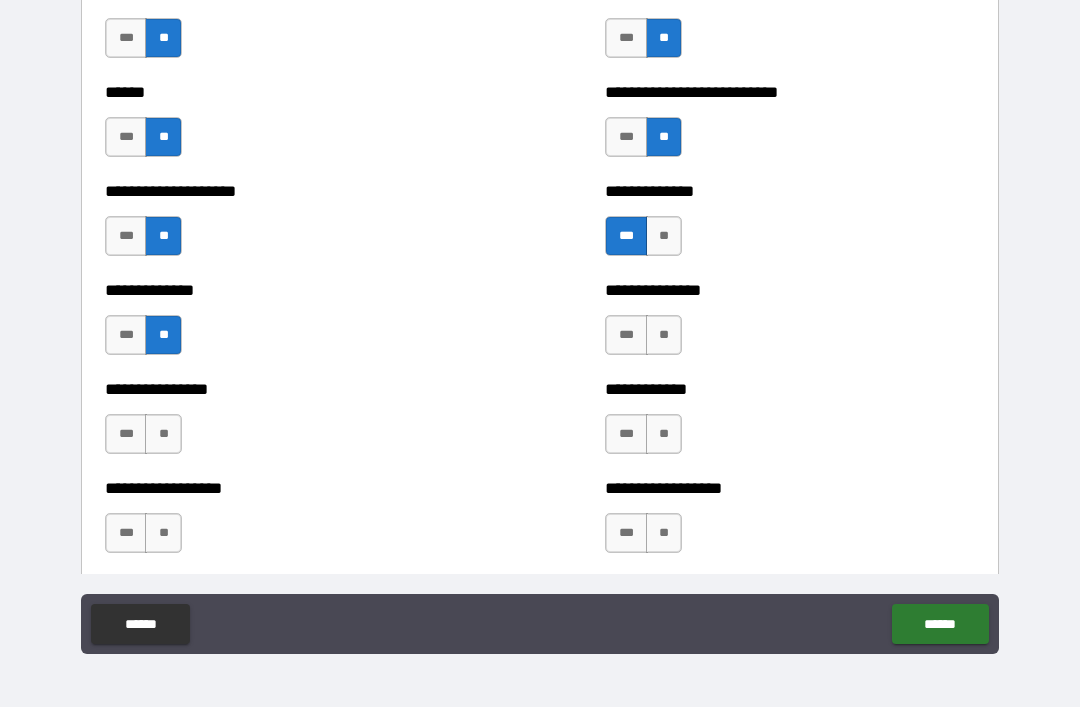 click on "**" at bounding box center [664, 335] 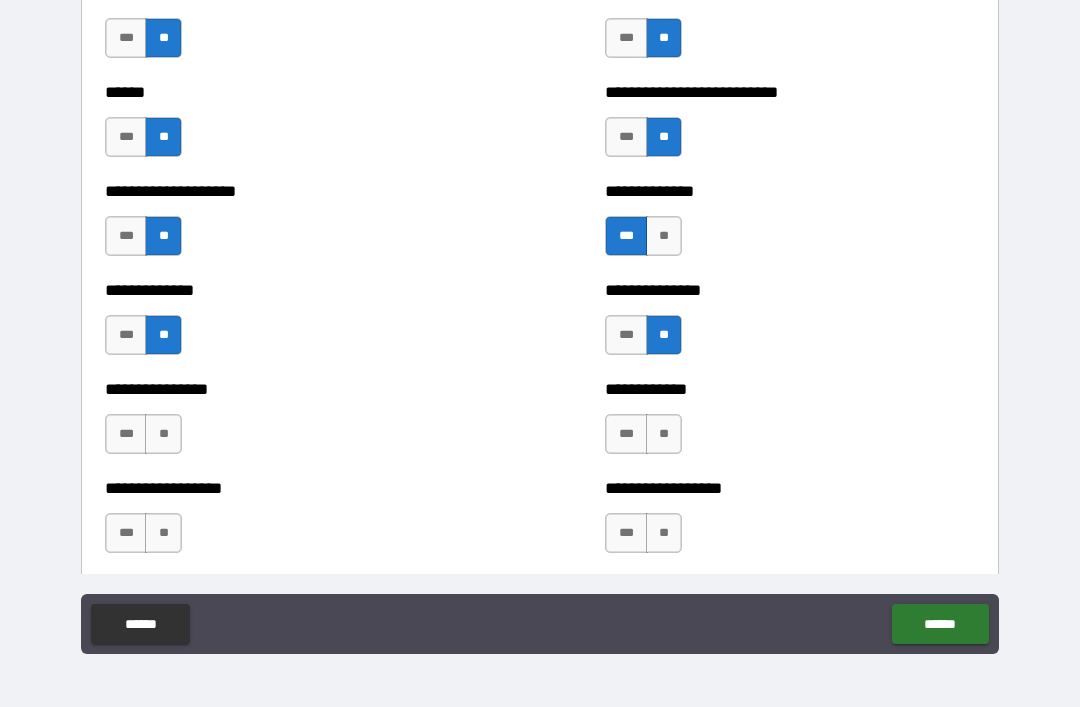 click on "**" at bounding box center [664, 434] 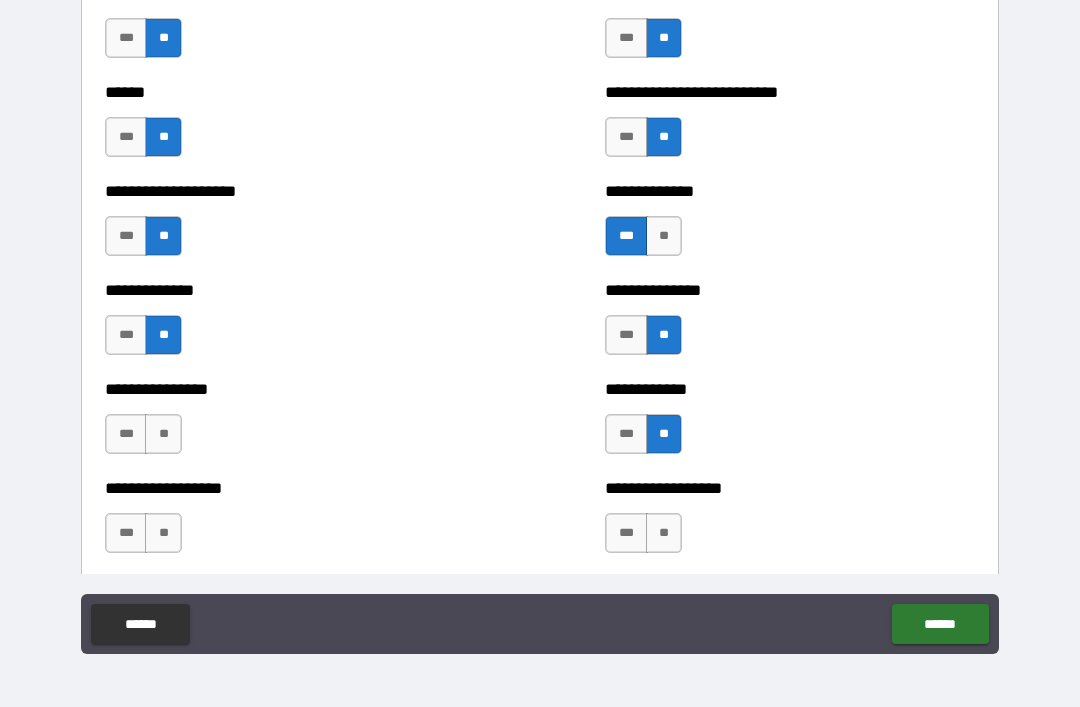 click on "**" at bounding box center (664, 533) 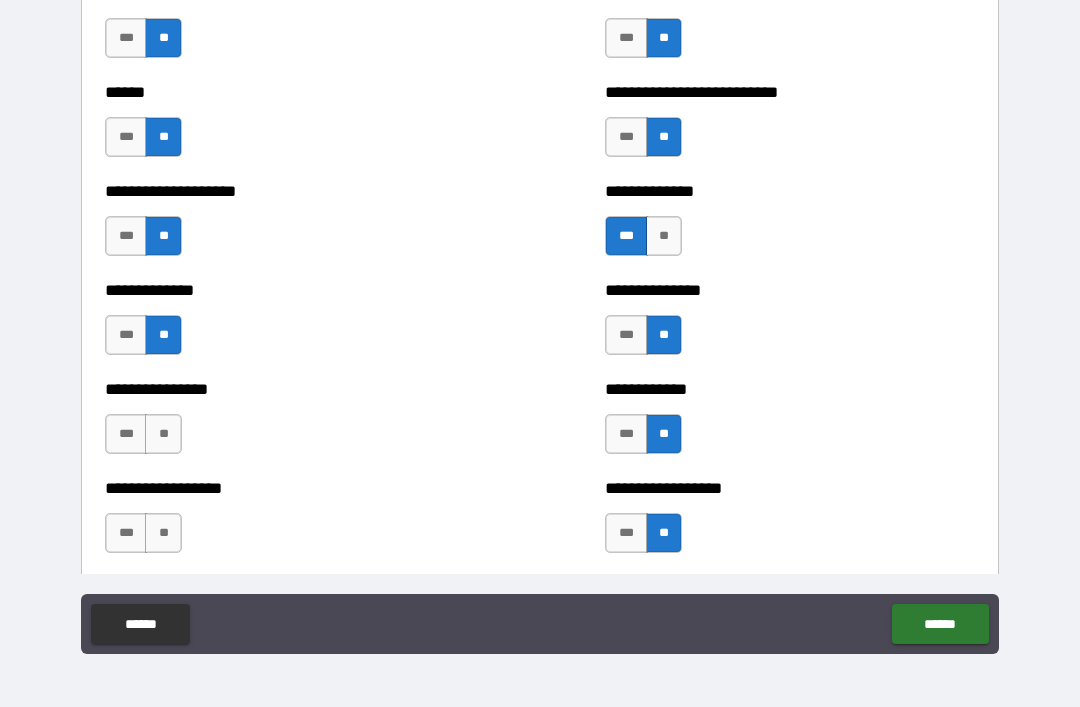 click on "**" at bounding box center (163, 434) 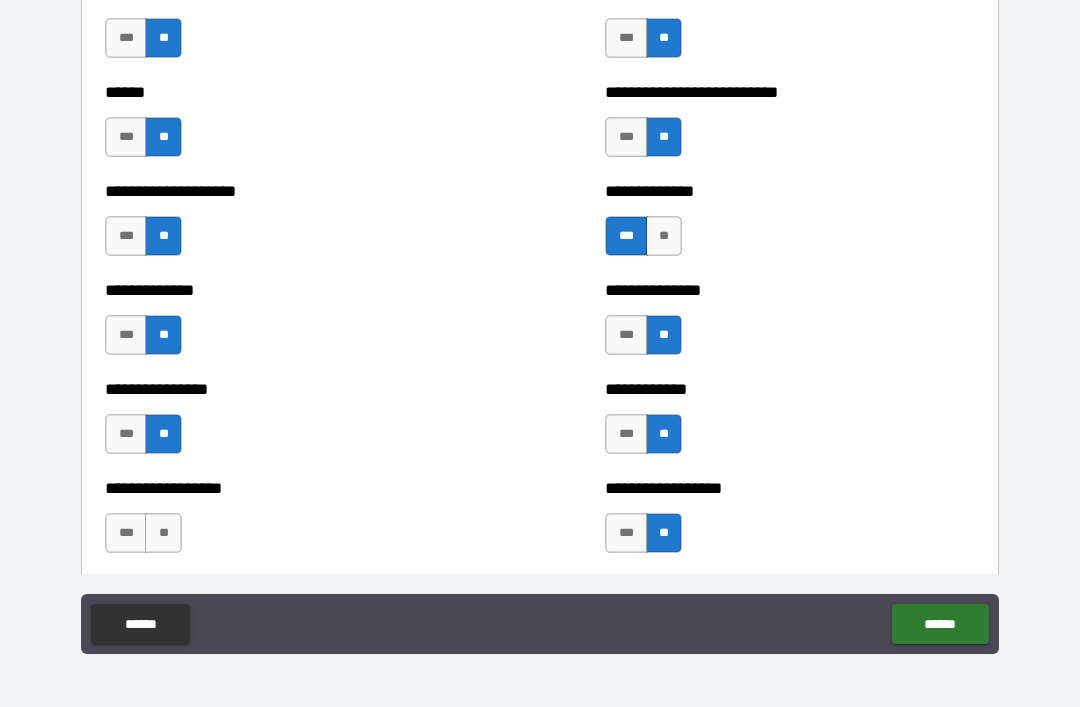 click on "***" at bounding box center (126, 533) 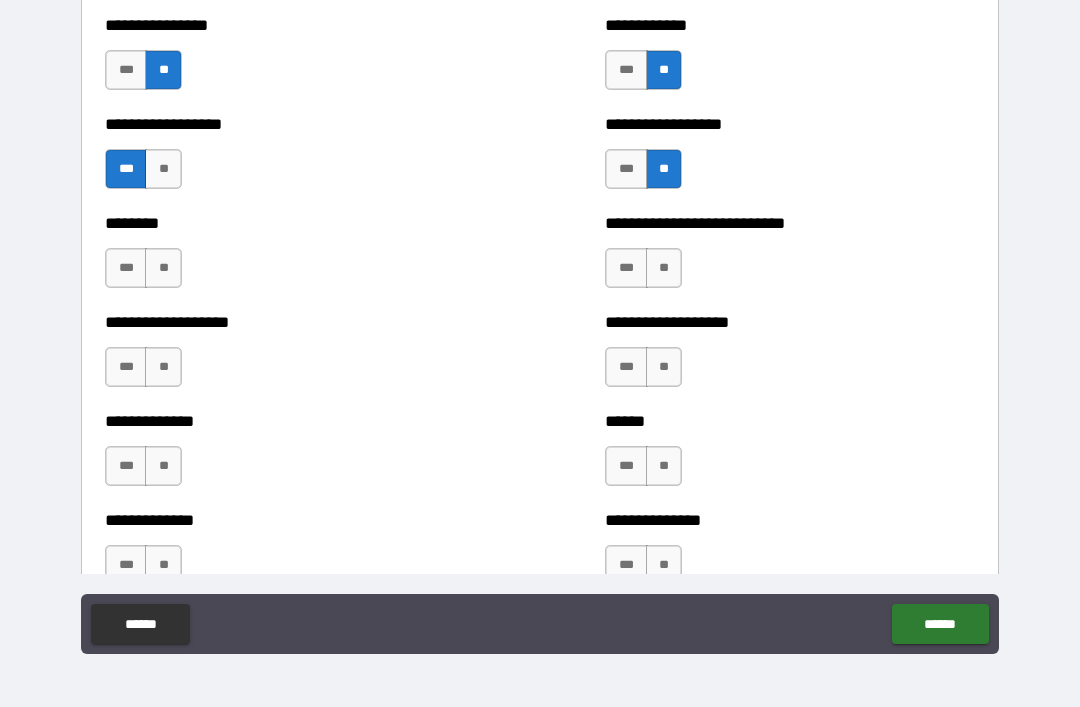 scroll, scrollTop: 4281, scrollLeft: 0, axis: vertical 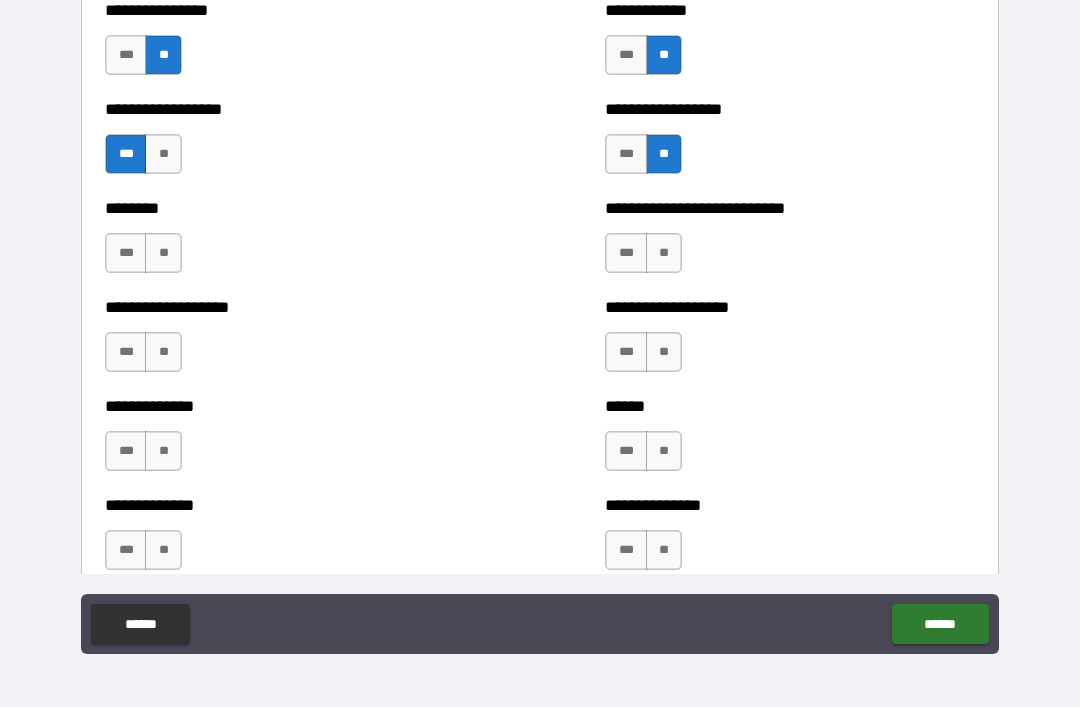click on "**" at bounding box center [163, 253] 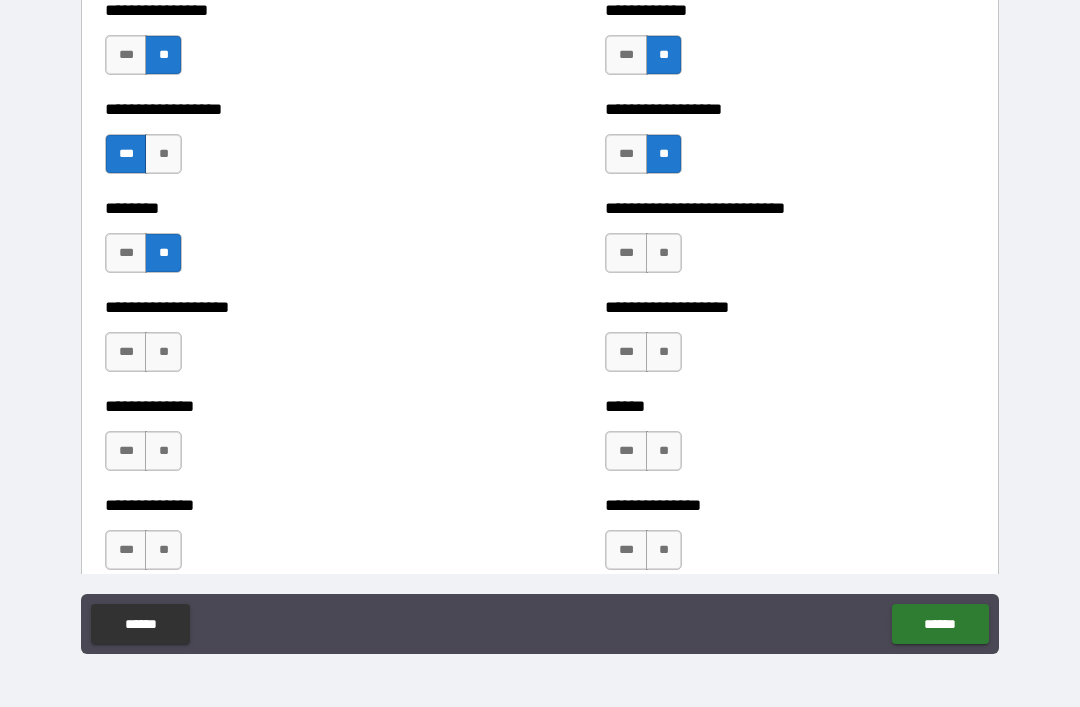 click on "**" at bounding box center (163, 352) 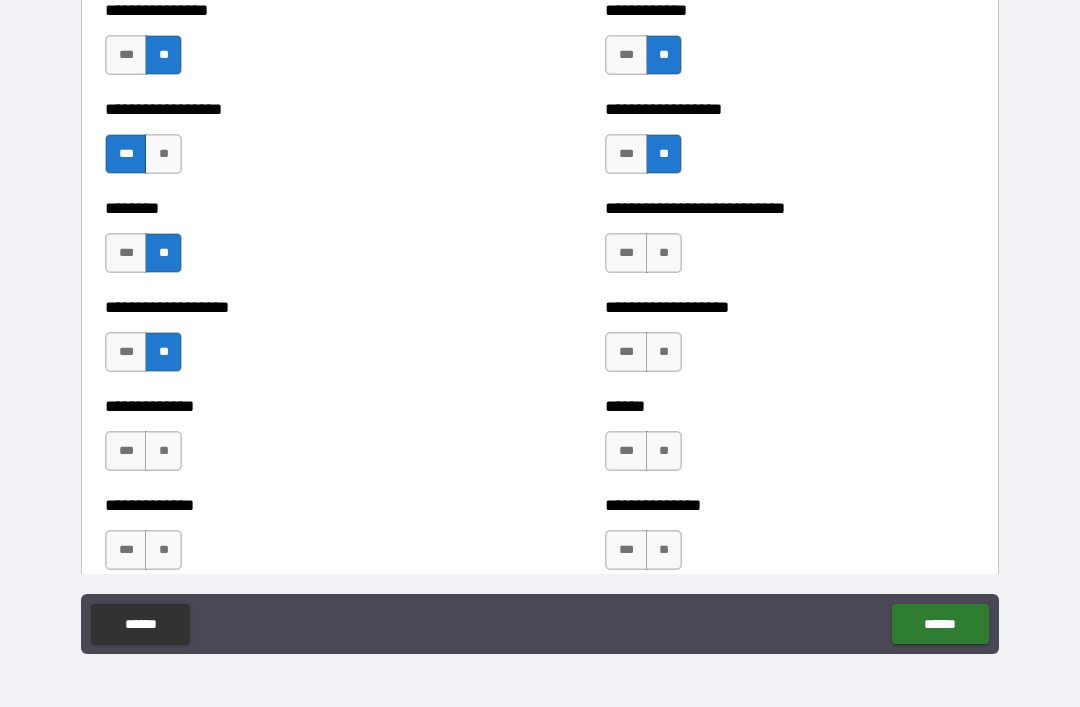 click on "**" at bounding box center [163, 451] 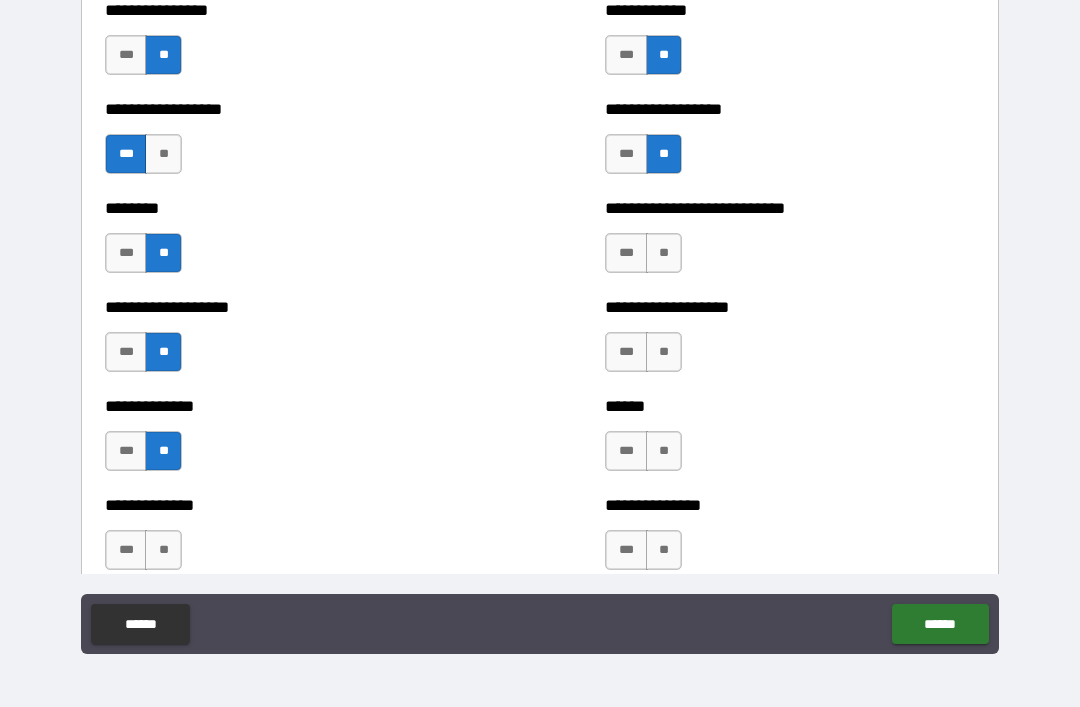 click on "**" at bounding box center (163, 550) 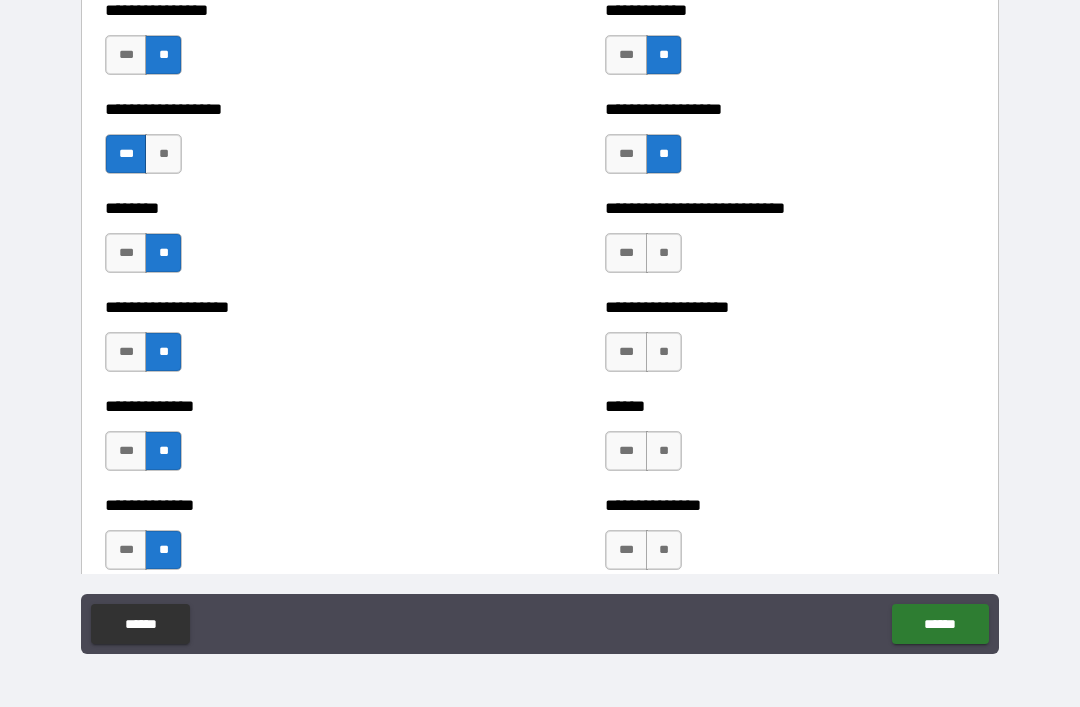click on "**" at bounding box center [664, 253] 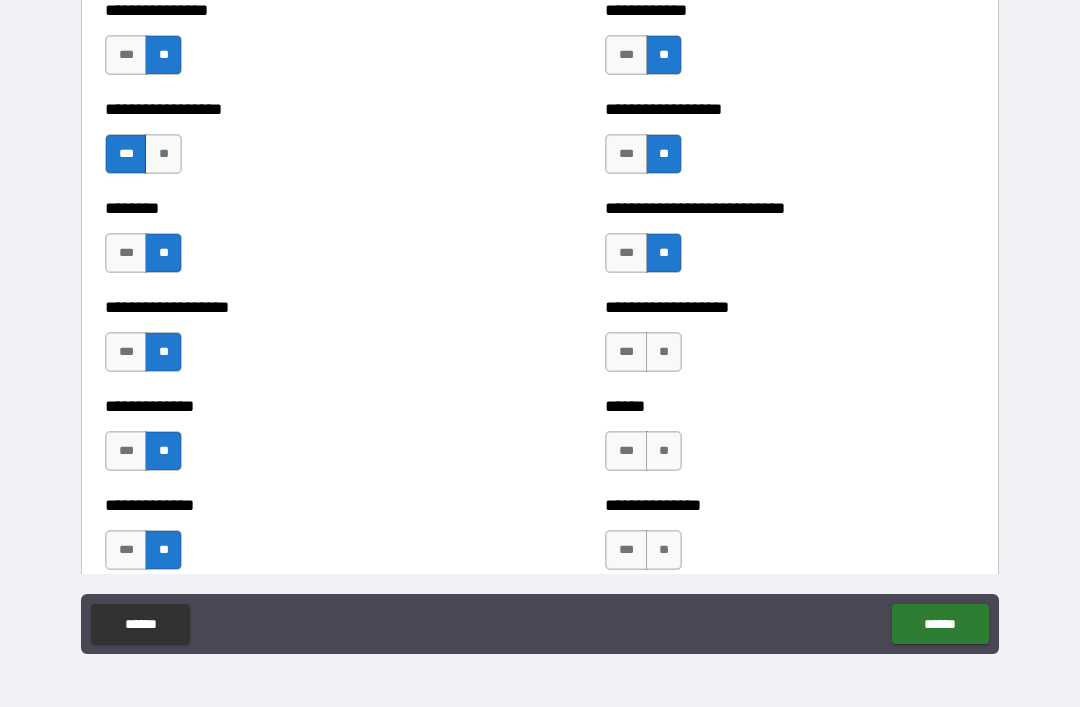 click on "**" at bounding box center [664, 352] 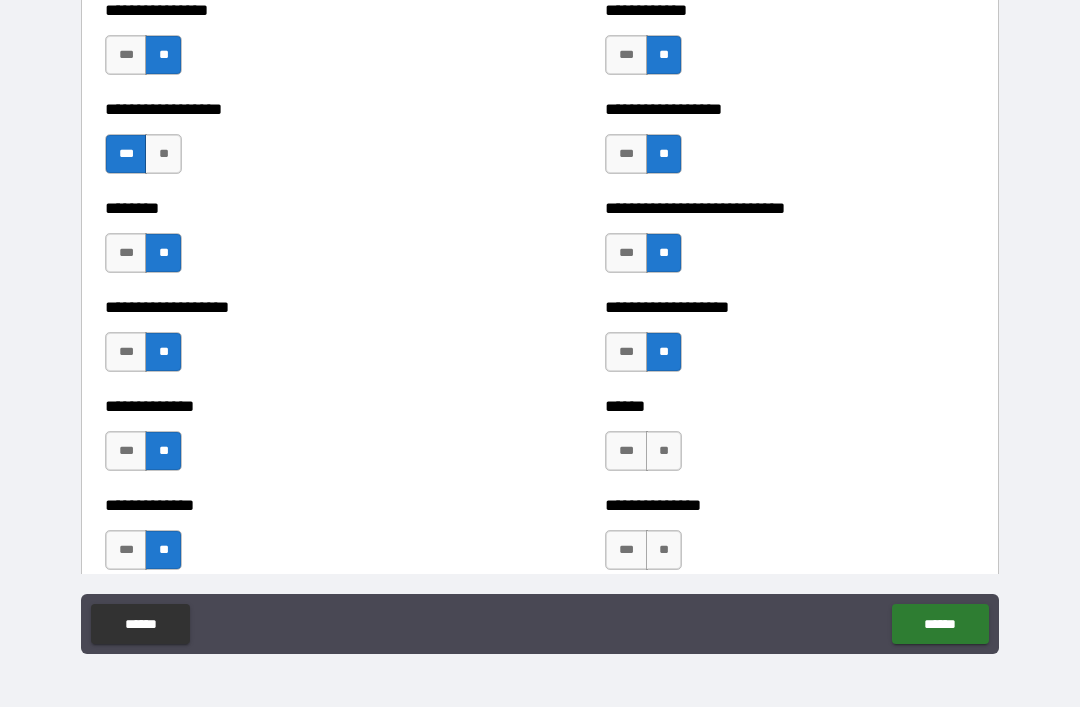 click on "**" at bounding box center (664, 451) 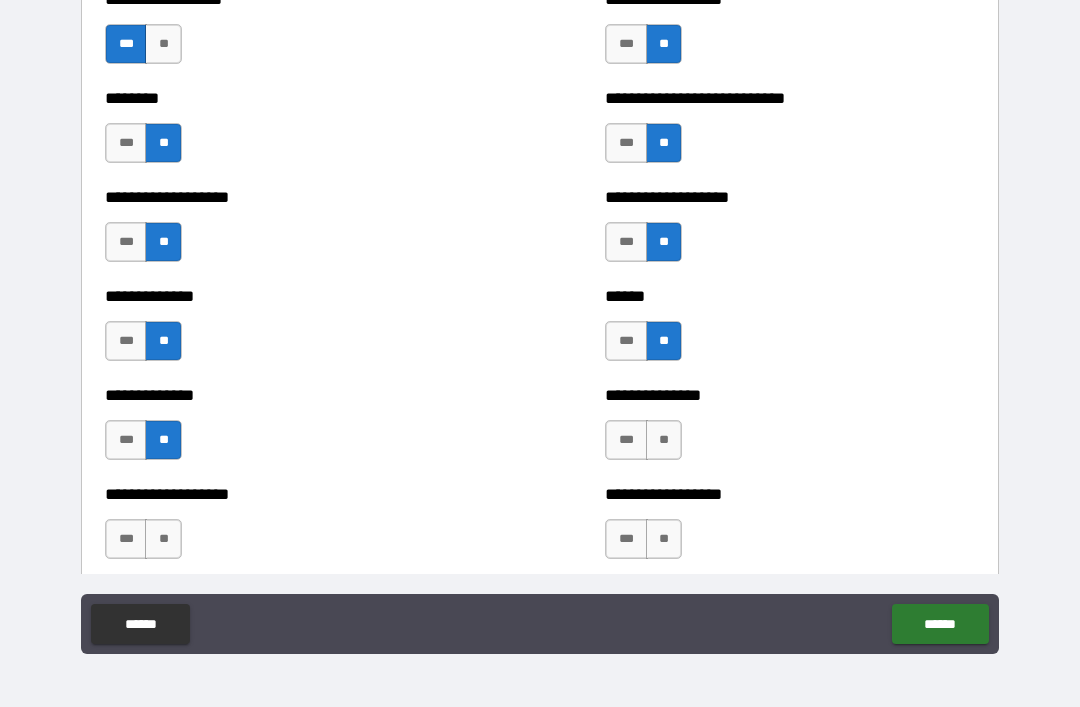 scroll, scrollTop: 4401, scrollLeft: 0, axis: vertical 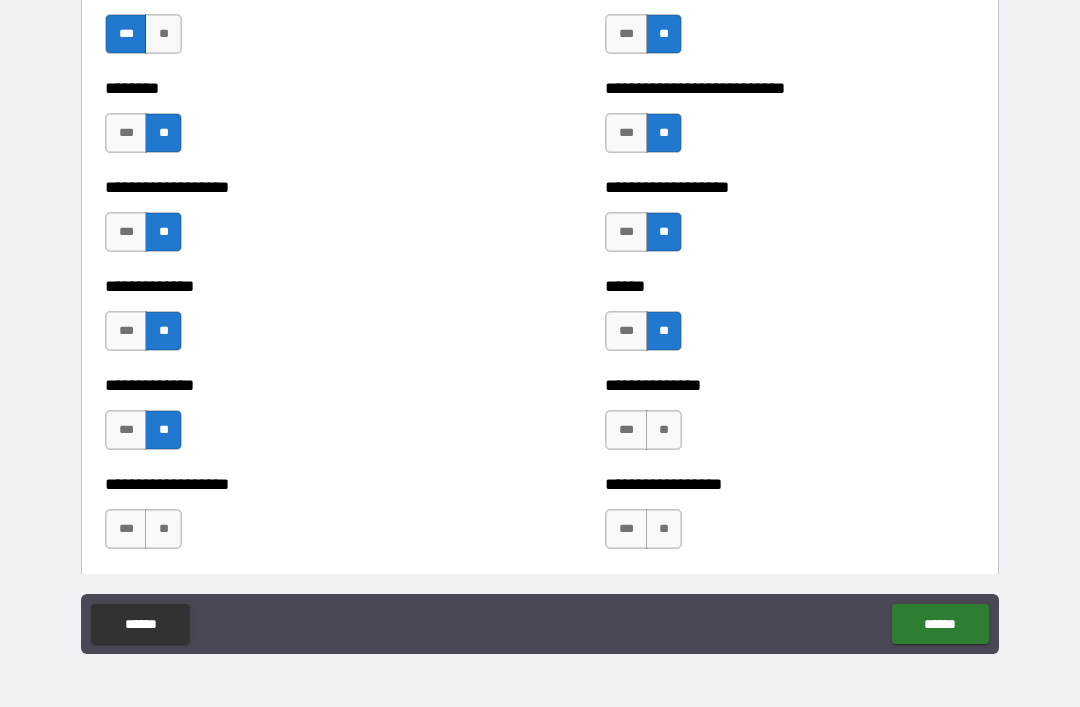 click on "**" at bounding box center [664, 430] 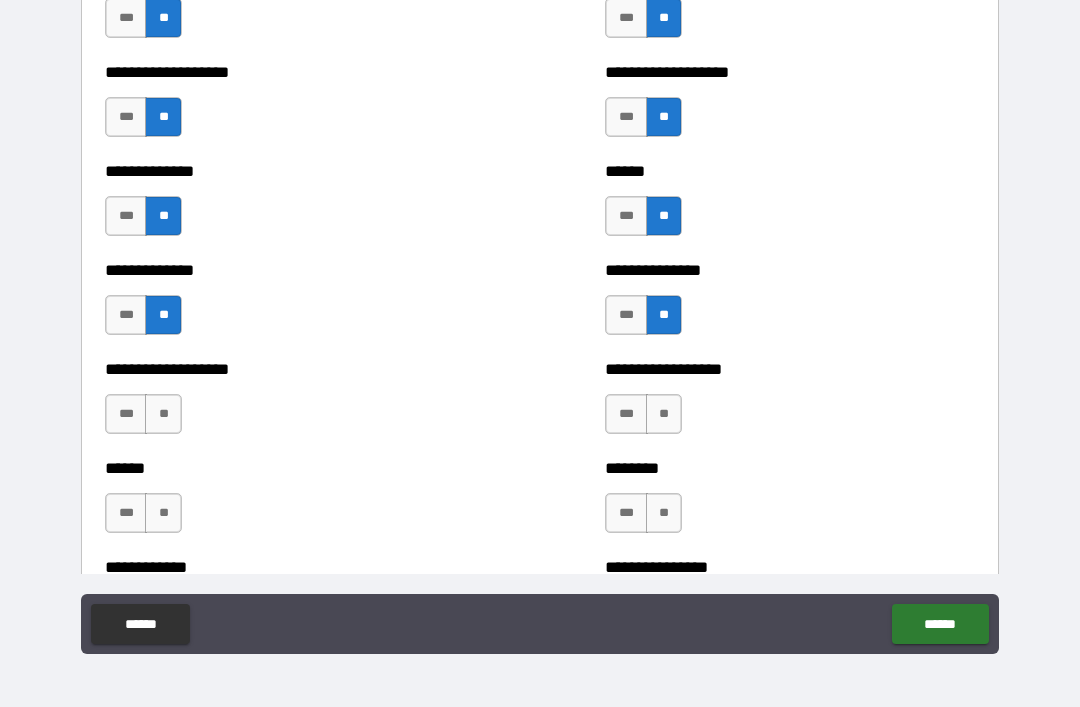 scroll, scrollTop: 4531, scrollLeft: 0, axis: vertical 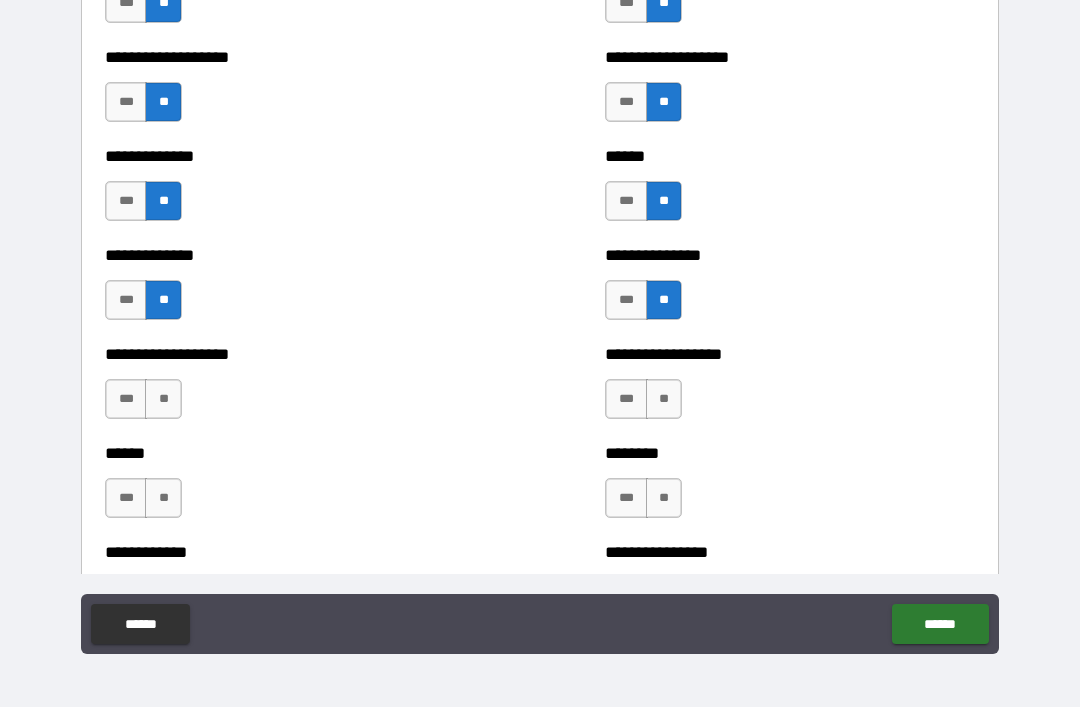 click on "**" at bounding box center (163, 399) 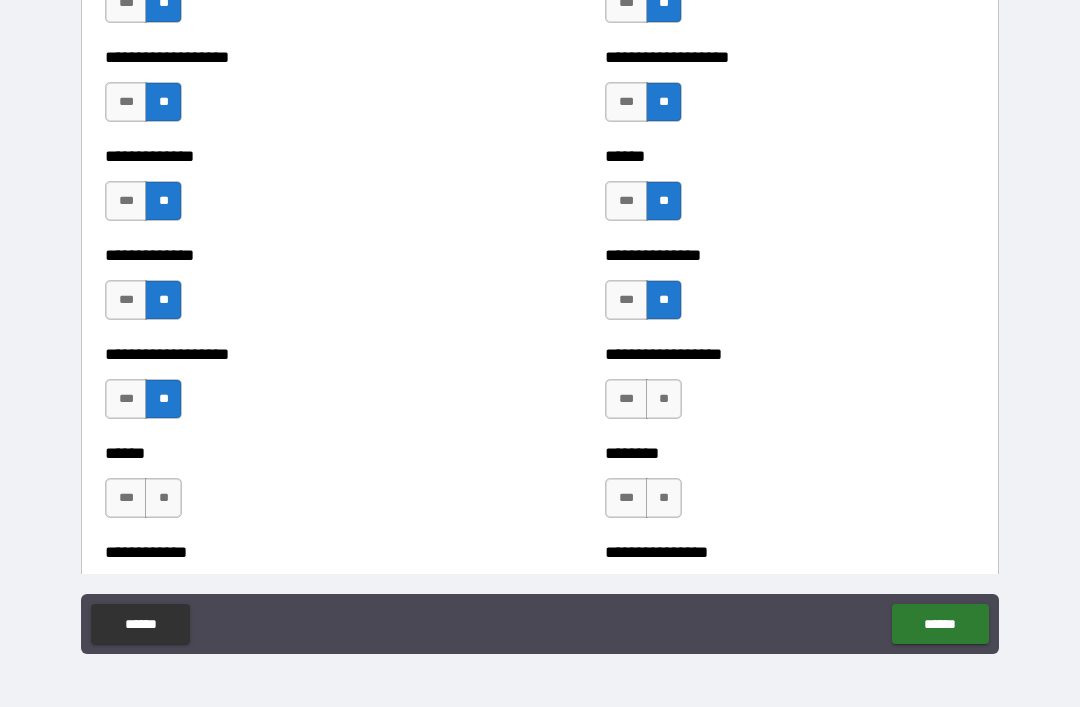 click on "***" at bounding box center [126, 498] 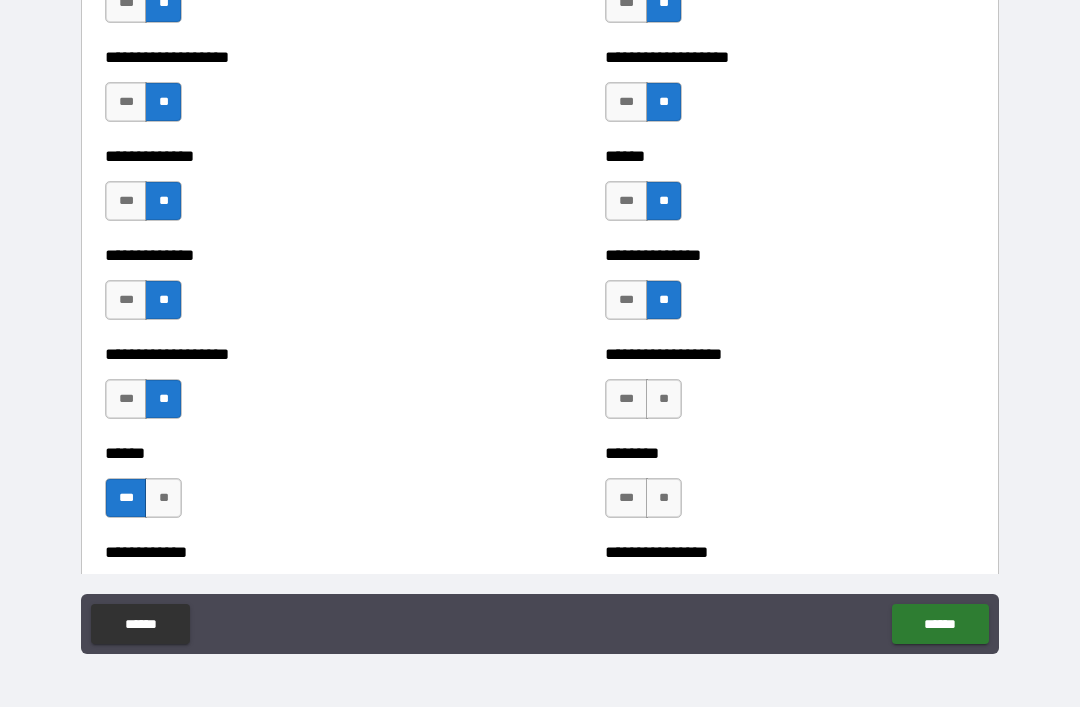 click on "**" at bounding box center (664, 399) 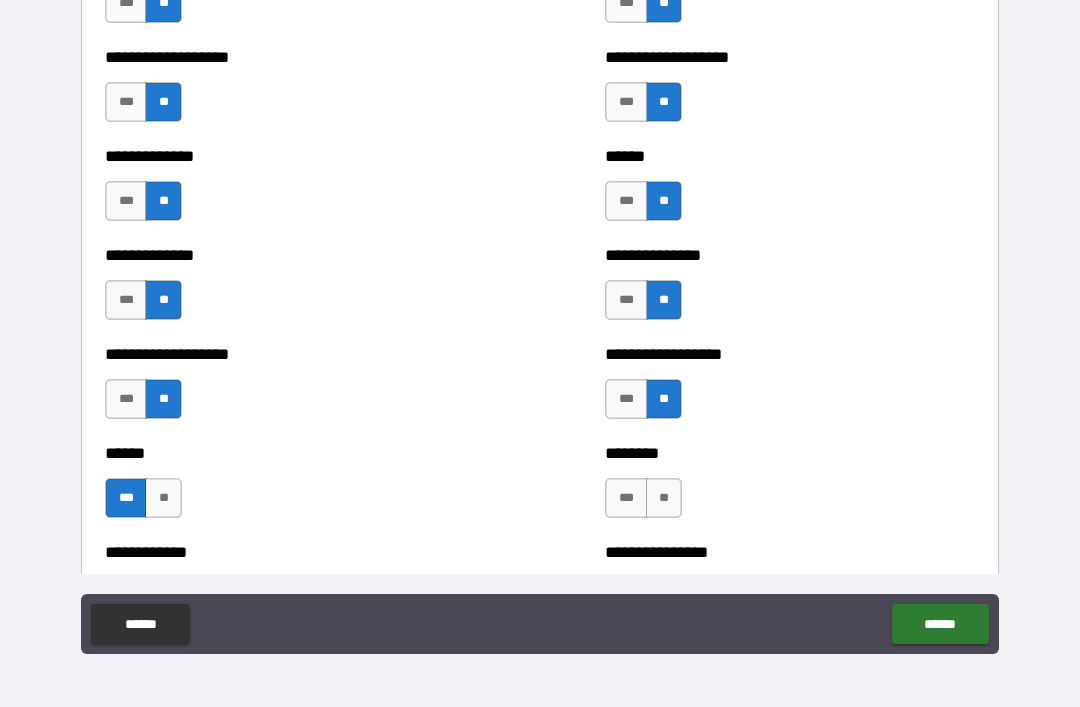 click on "**" at bounding box center (664, 498) 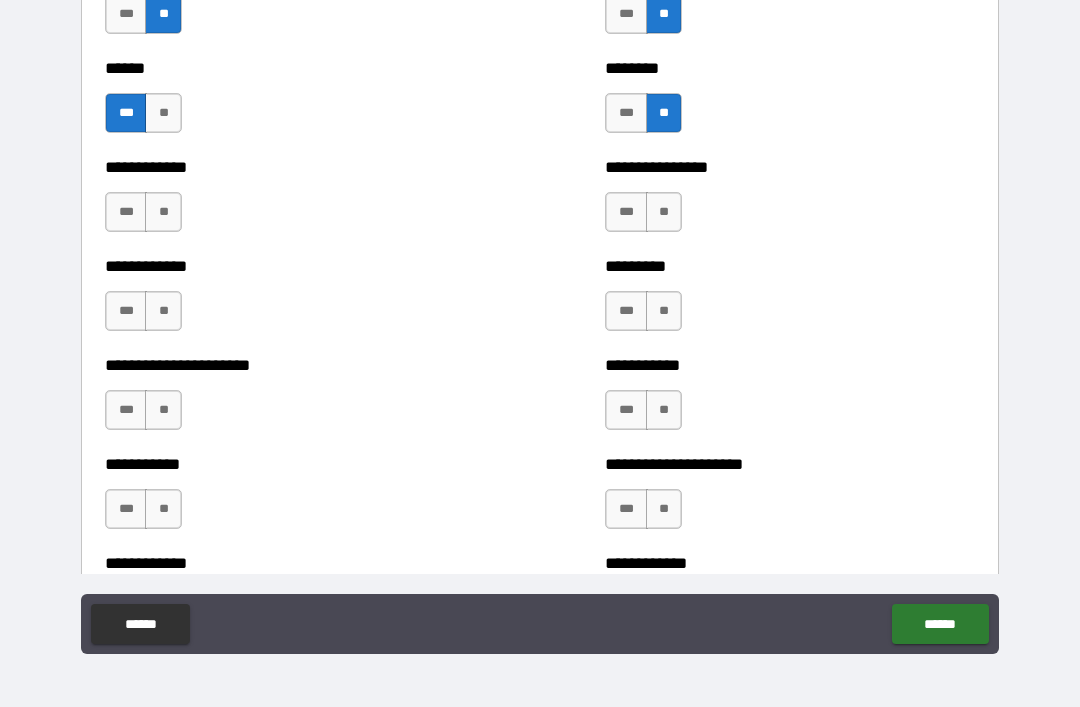 scroll, scrollTop: 4917, scrollLeft: 0, axis: vertical 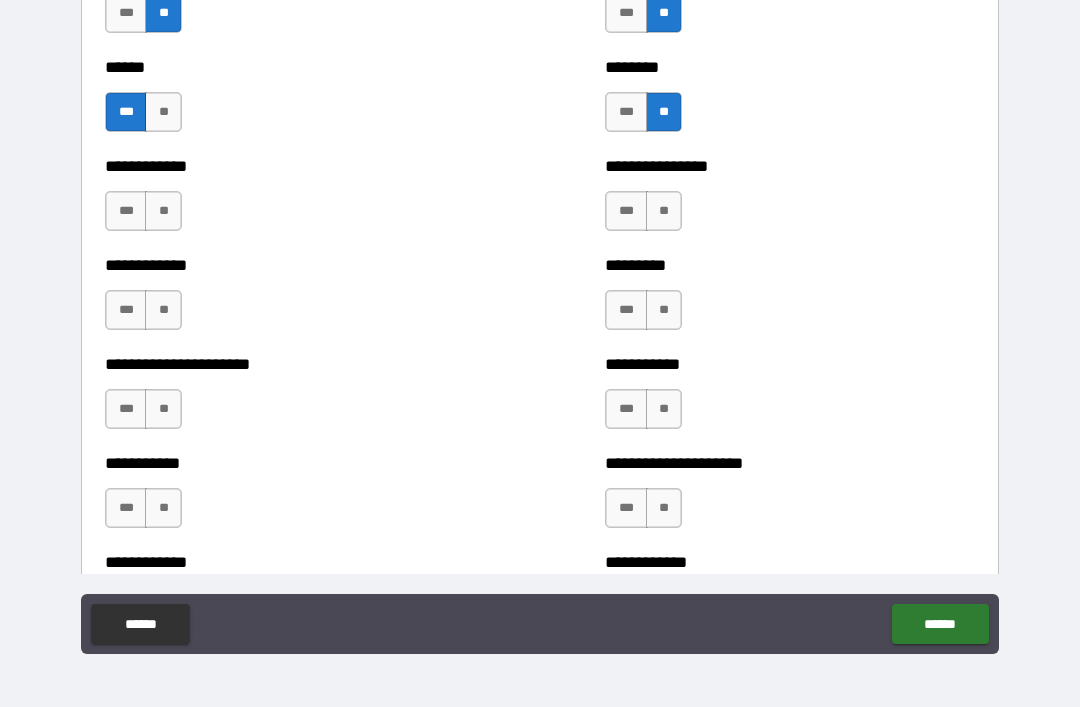 click on "**" at bounding box center (163, 211) 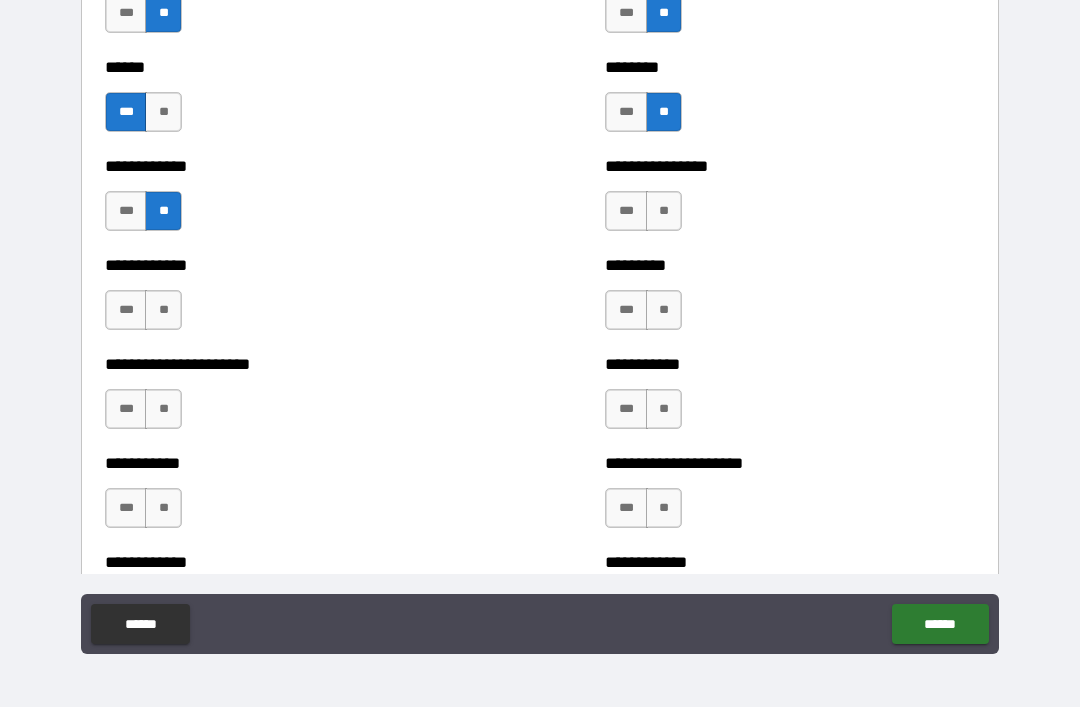 click on "***" at bounding box center [126, 310] 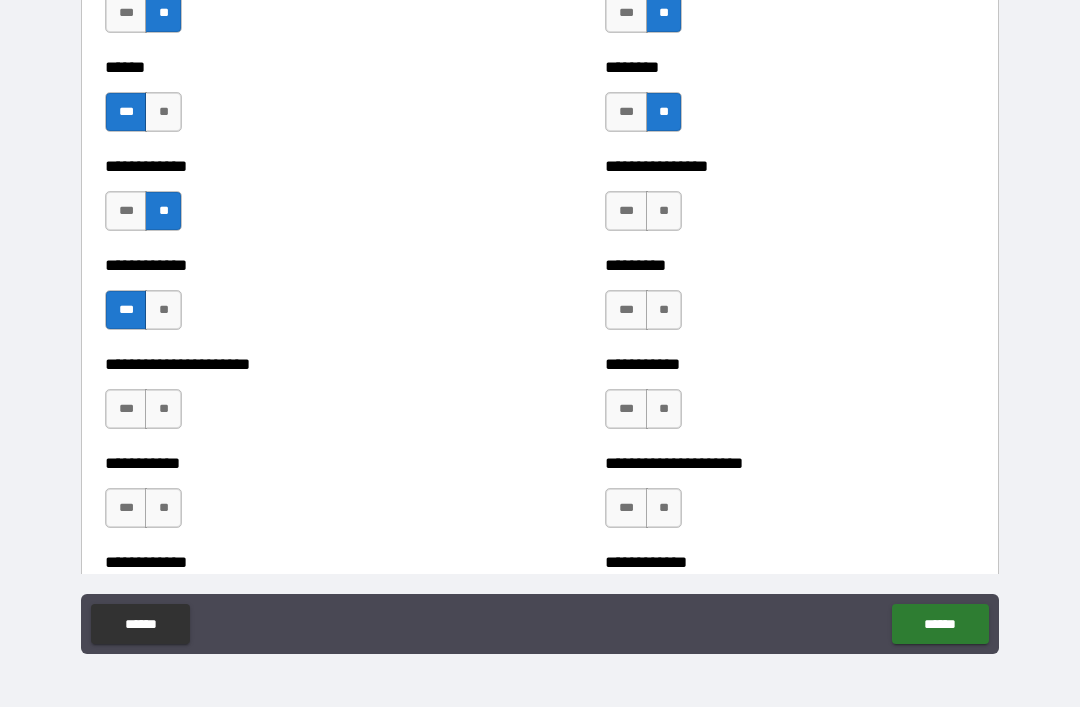 click on "**" at bounding box center (664, 211) 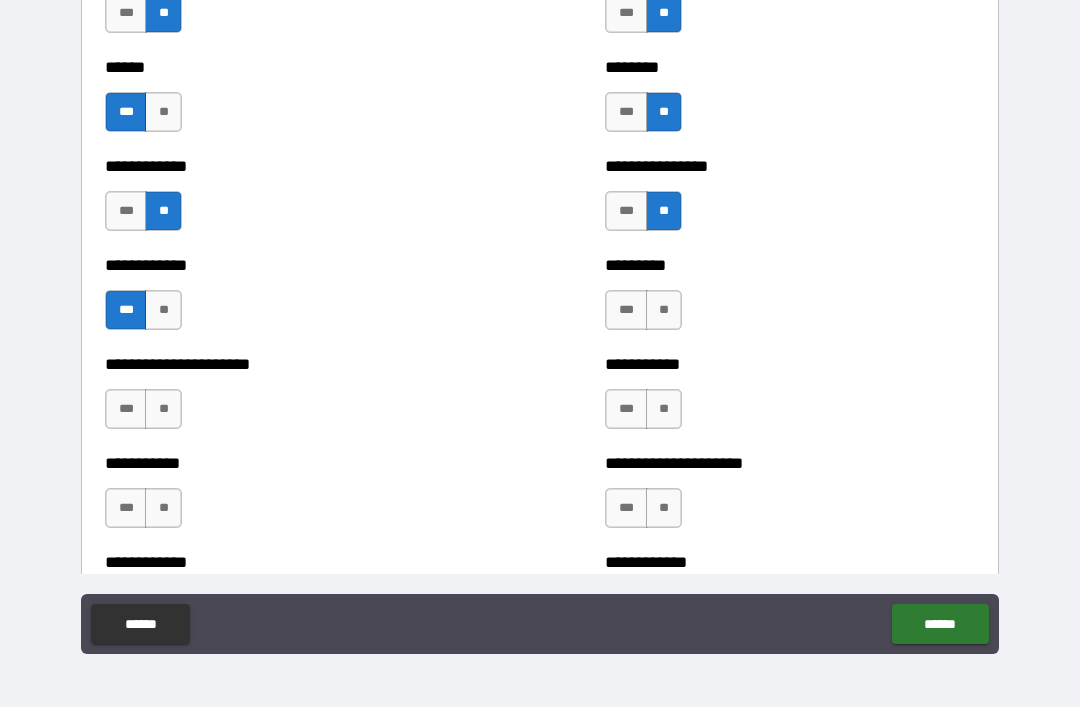 click on "**" at bounding box center [664, 310] 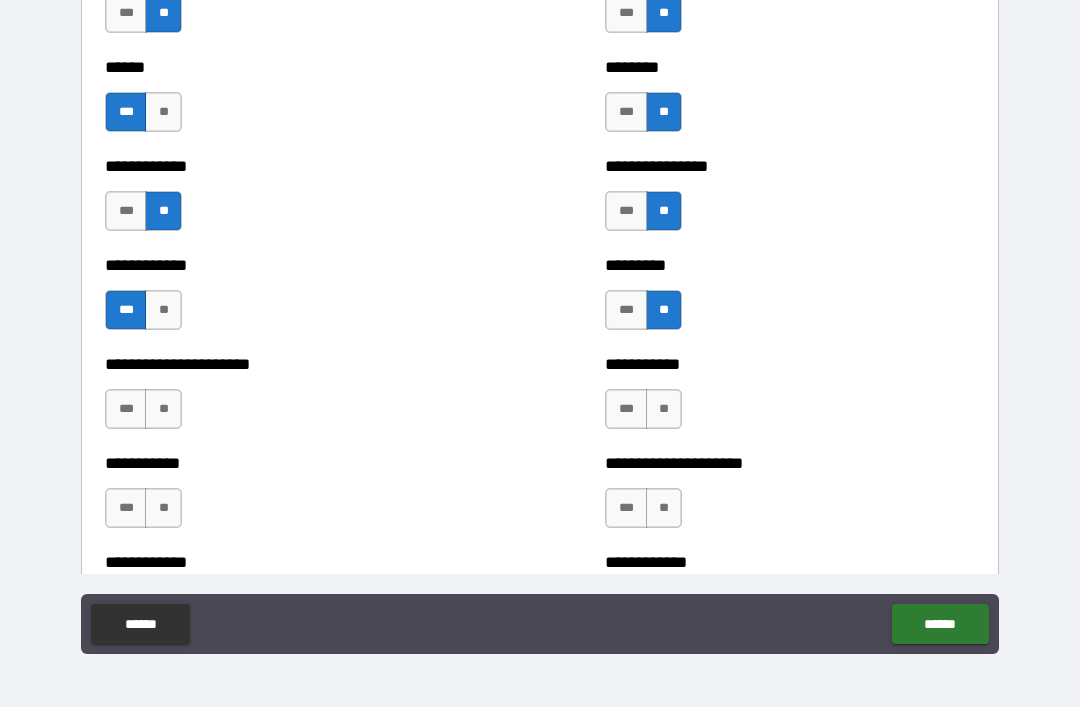 click on "**" at bounding box center (664, 409) 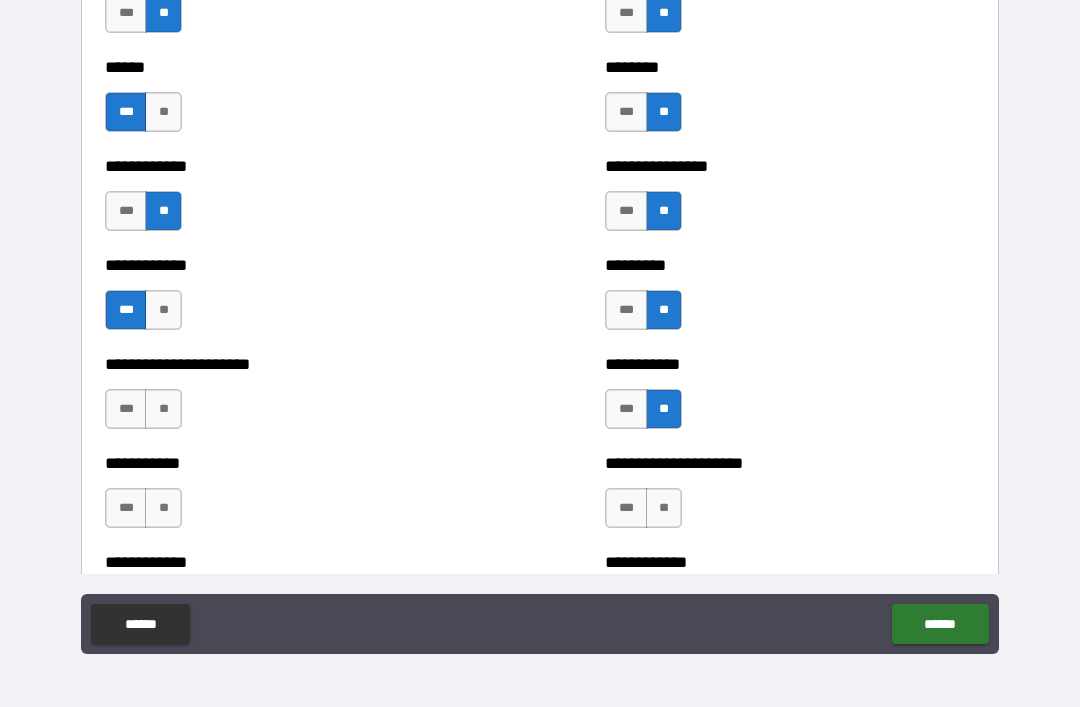 click on "**" at bounding box center (664, 508) 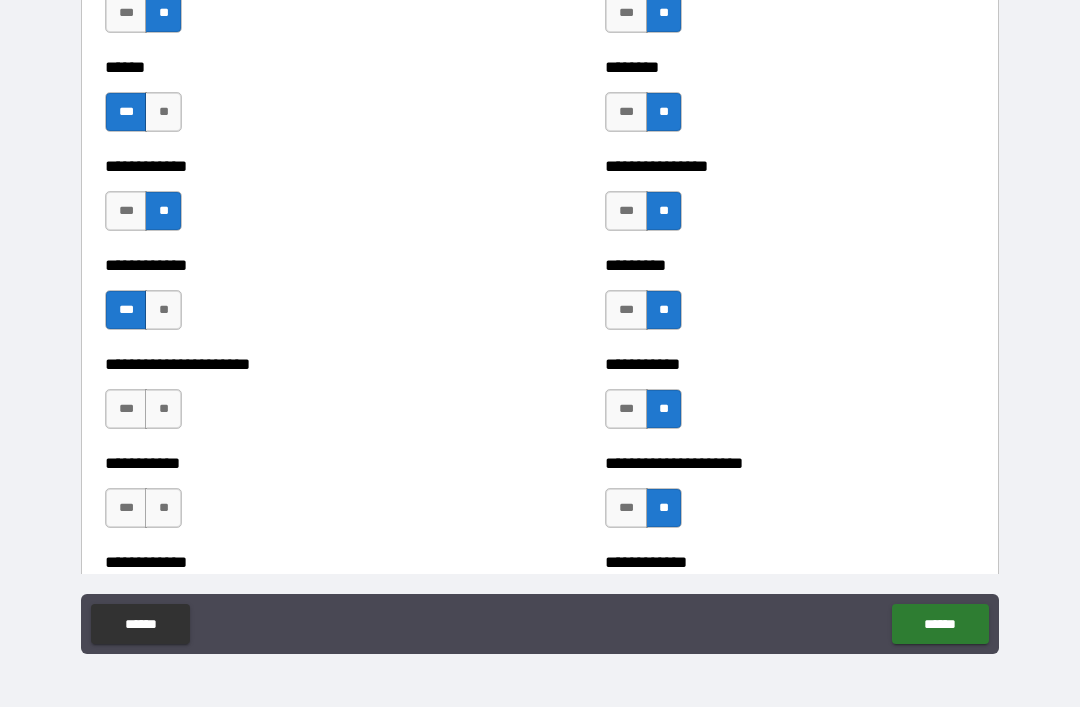 click on "**" at bounding box center [163, 409] 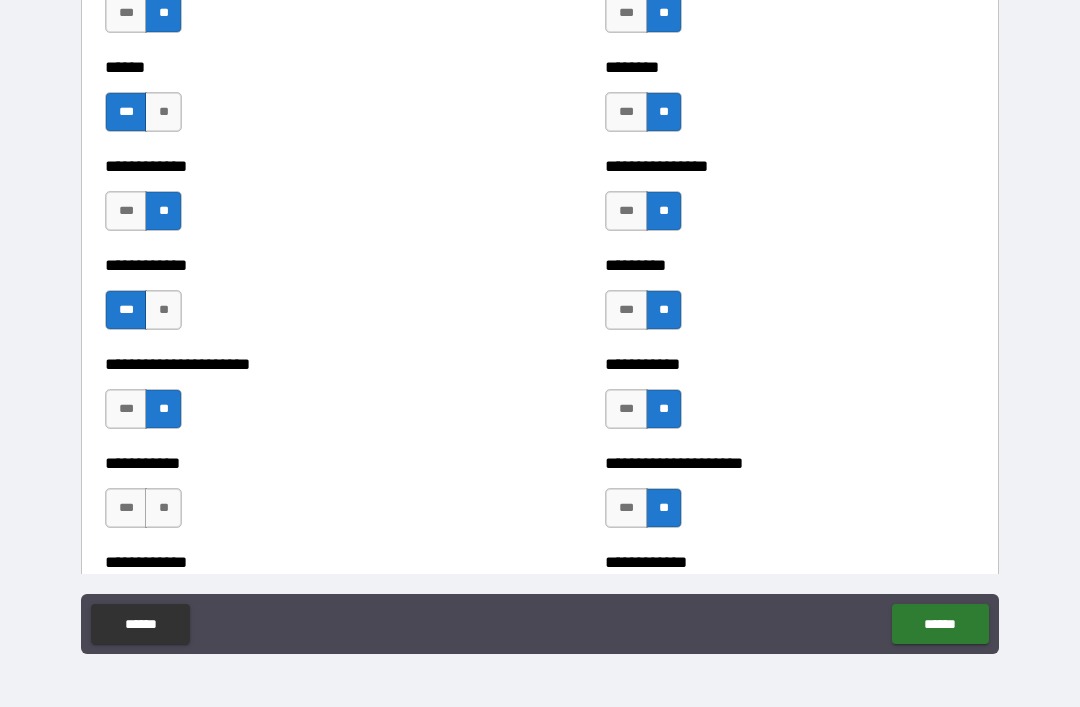 click on "**" at bounding box center (163, 508) 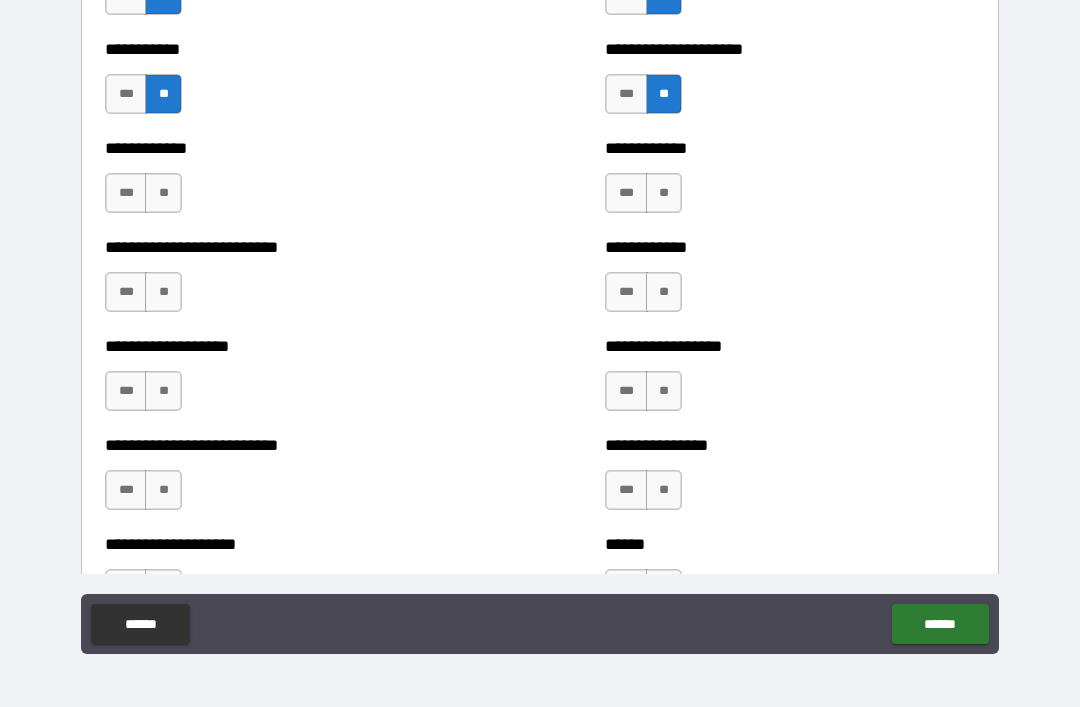 scroll, scrollTop: 5332, scrollLeft: 0, axis: vertical 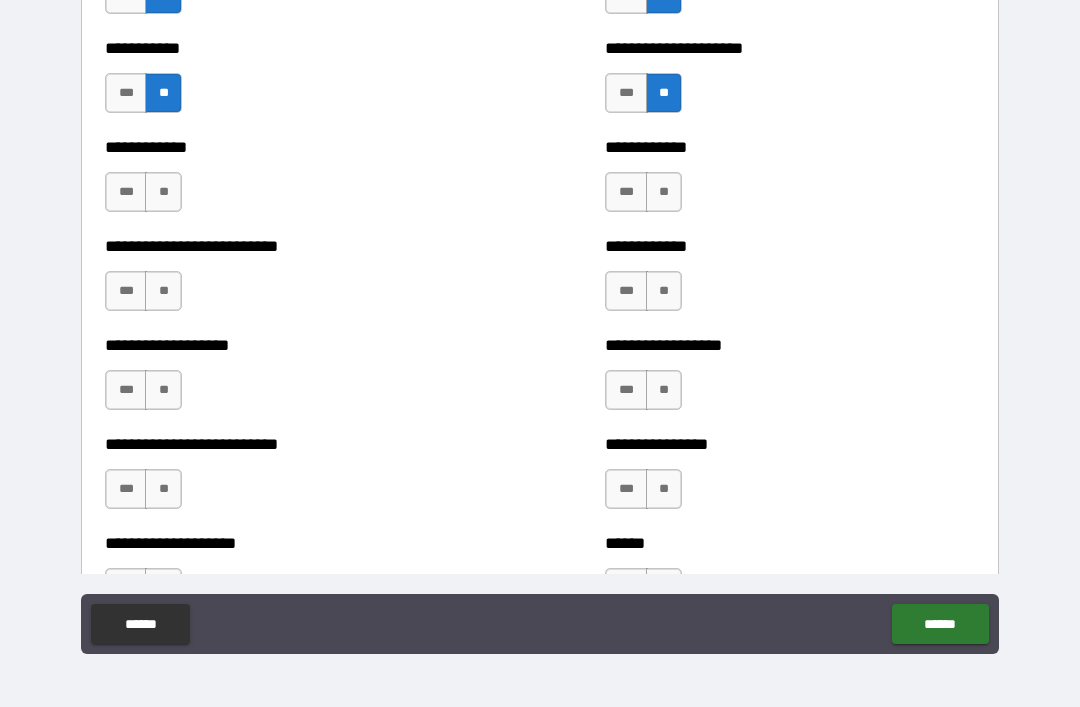 click on "**" at bounding box center (163, 192) 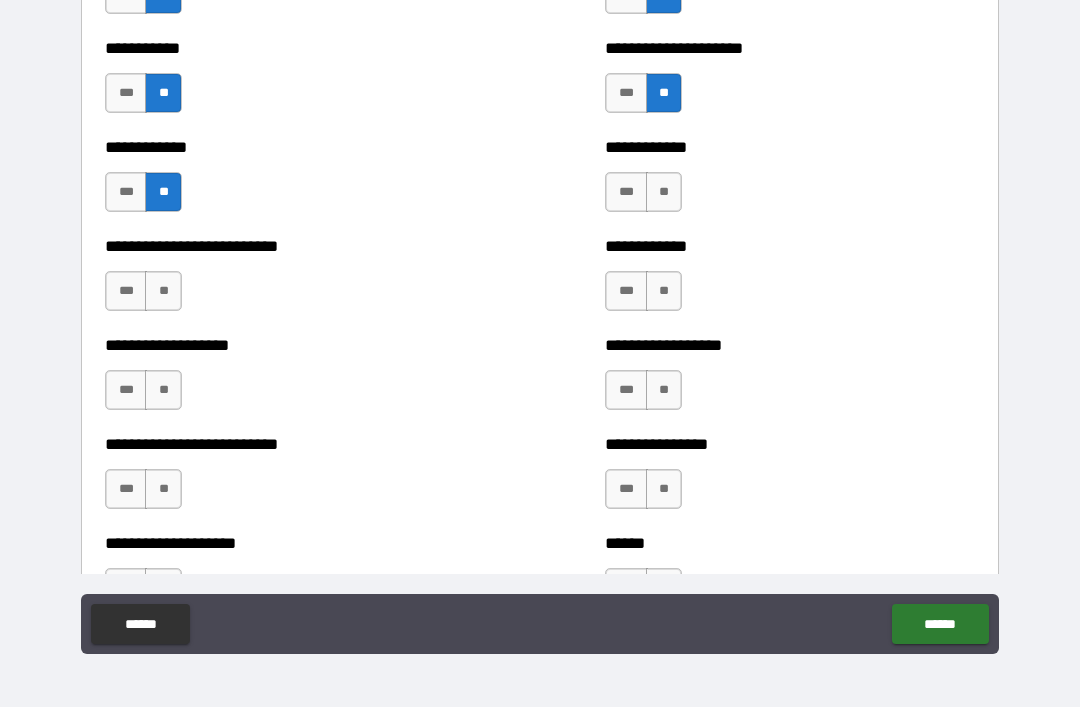 click on "**" at bounding box center (664, 192) 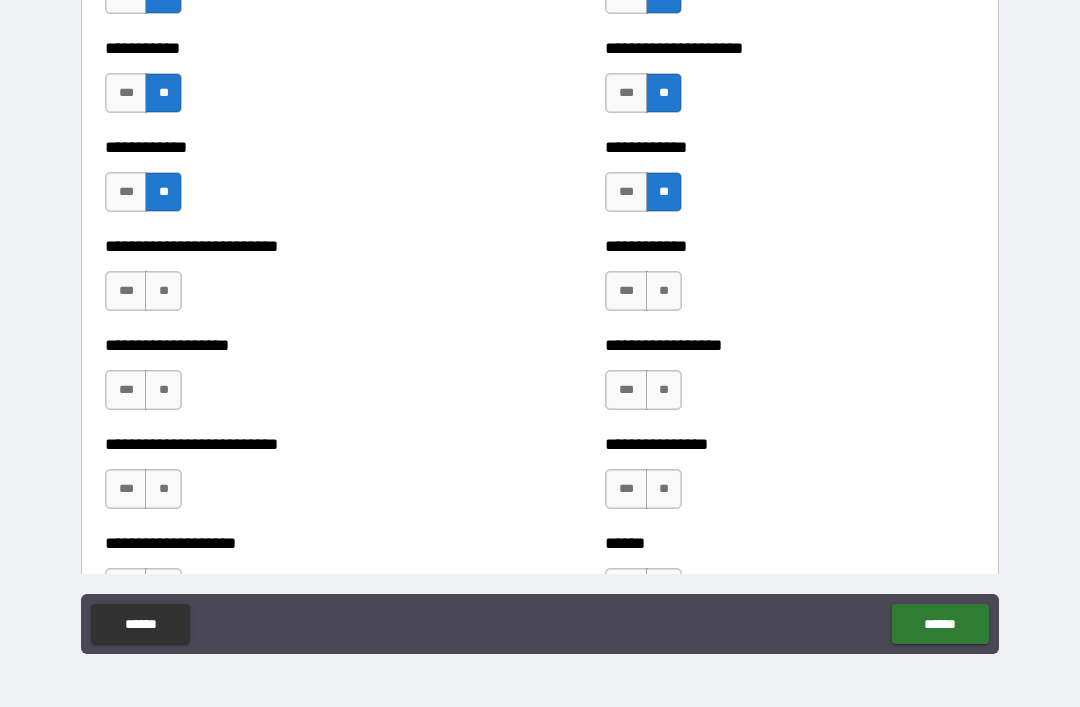 click on "**" at bounding box center (664, 291) 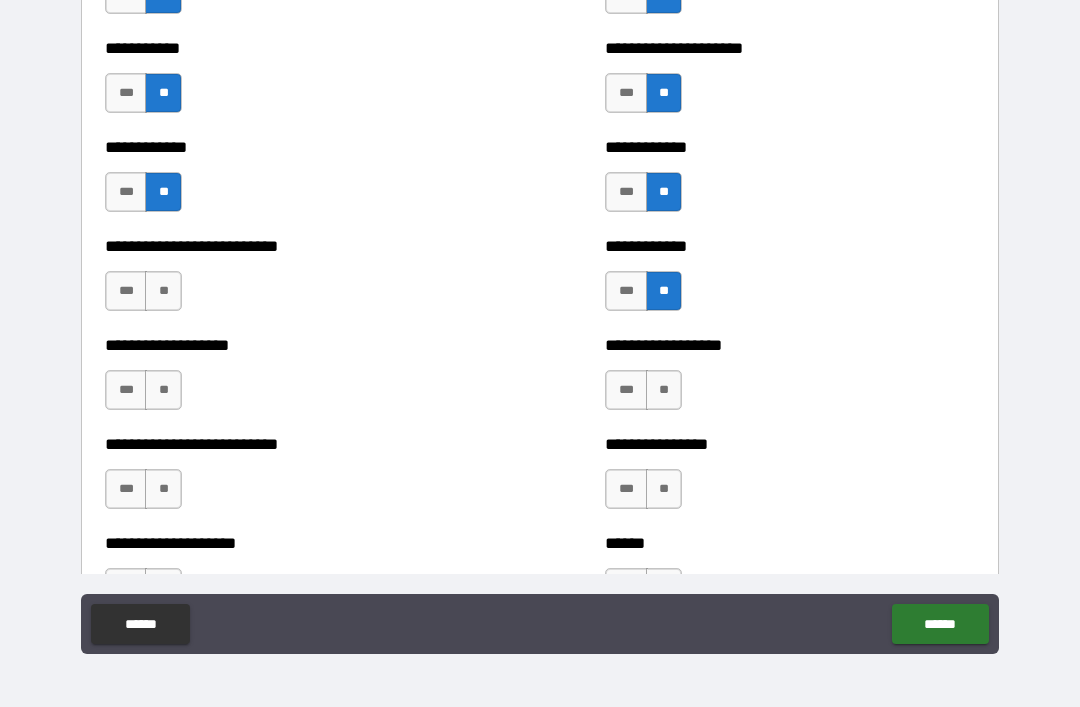 click on "***" at bounding box center (626, 390) 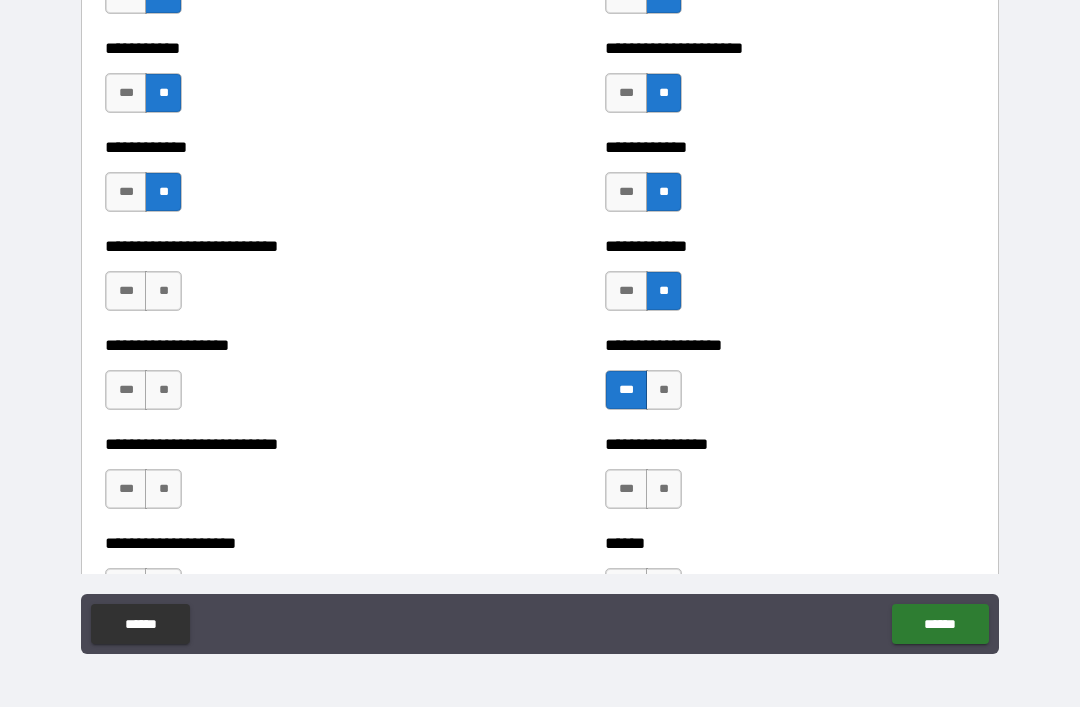 click on "**" at bounding box center (664, 489) 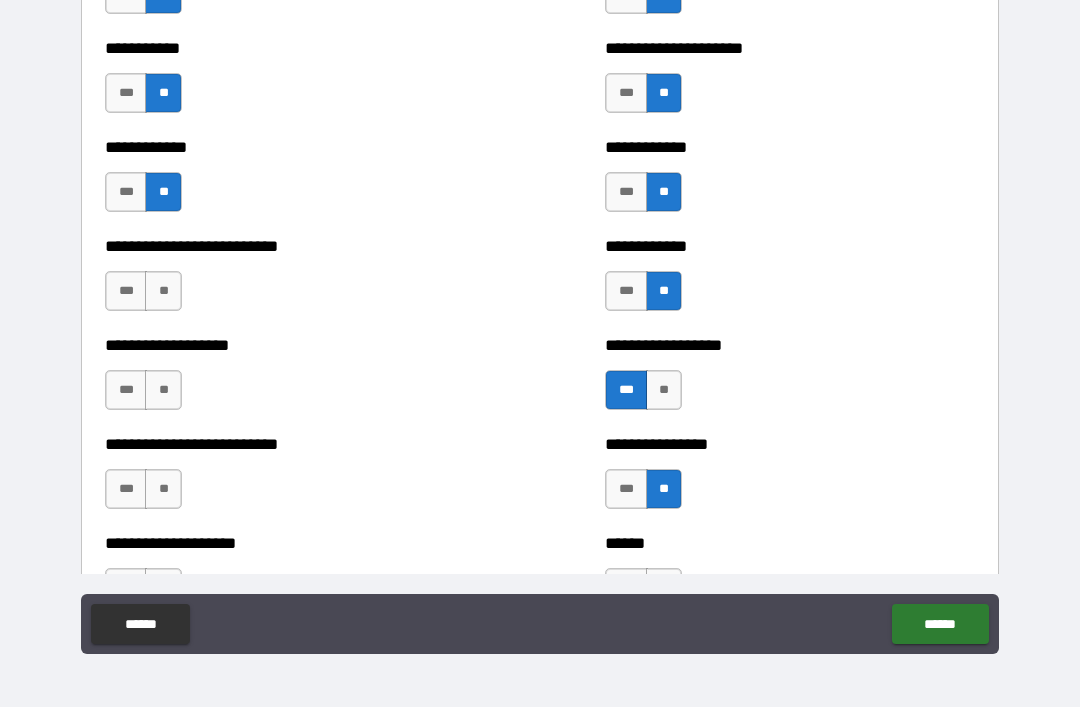 click on "***" at bounding box center [126, 291] 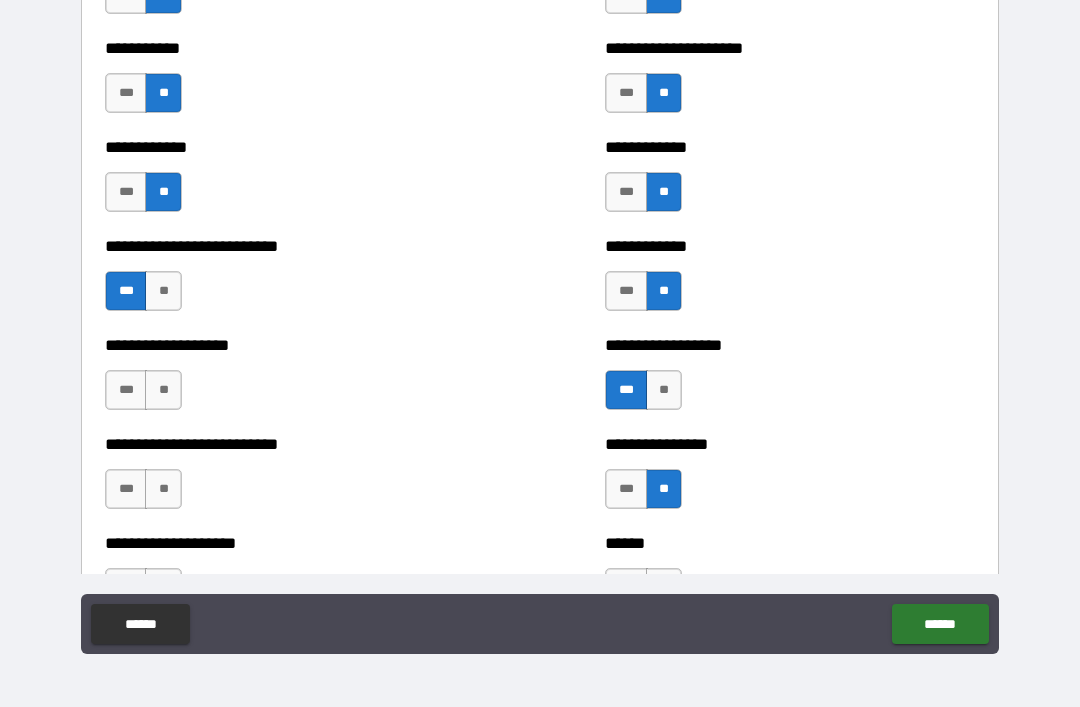 click on "**" at bounding box center [163, 390] 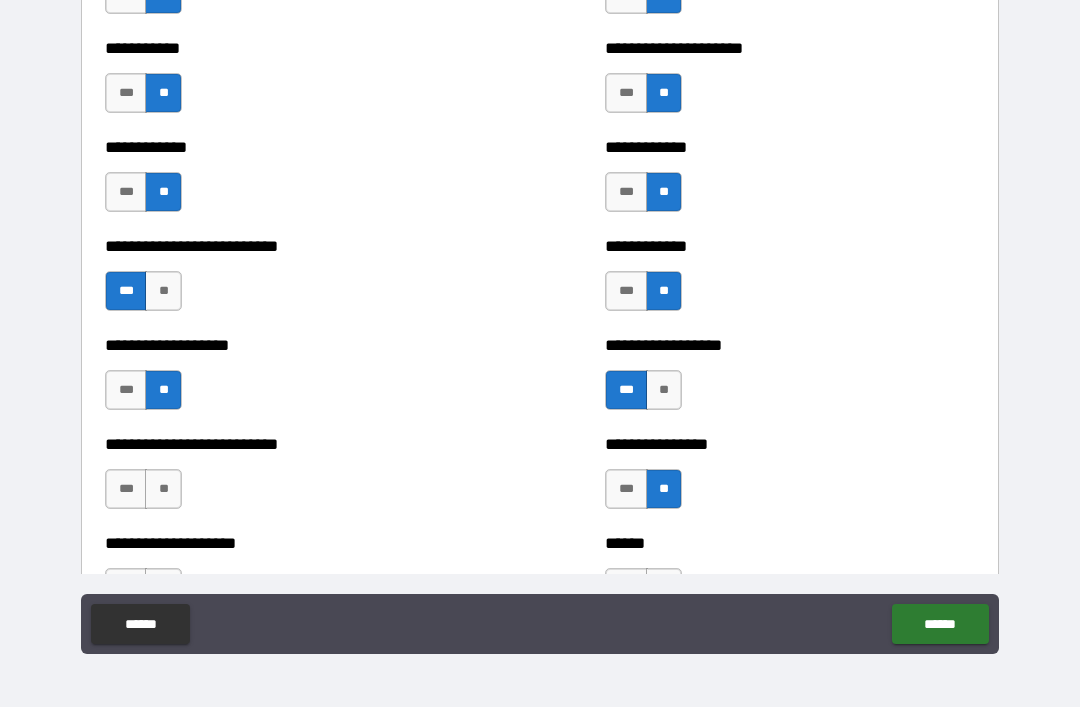 click on "**" at bounding box center [163, 489] 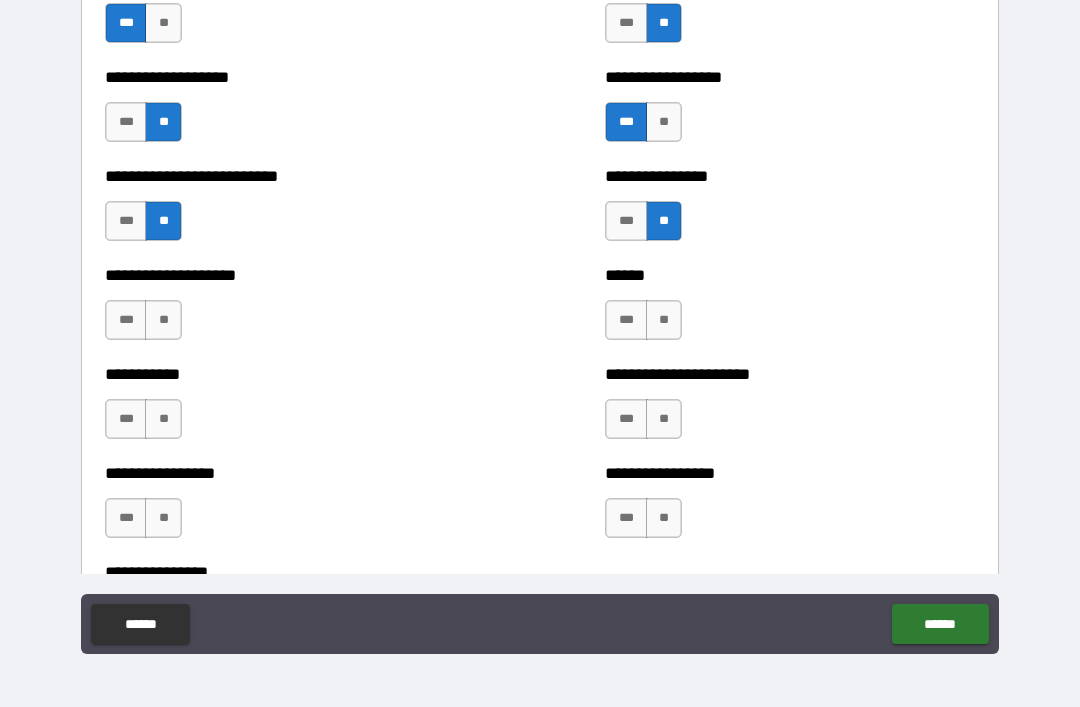 scroll, scrollTop: 5638, scrollLeft: 0, axis: vertical 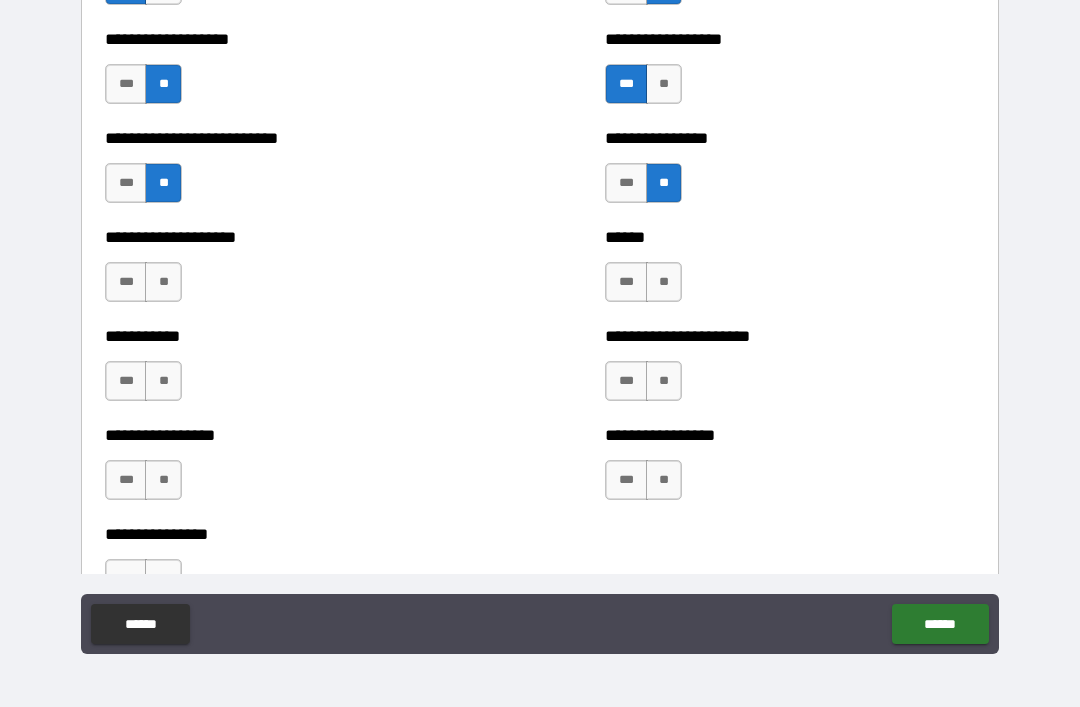 click on "**" at bounding box center [163, 282] 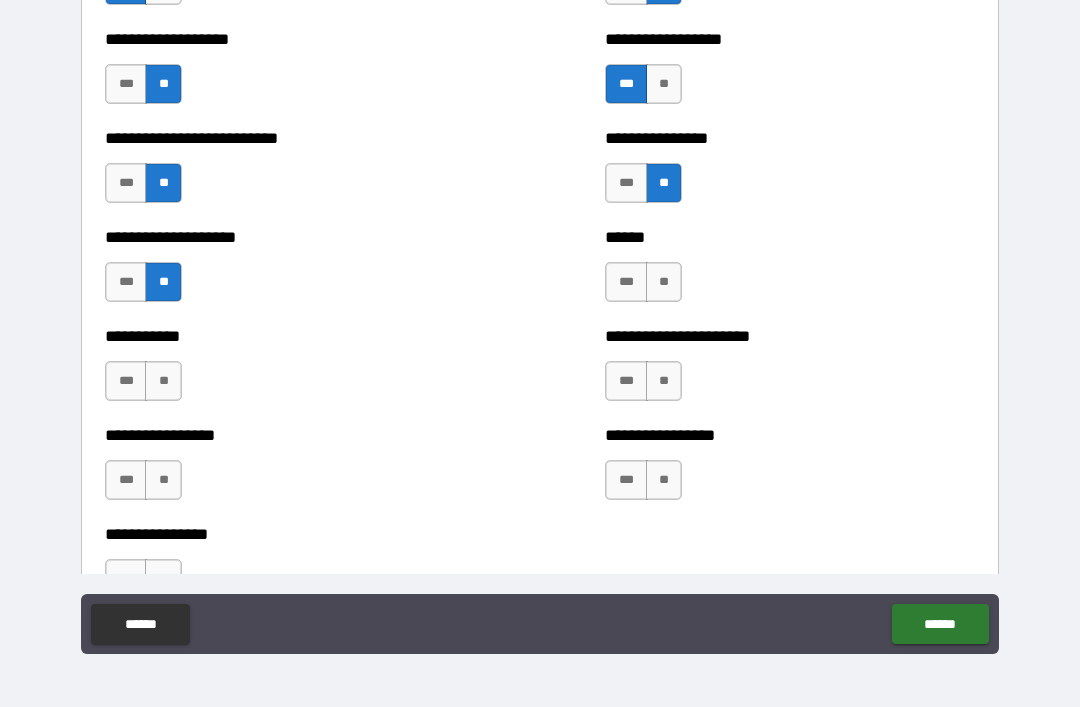 click on "**" at bounding box center (163, 381) 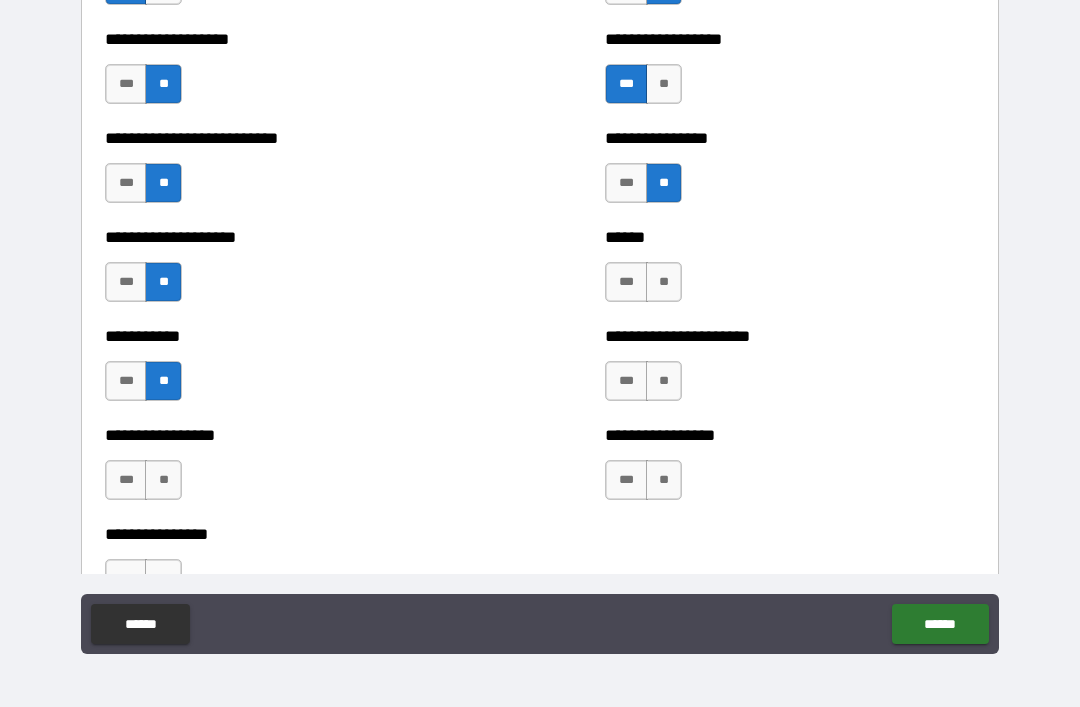 click on "**" at bounding box center (163, 480) 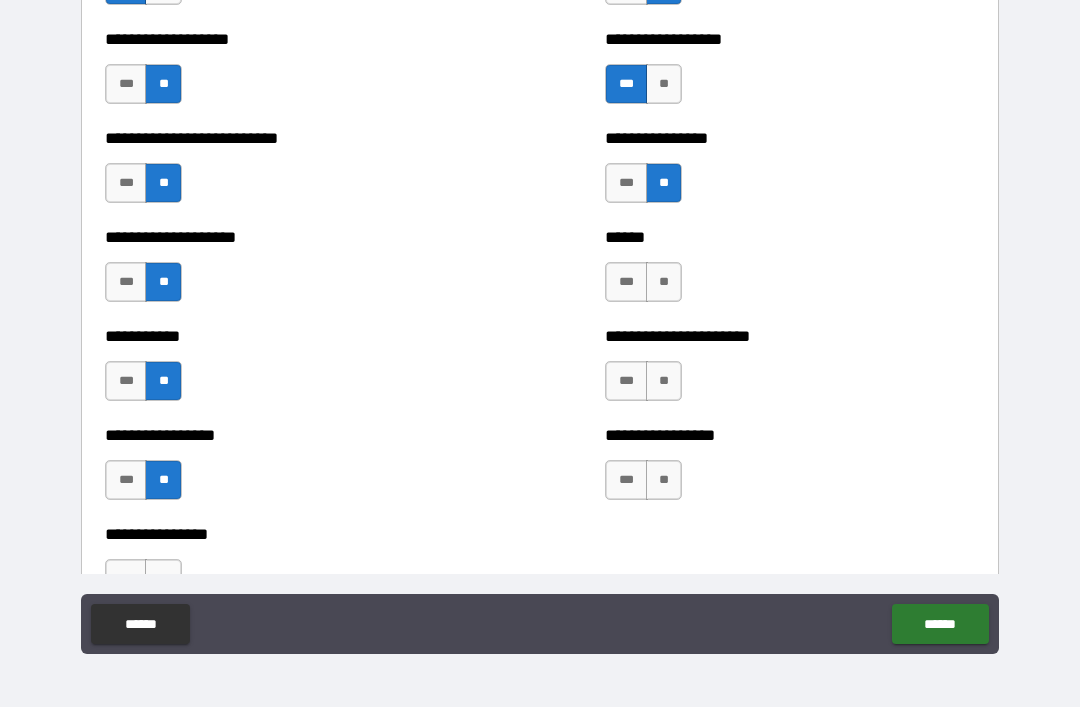 click on "**" at bounding box center [664, 282] 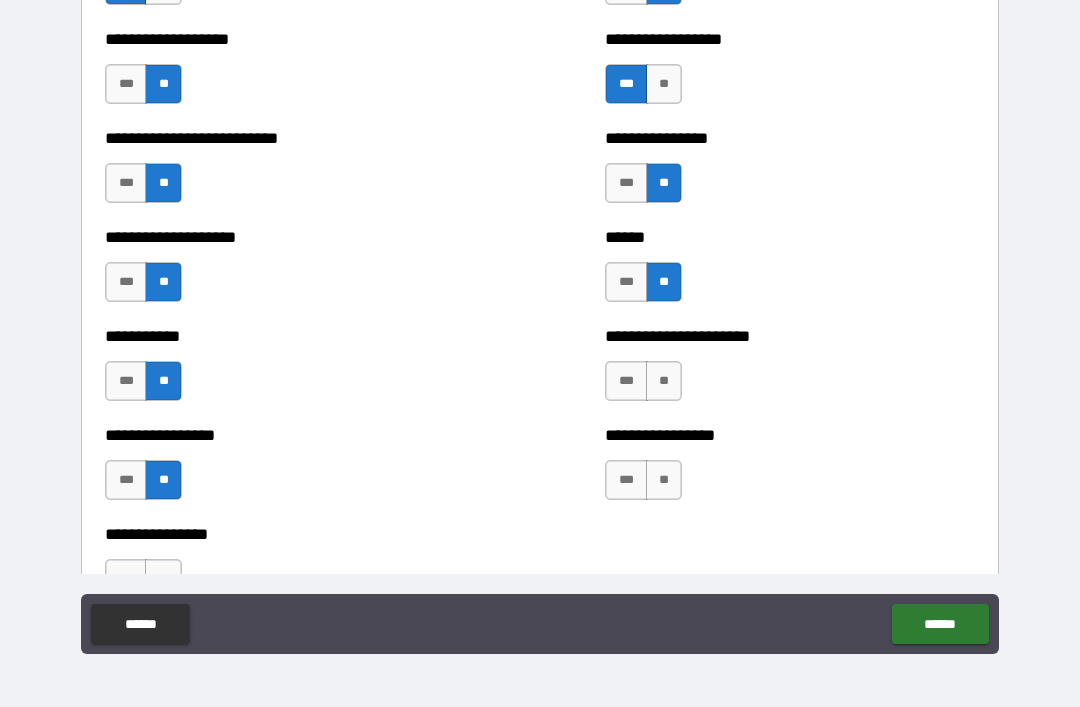 click on "**" at bounding box center [664, 381] 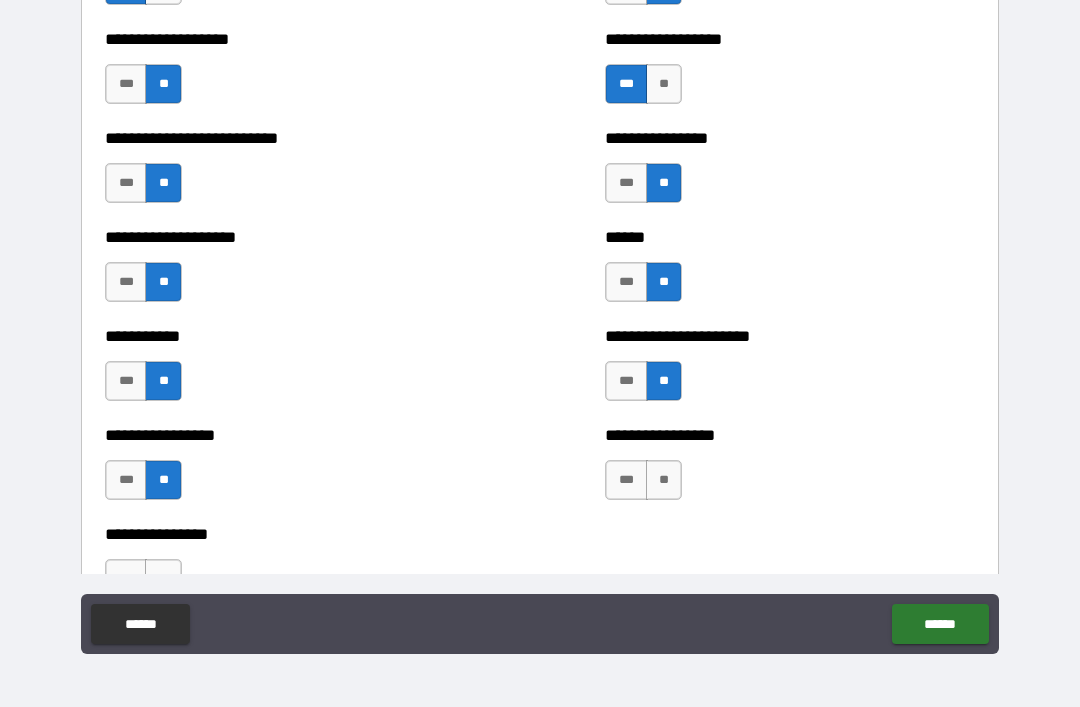 click on "**" at bounding box center (664, 480) 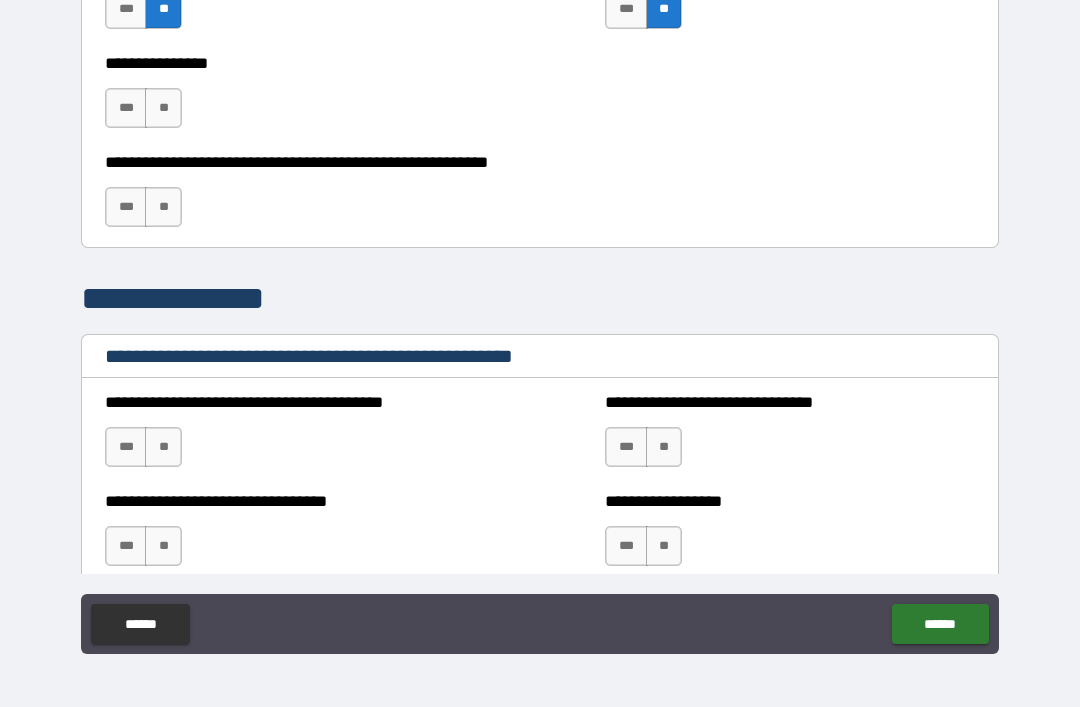 scroll, scrollTop: 6104, scrollLeft: 0, axis: vertical 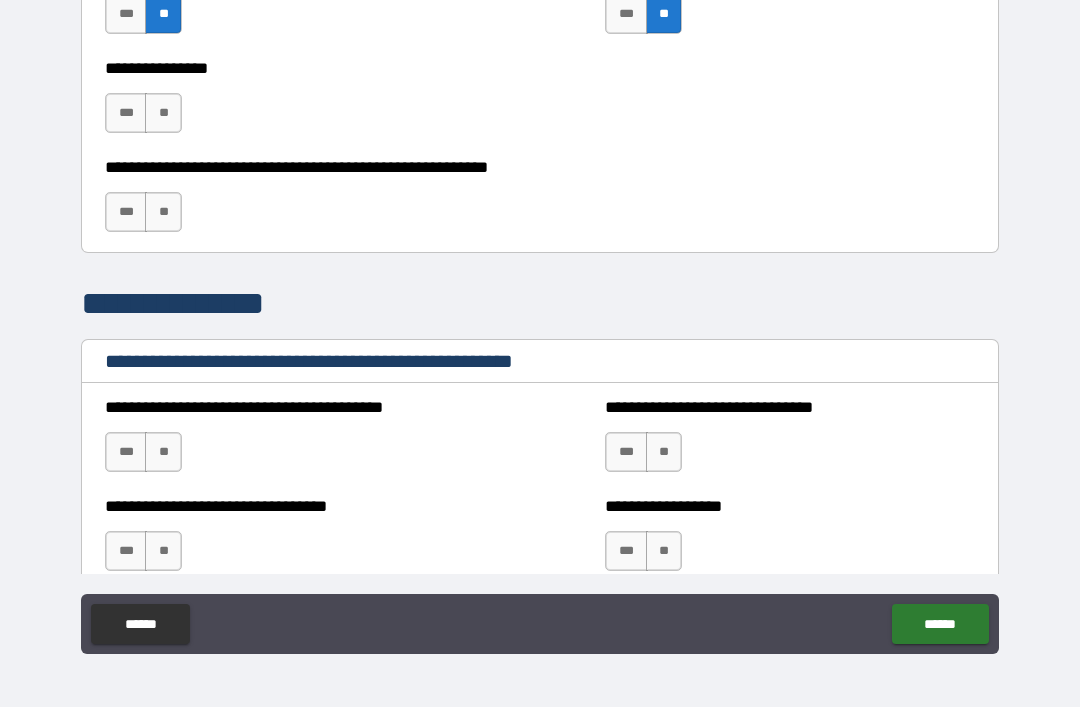 click on "**" at bounding box center [163, 113] 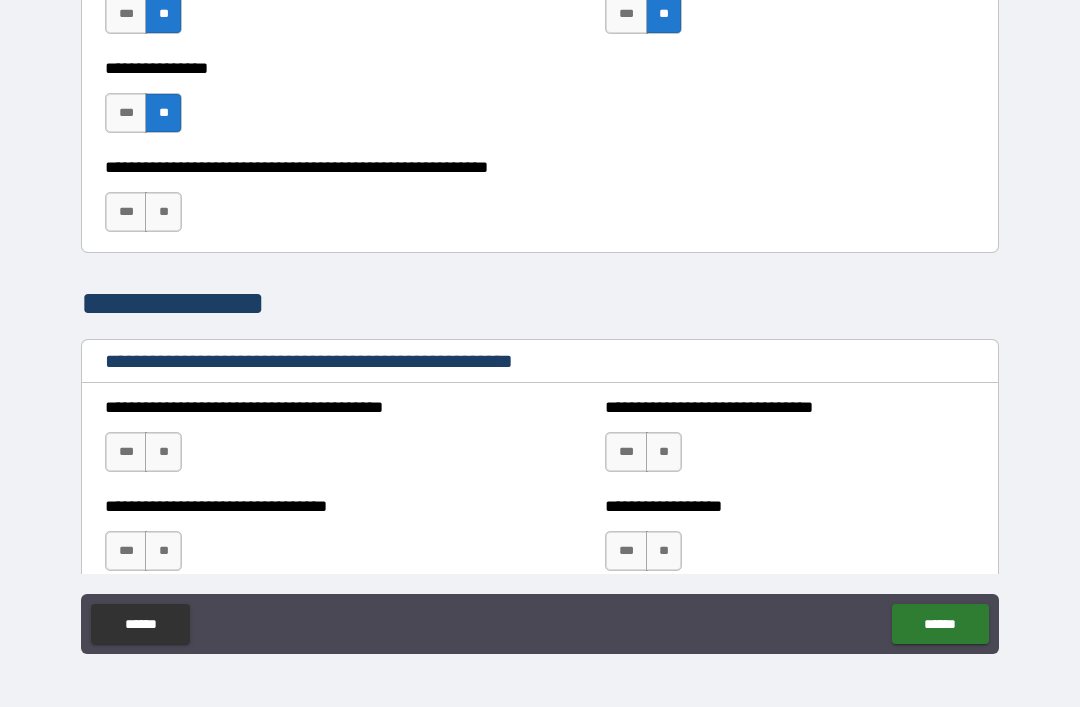 click on "**" at bounding box center [163, 212] 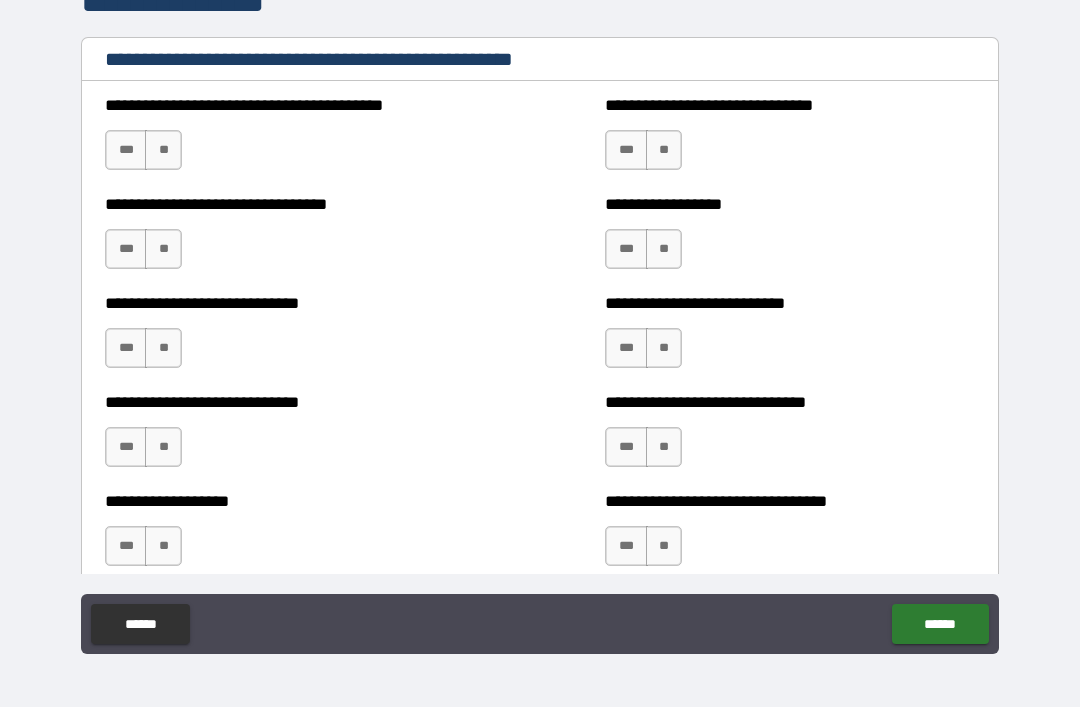 scroll, scrollTop: 6407, scrollLeft: 0, axis: vertical 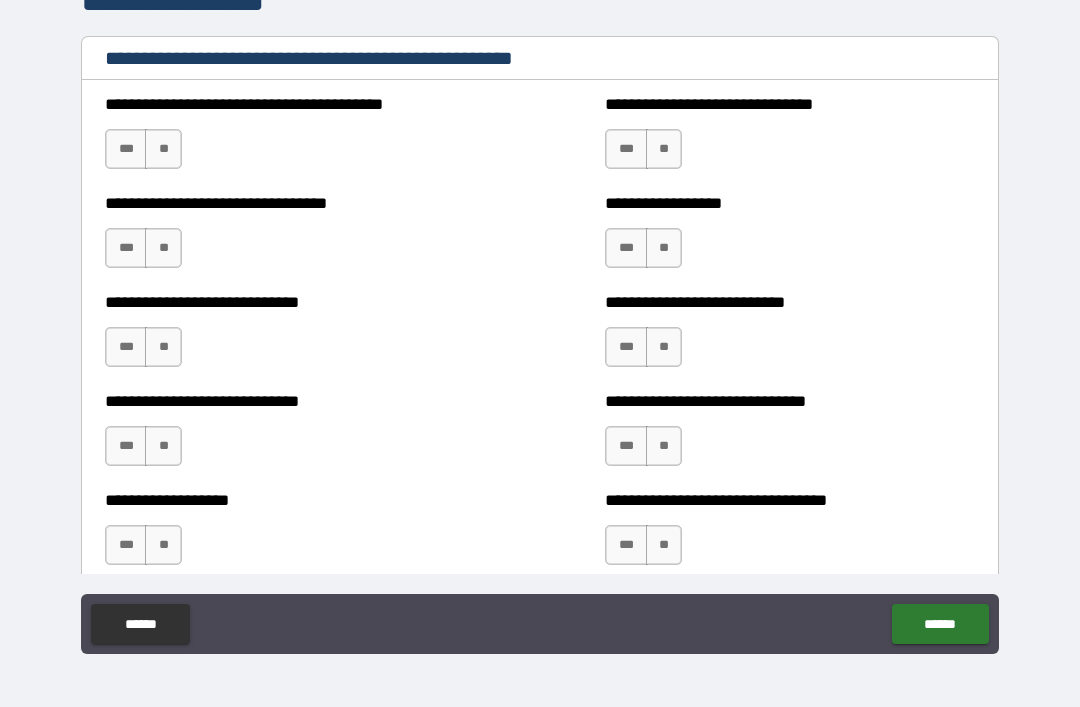 click on "**" at bounding box center (163, 149) 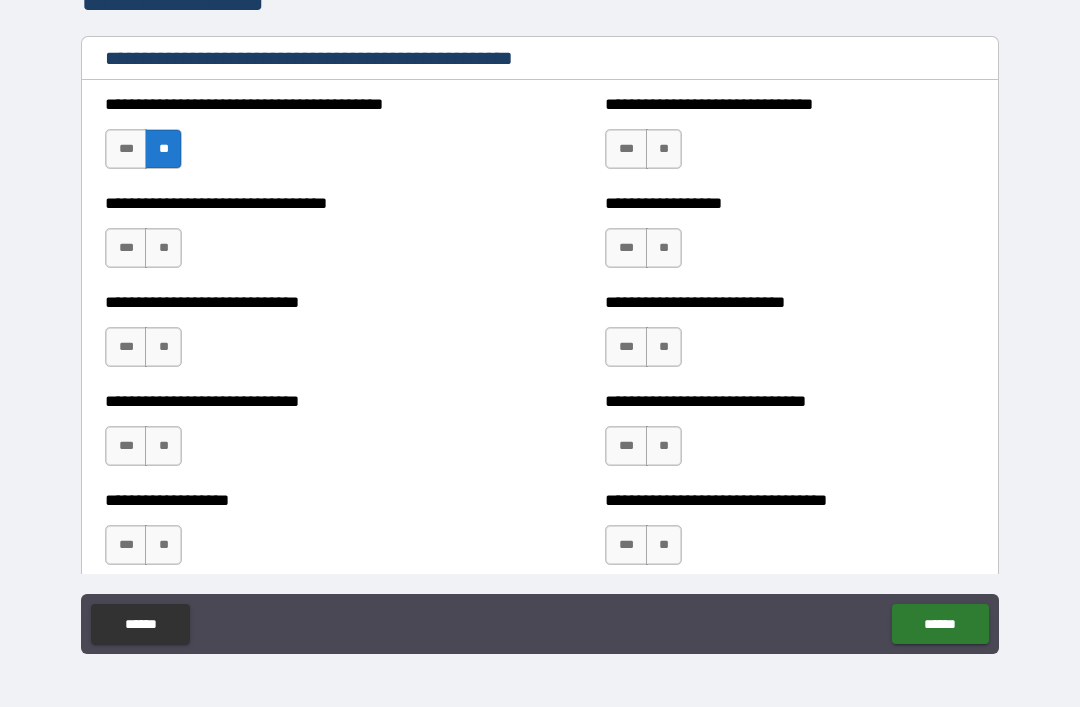 click on "**" at bounding box center [163, 248] 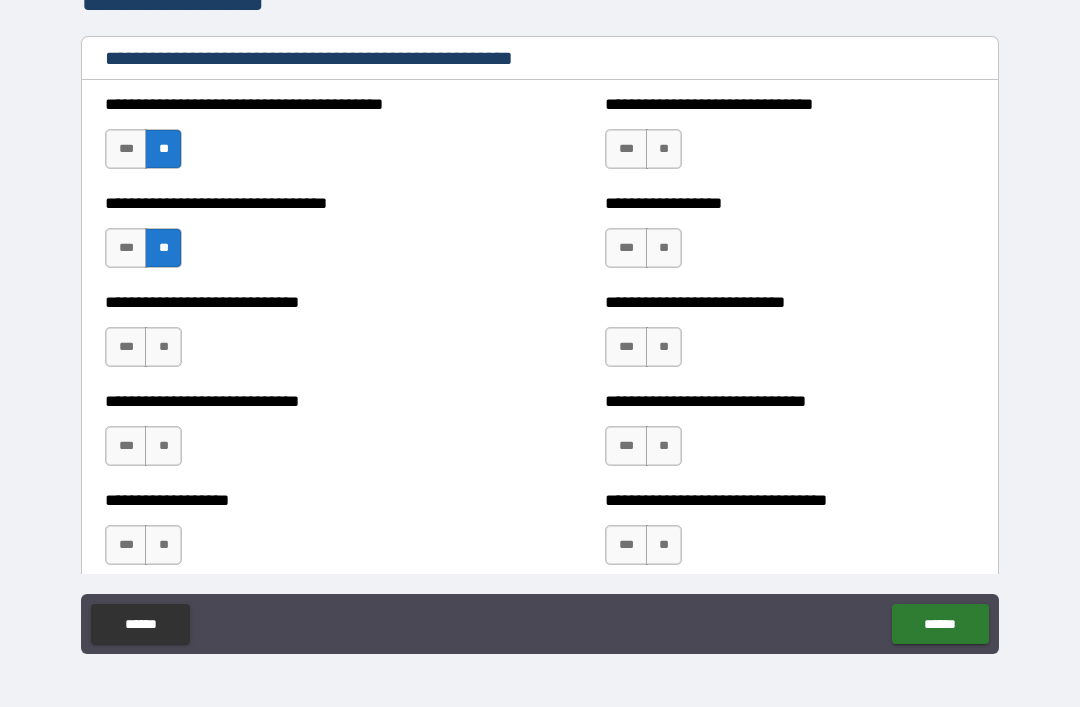 click on "***" at bounding box center (626, 149) 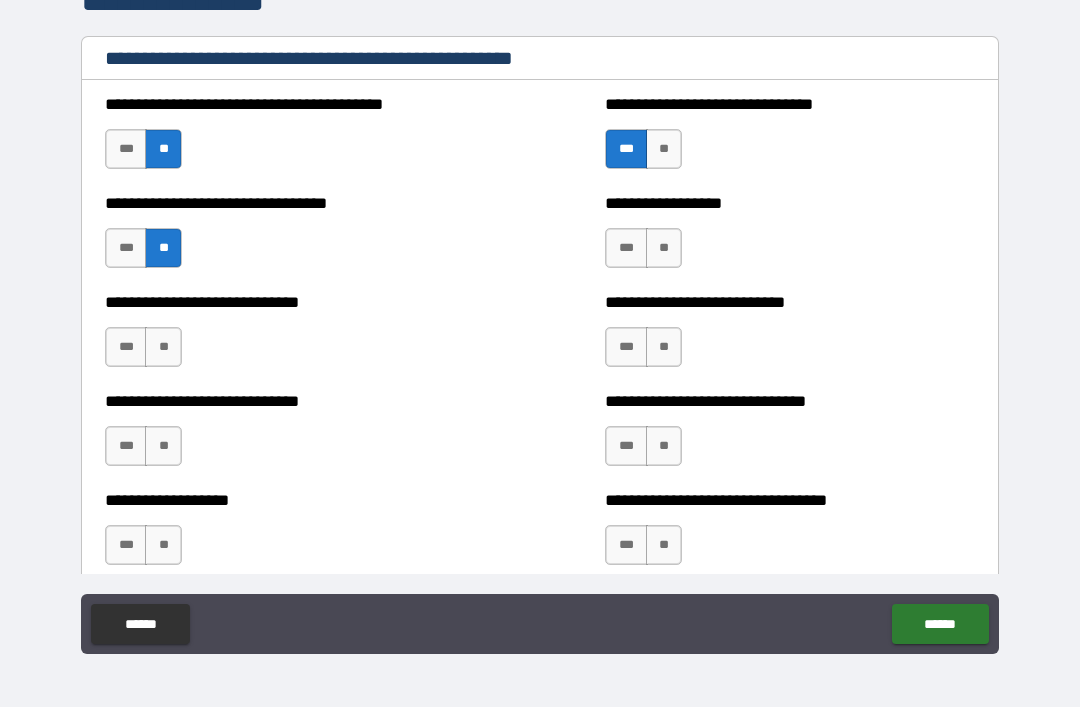click on "***" at bounding box center [626, 248] 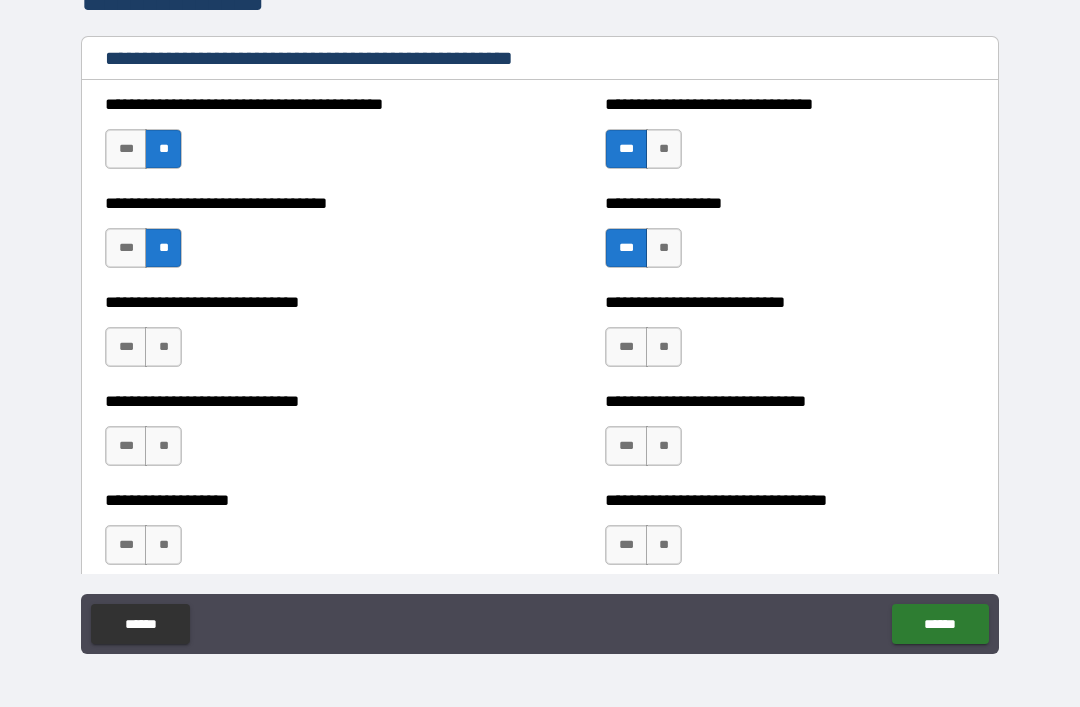click on "**" at bounding box center (664, 347) 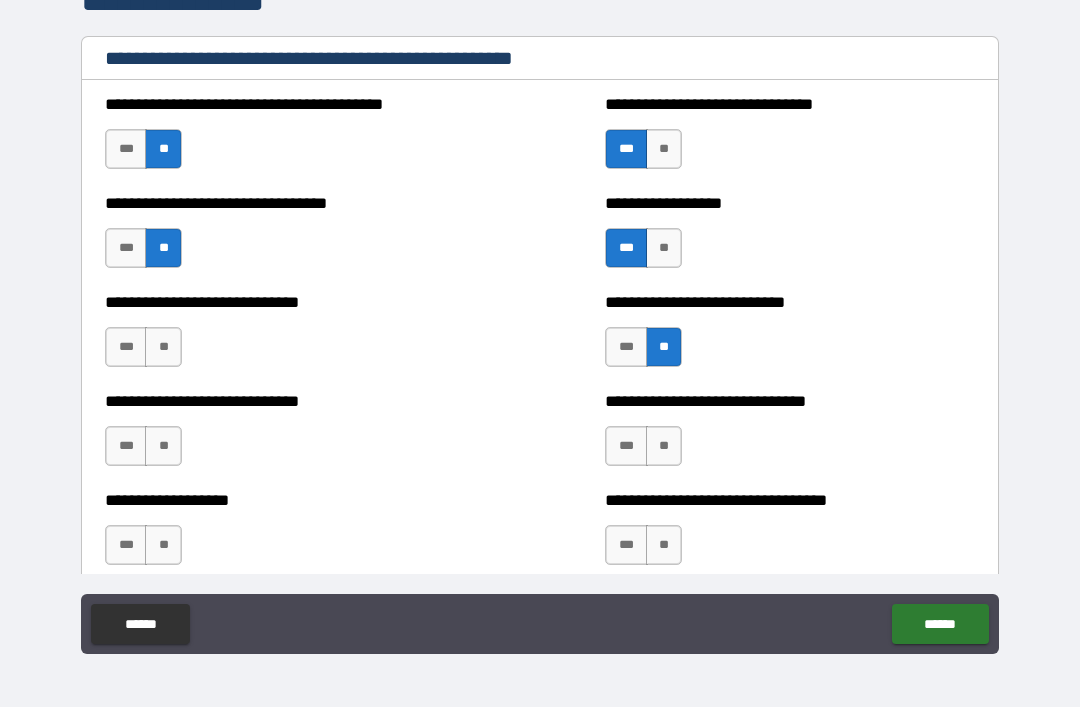 click on "**" at bounding box center (664, 446) 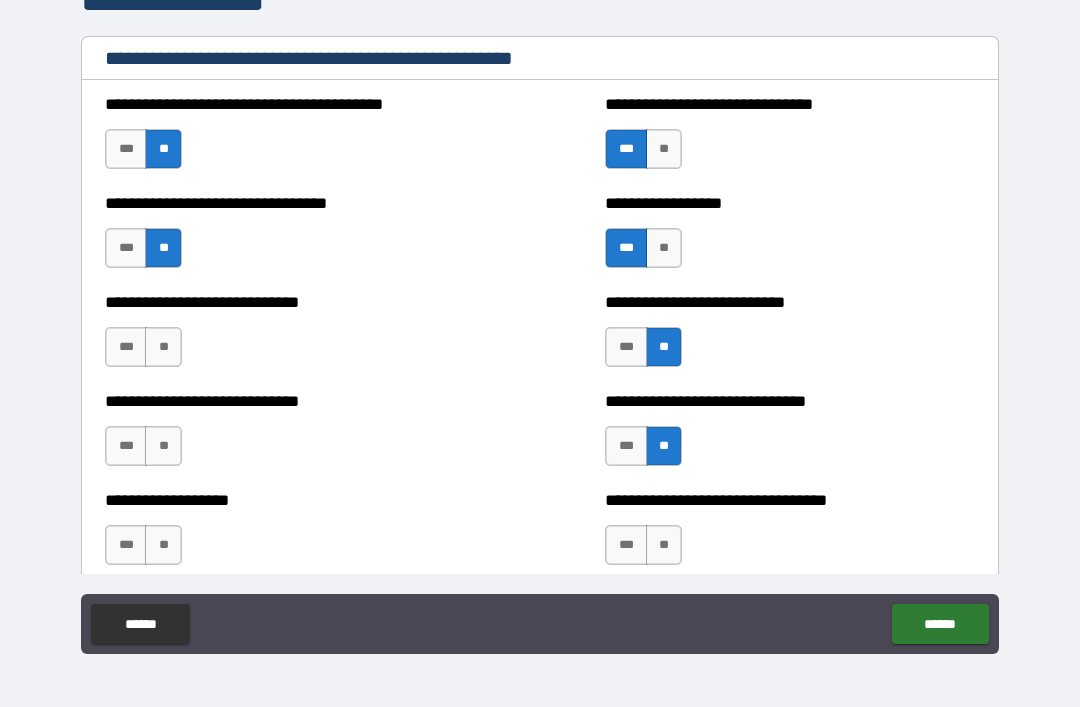 click on "***" at bounding box center (626, 545) 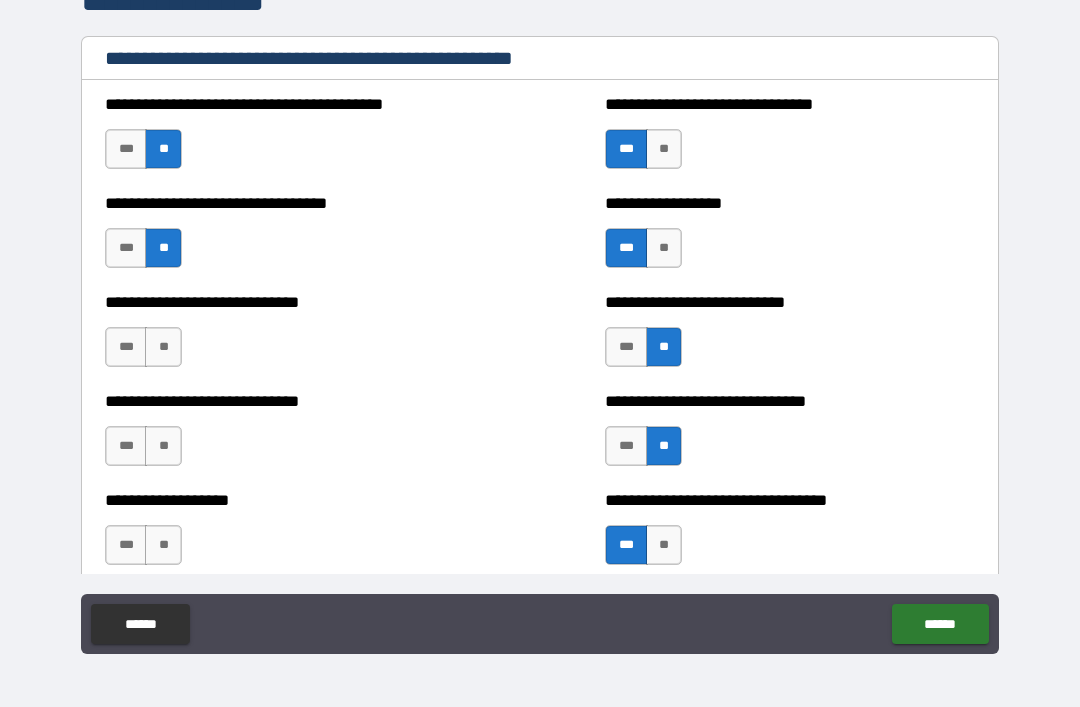 click on "**" at bounding box center (163, 545) 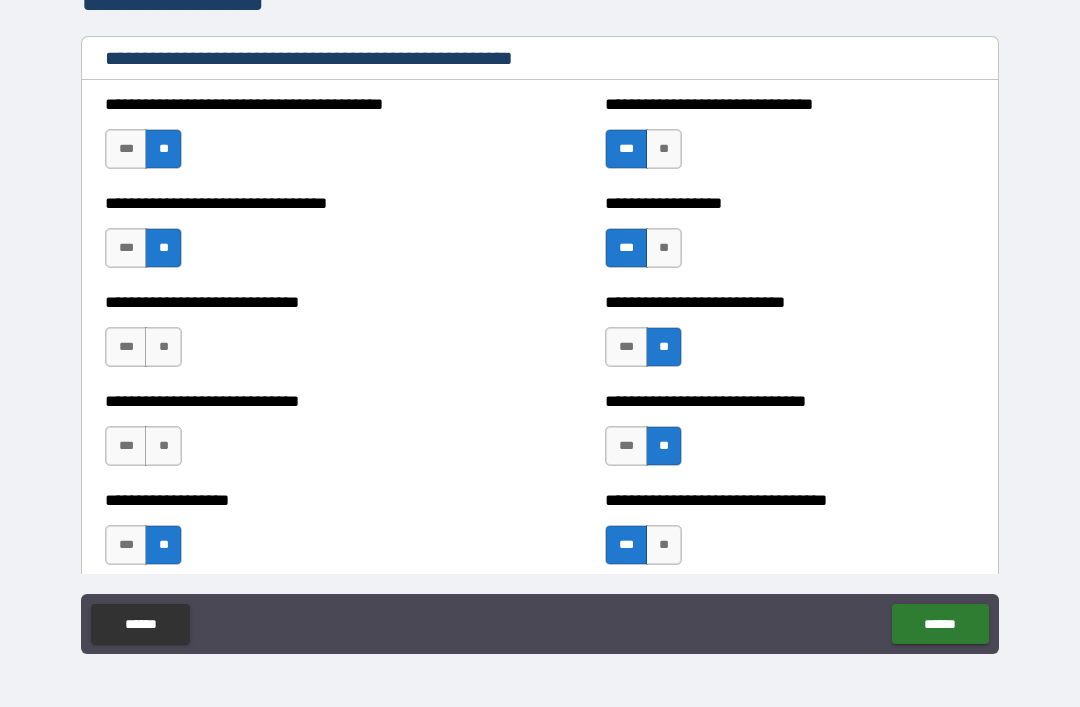 click on "**" at bounding box center [163, 446] 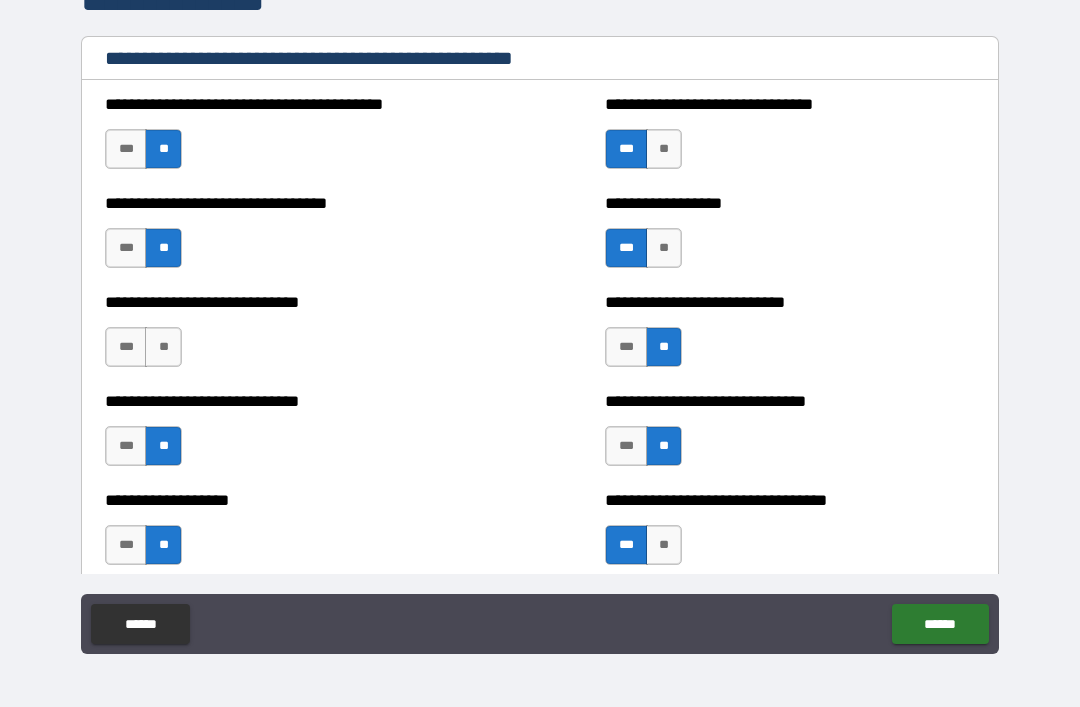 click on "**" at bounding box center (163, 347) 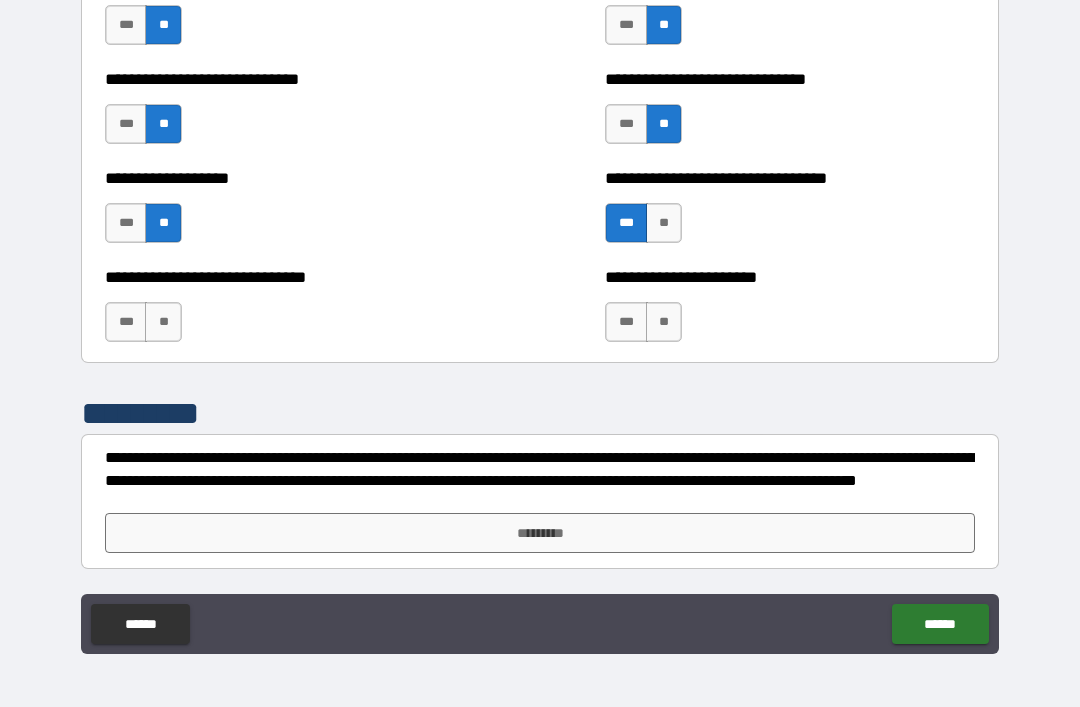 scroll, scrollTop: 6729, scrollLeft: 0, axis: vertical 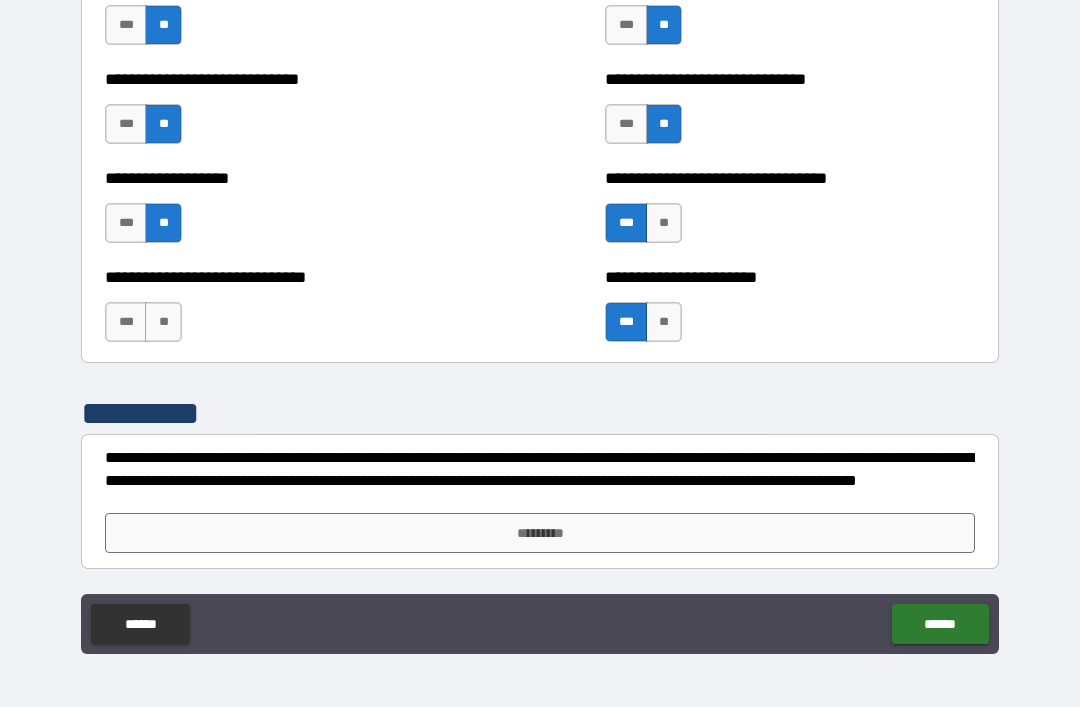 click on "**" at bounding box center (163, 322) 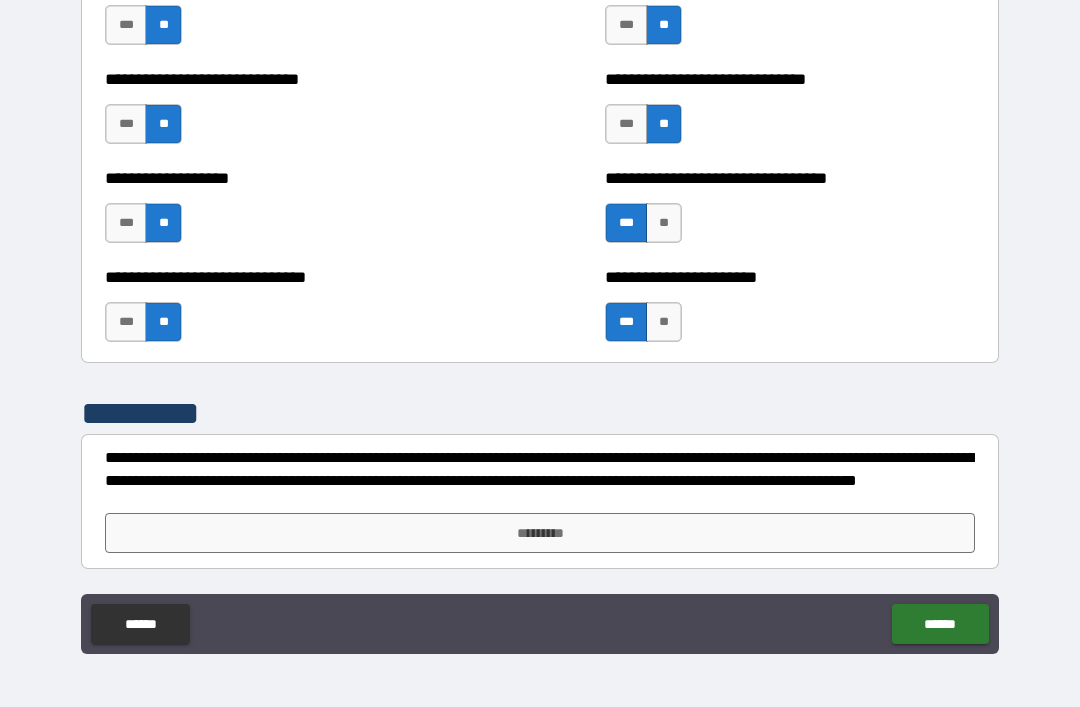 click on "*********" at bounding box center [540, 533] 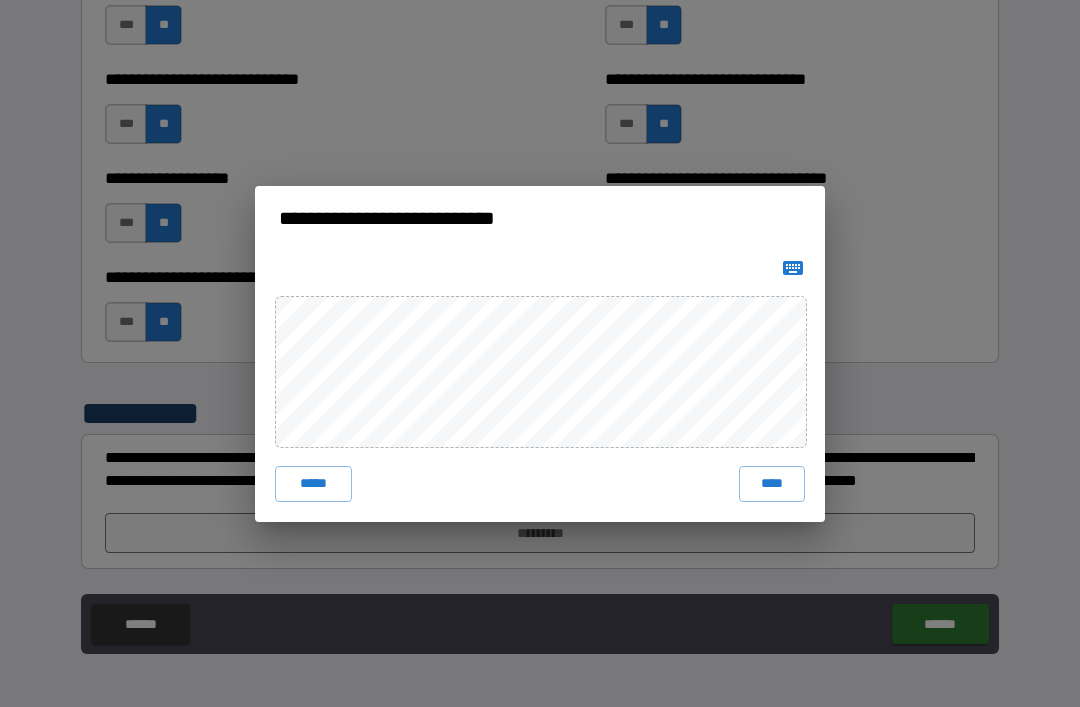 click on "****" at bounding box center (772, 484) 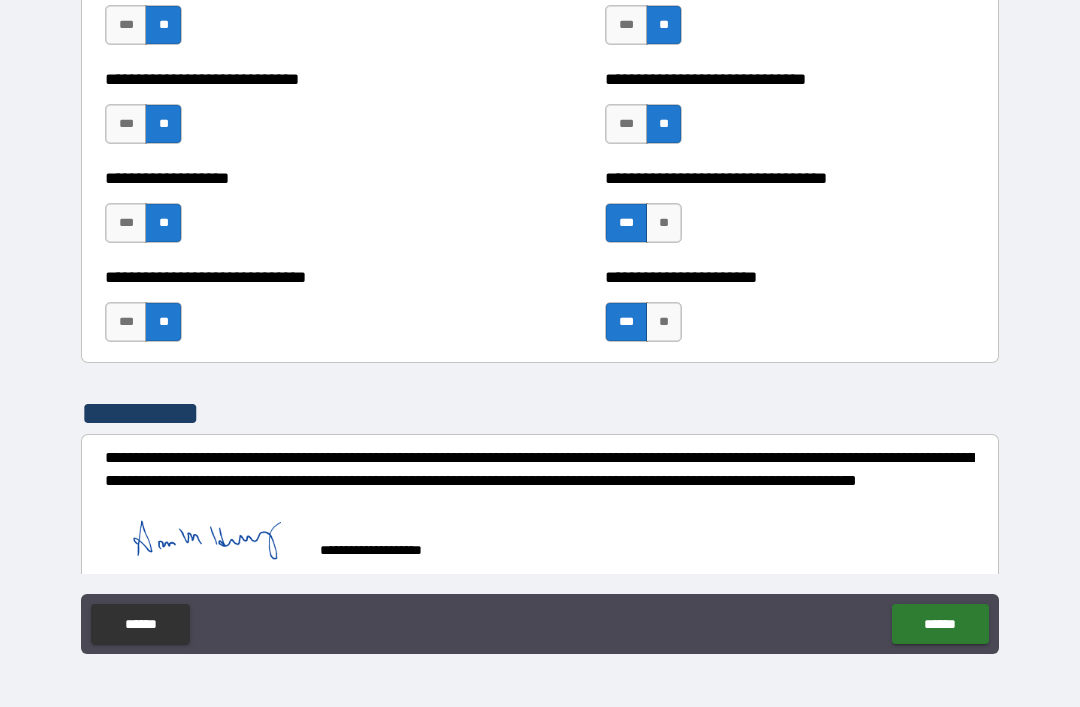 click on "******" at bounding box center [940, 624] 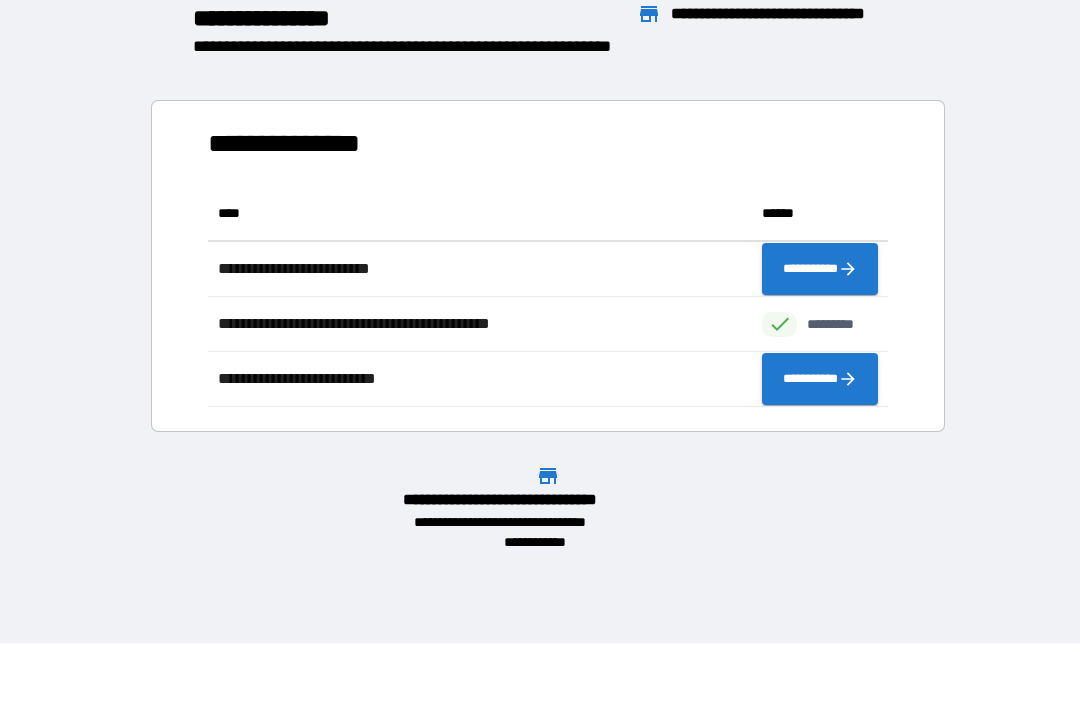 scroll, scrollTop: 1, scrollLeft: 1, axis: both 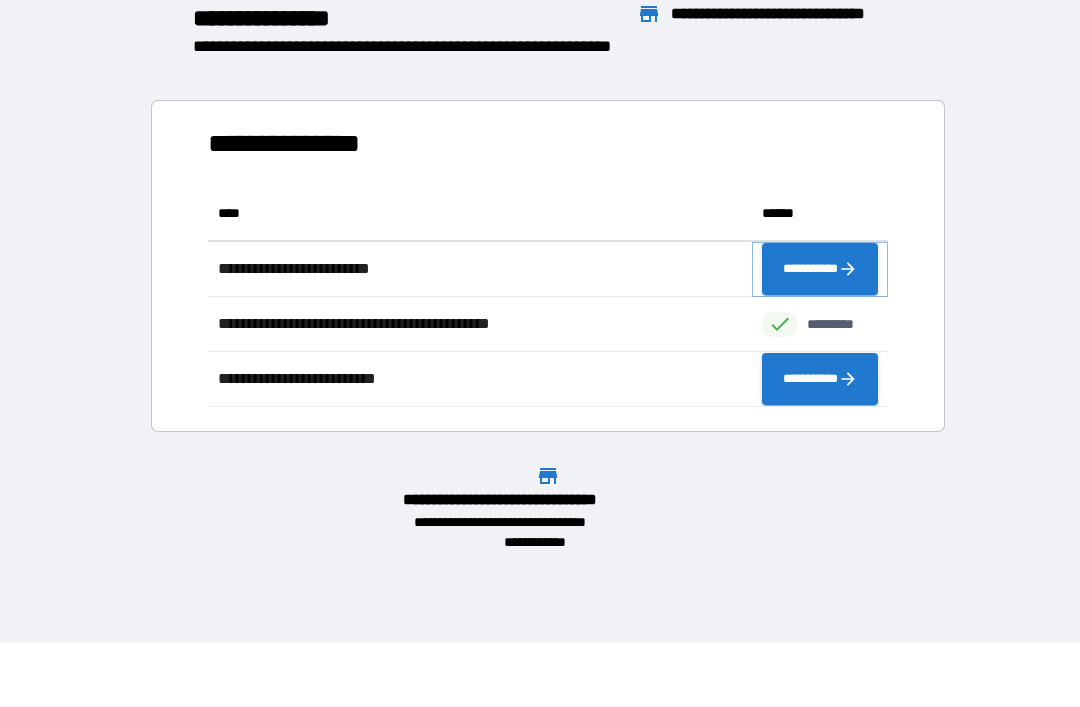 click 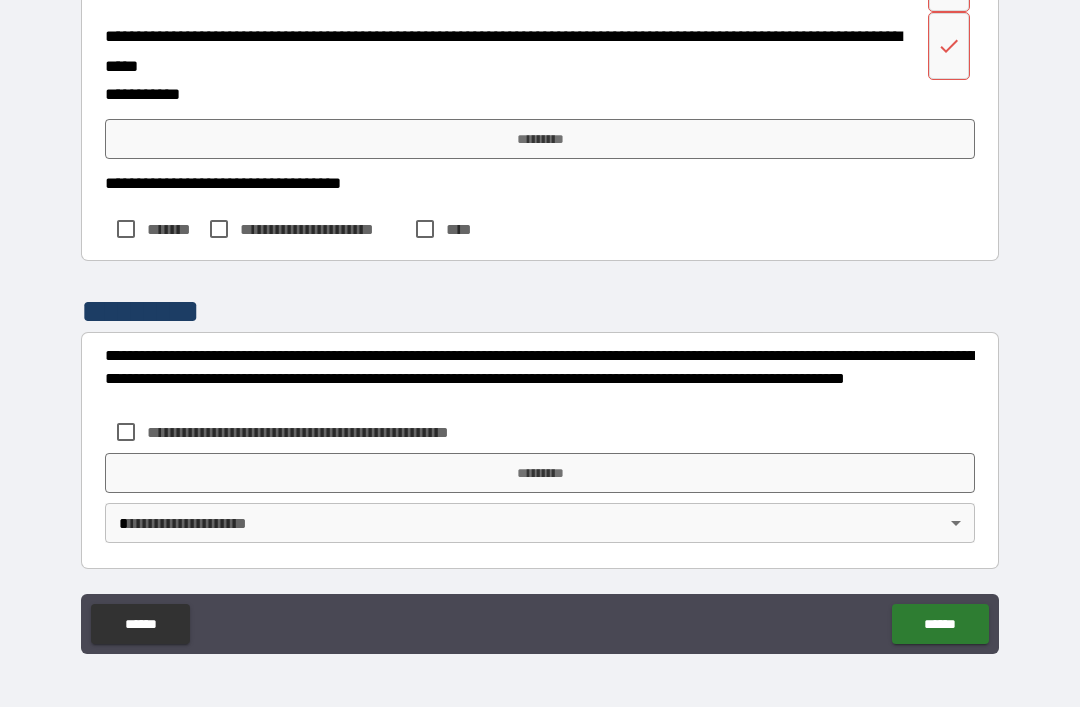 scroll, scrollTop: 3356, scrollLeft: 0, axis: vertical 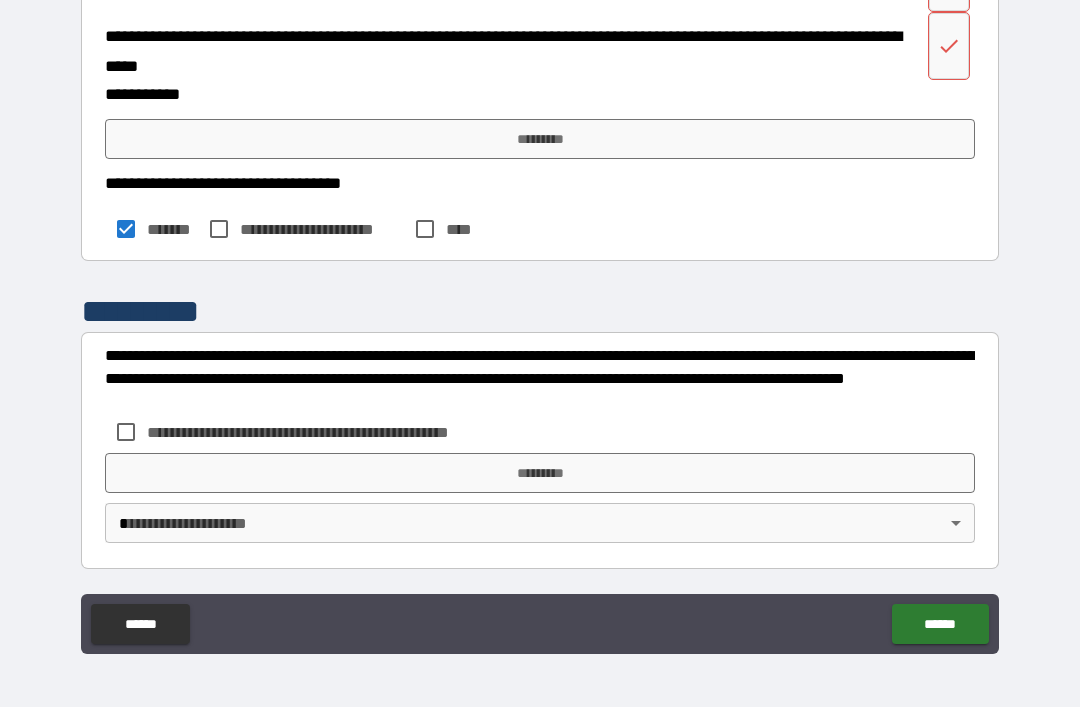 click on "*********" at bounding box center (540, 139) 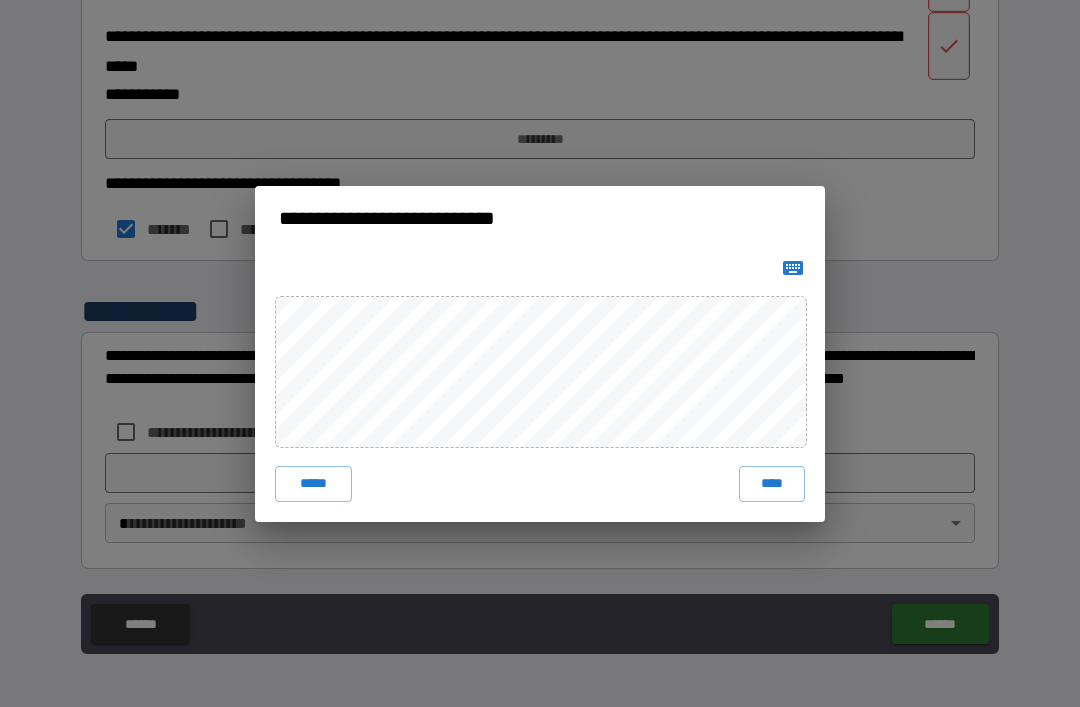click on "****" at bounding box center [772, 484] 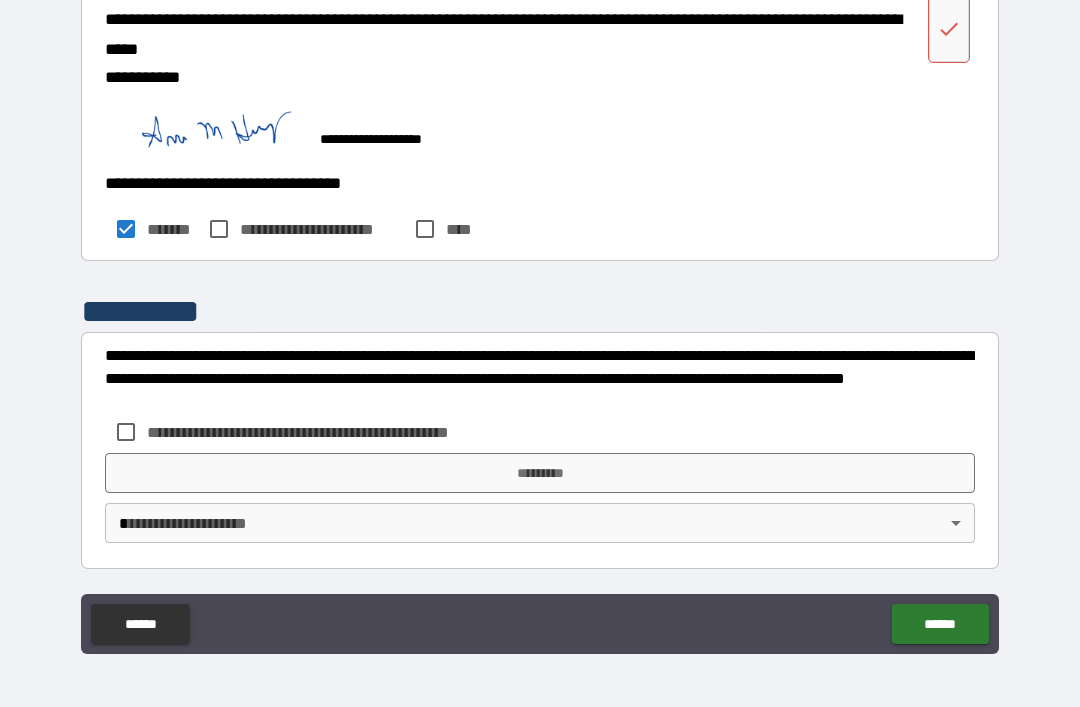 scroll, scrollTop: 3346, scrollLeft: 0, axis: vertical 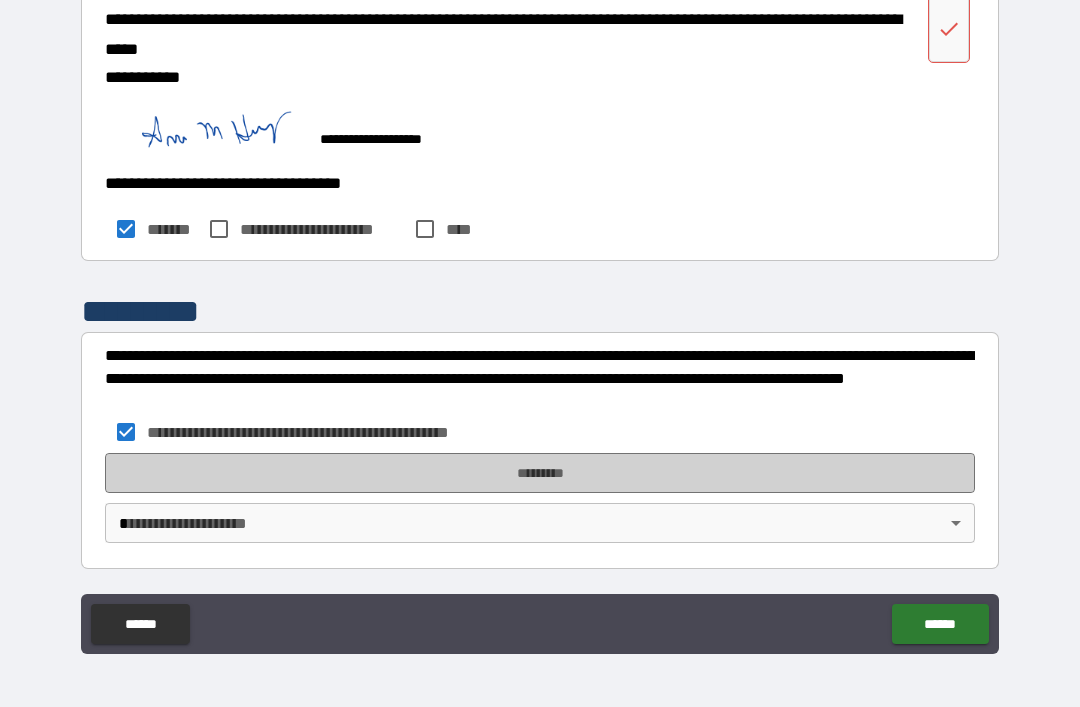 click on "*********" at bounding box center (540, 473) 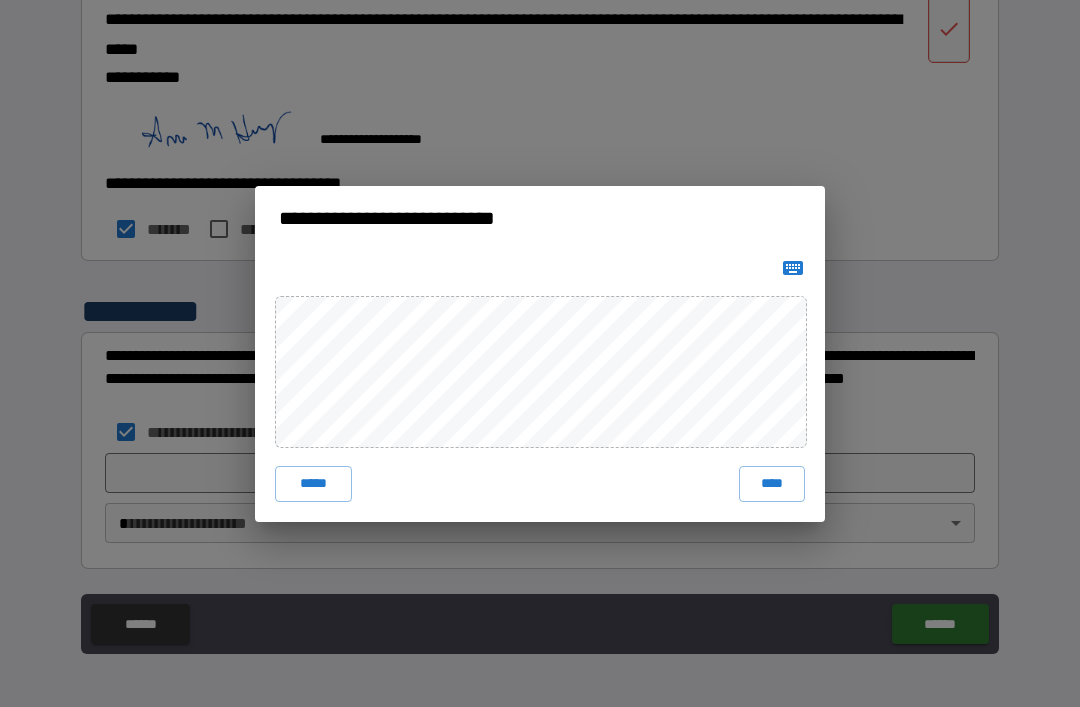 click on "****" at bounding box center [772, 484] 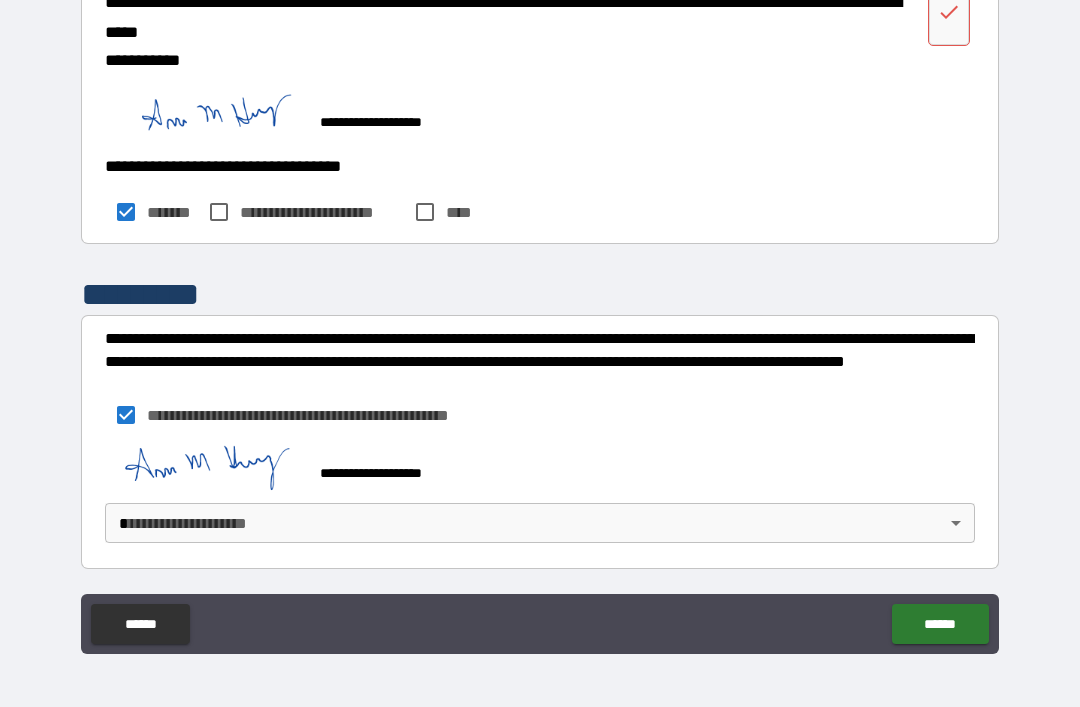 click on "**********" at bounding box center (540, 321) 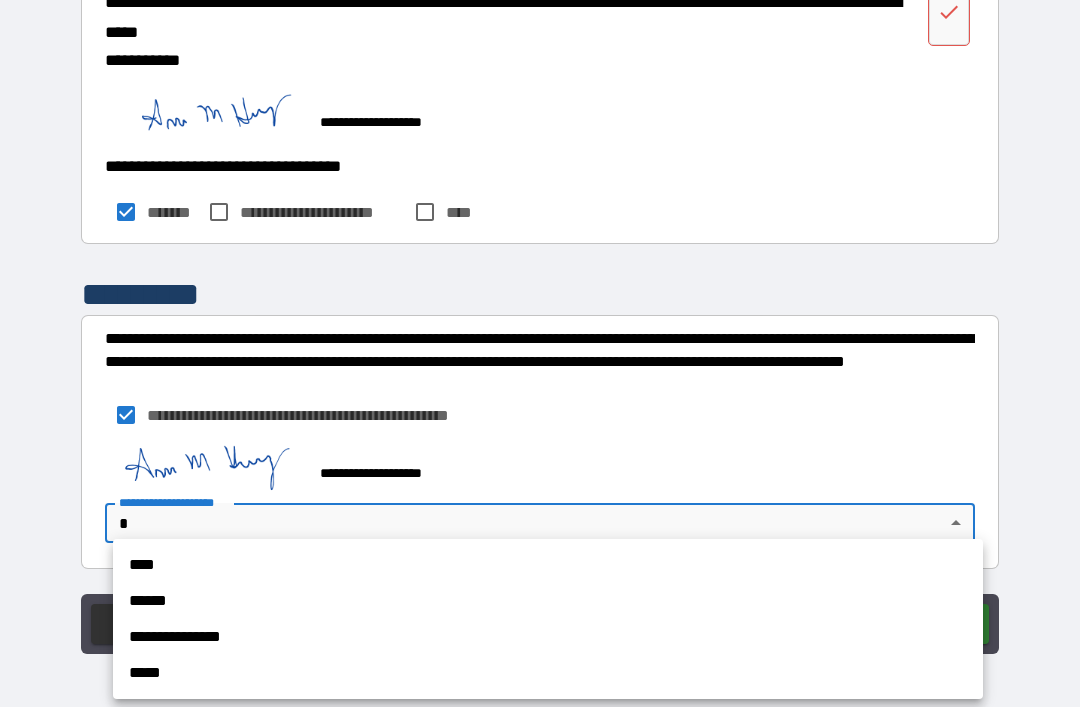 click on "****" at bounding box center [548, 565] 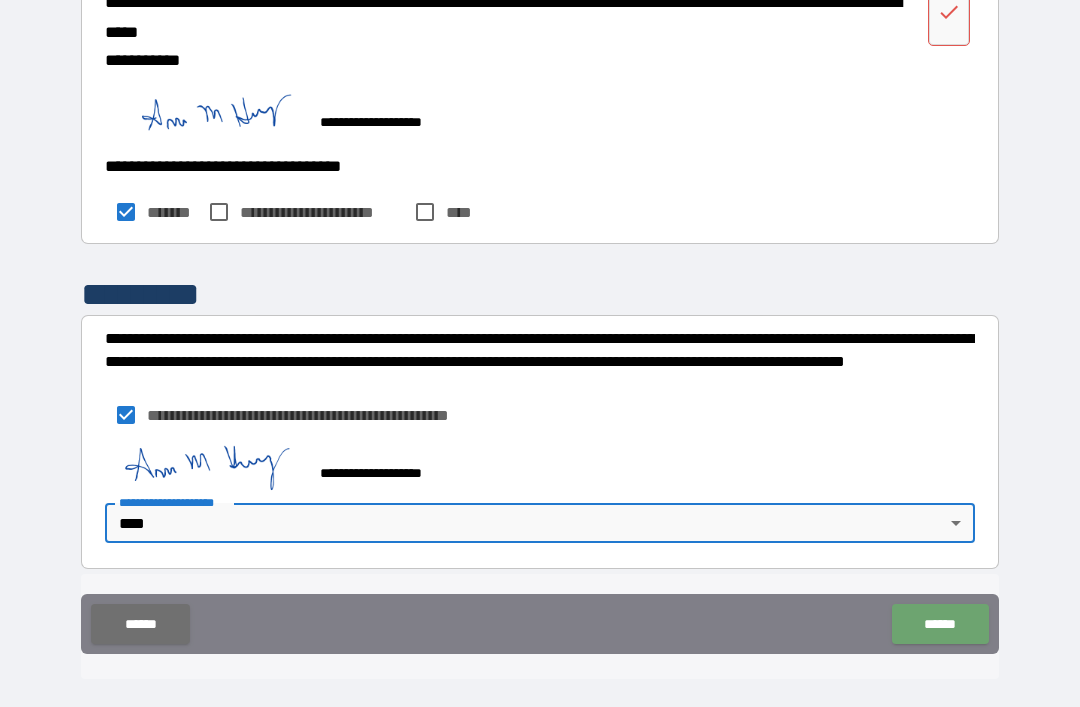 click on "******" at bounding box center (940, 624) 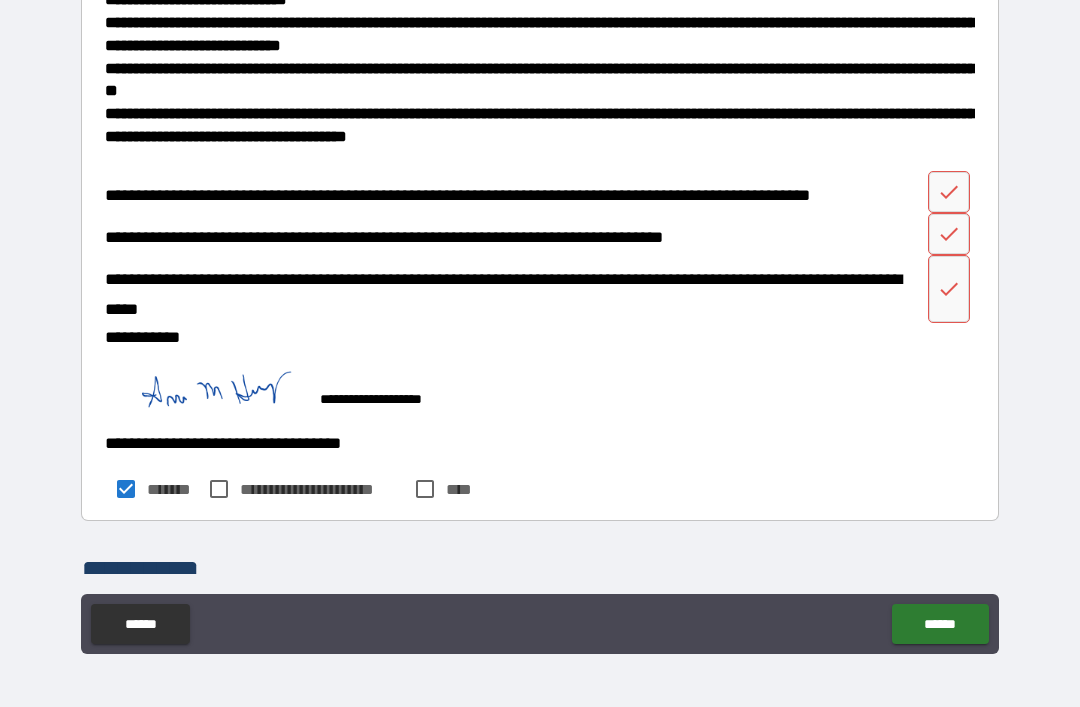 scroll, scrollTop: 2907, scrollLeft: 0, axis: vertical 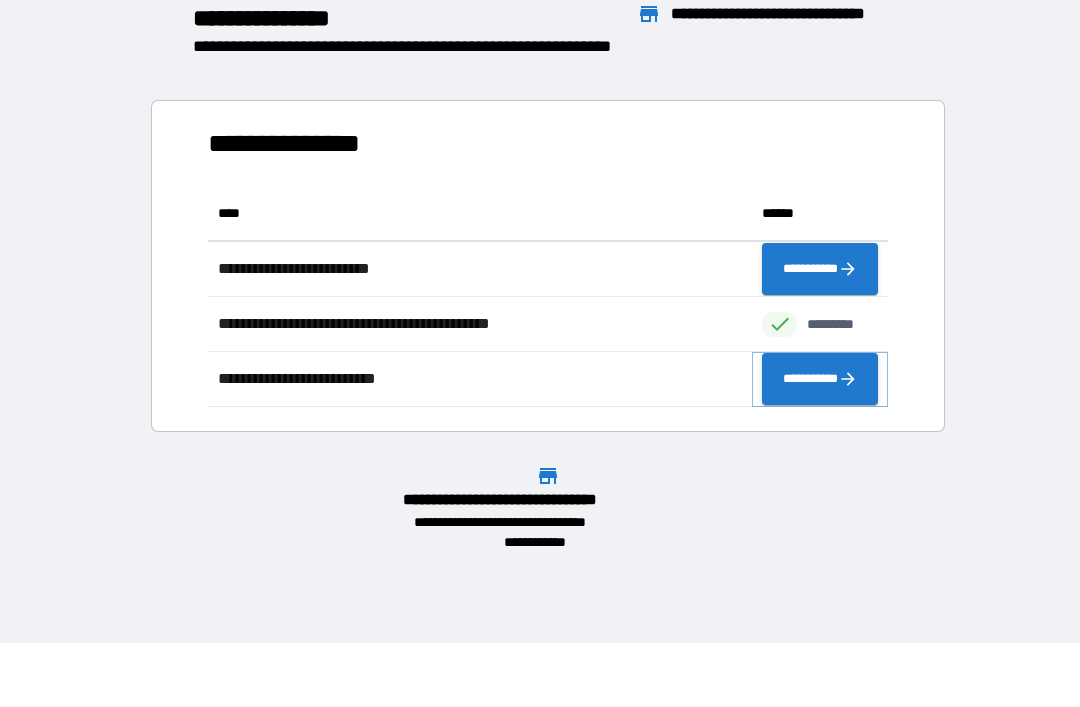 click on "**********" at bounding box center (820, 379) 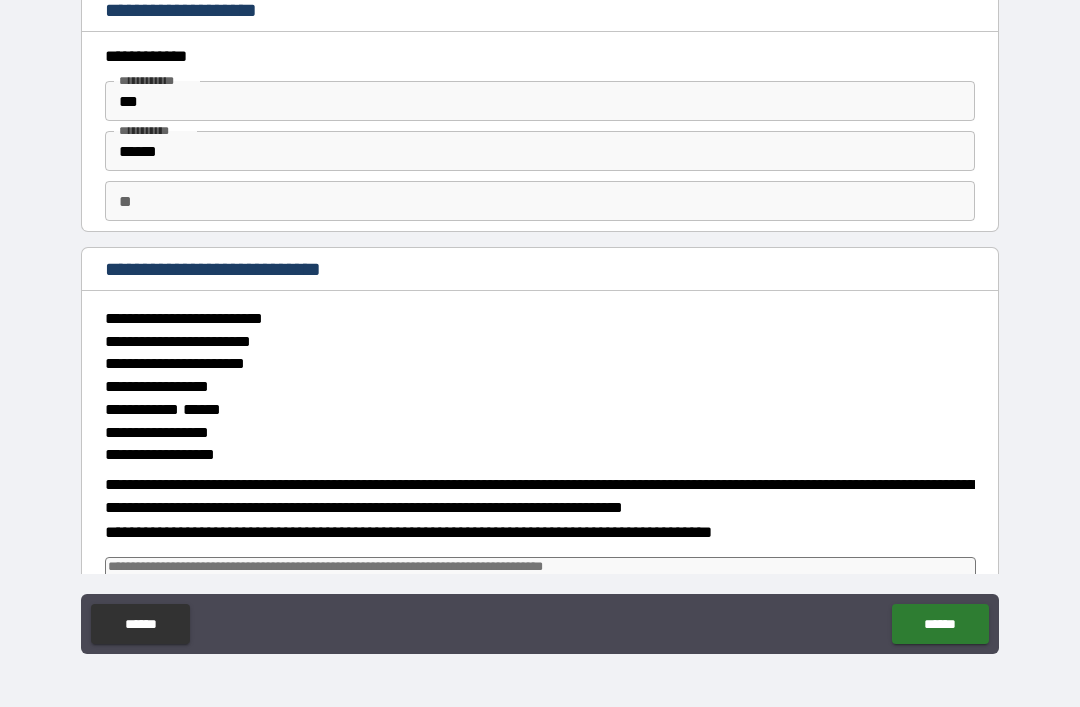 type on "*" 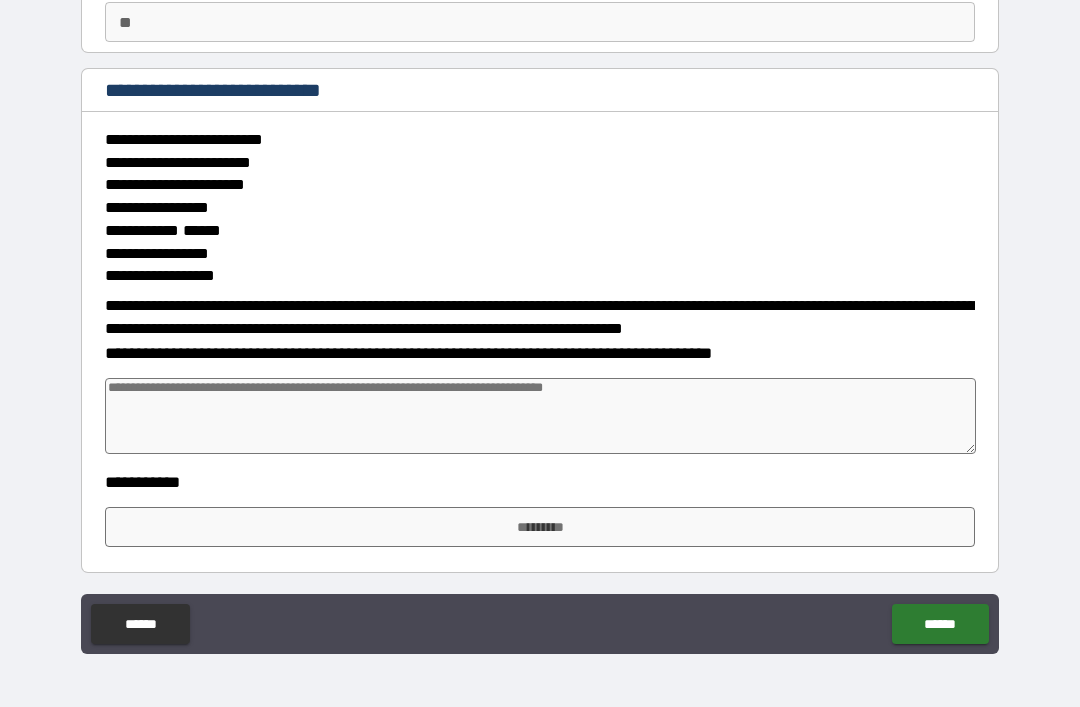 scroll, scrollTop: 178, scrollLeft: 0, axis: vertical 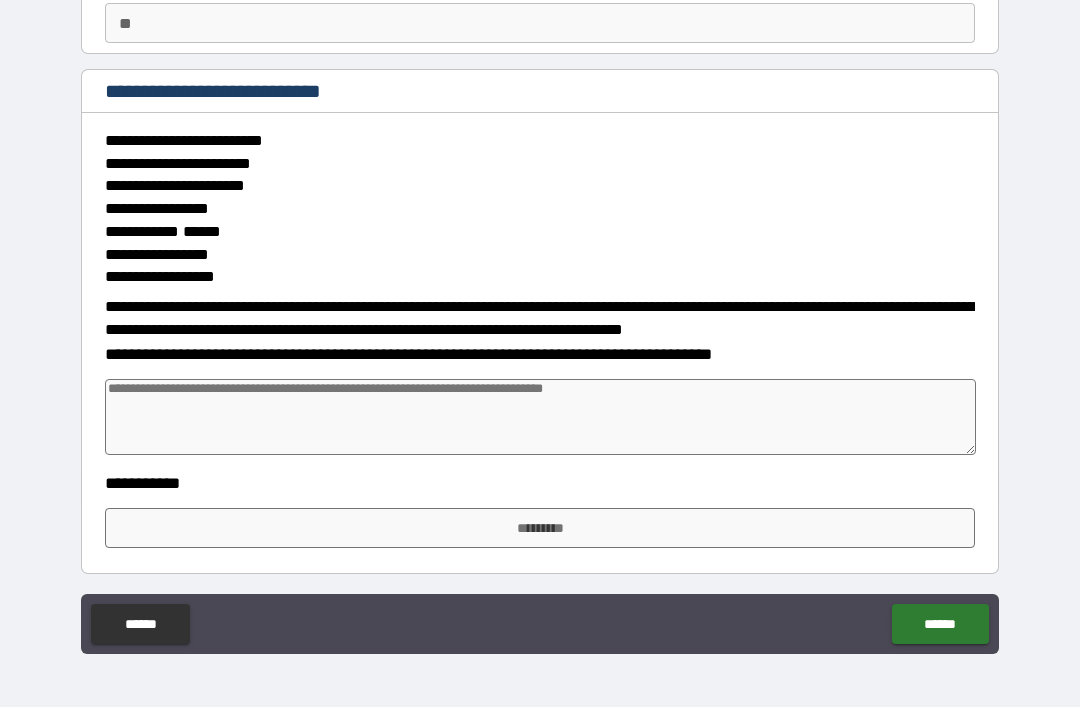 click at bounding box center (540, 417) 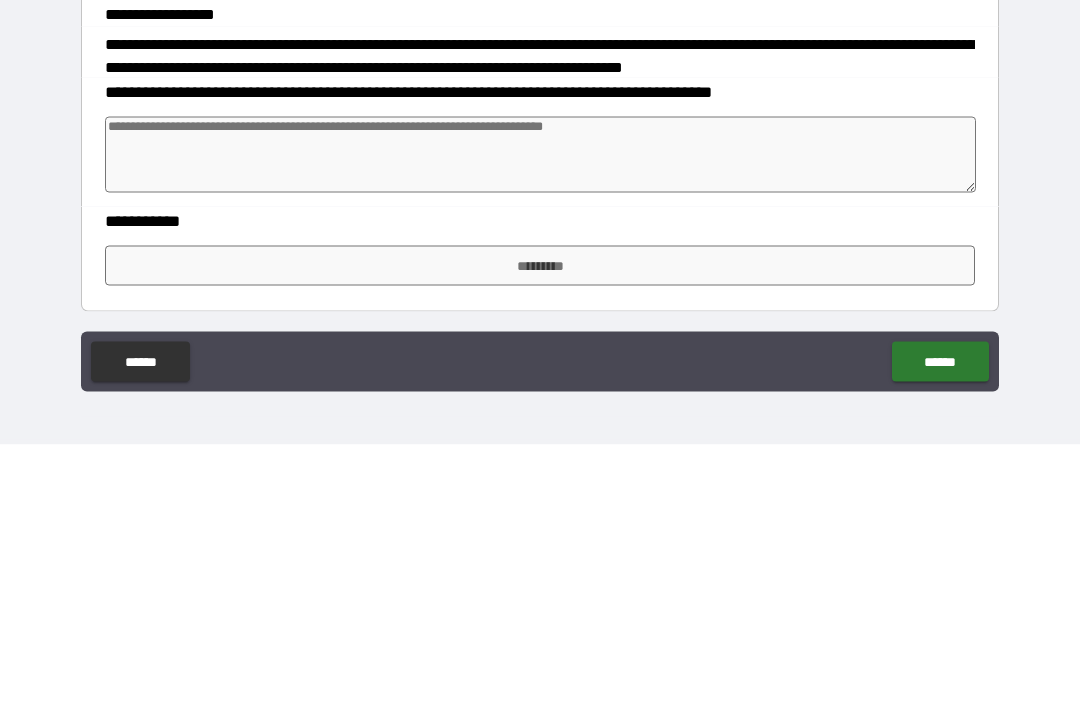 type on "*" 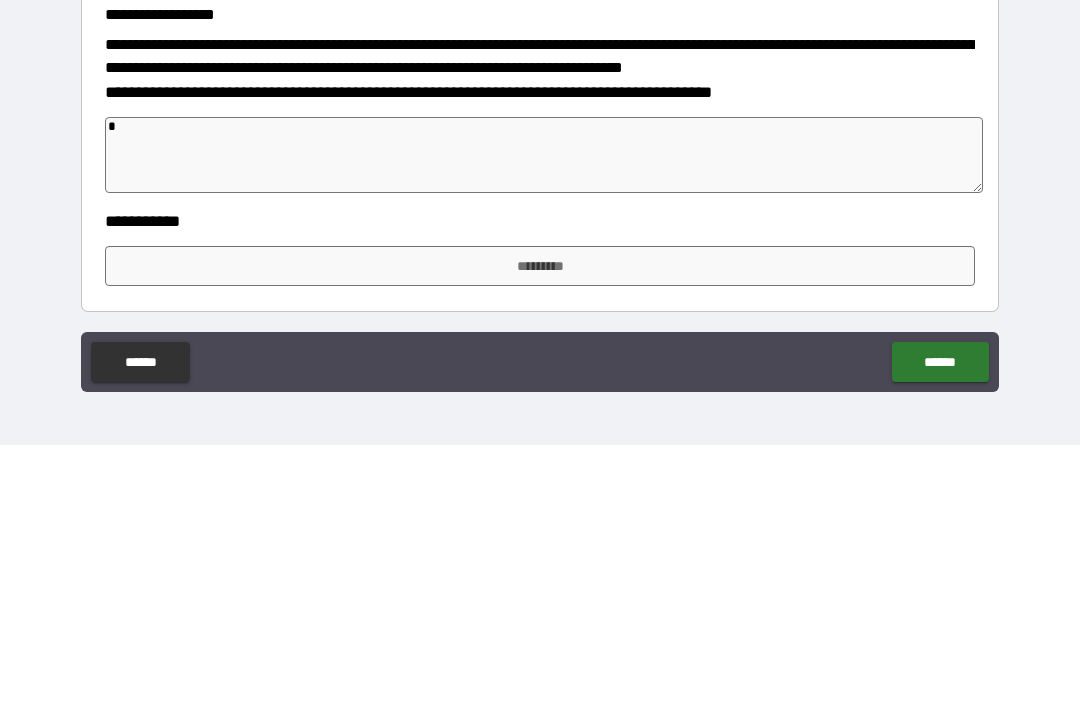 type on "*" 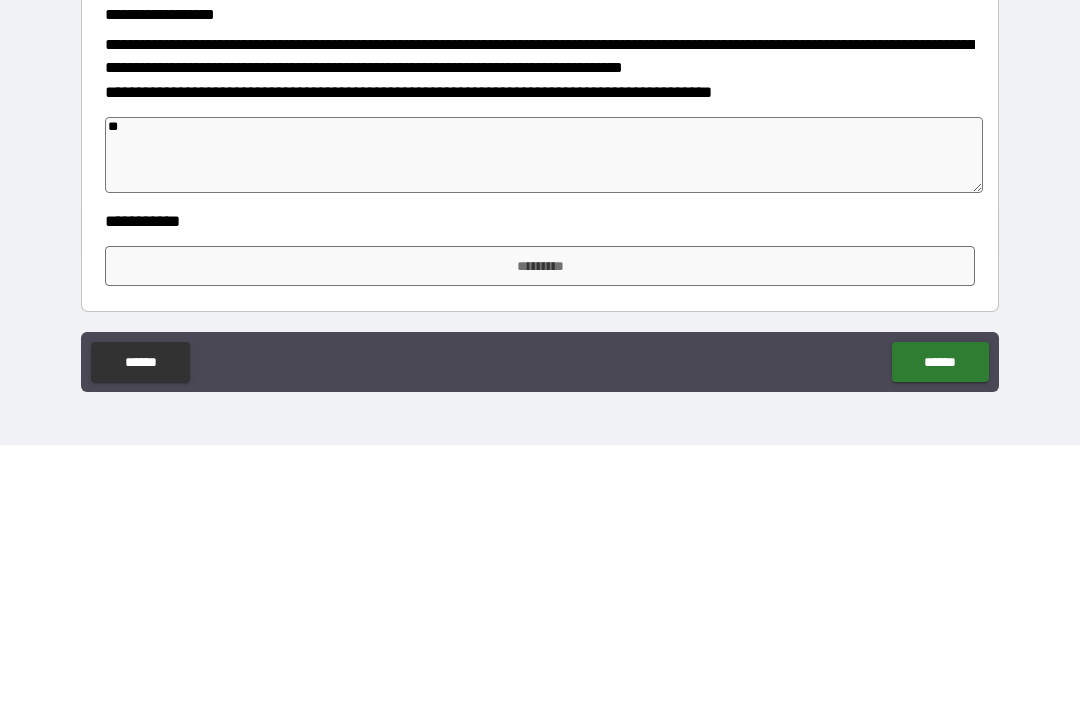 type on "*" 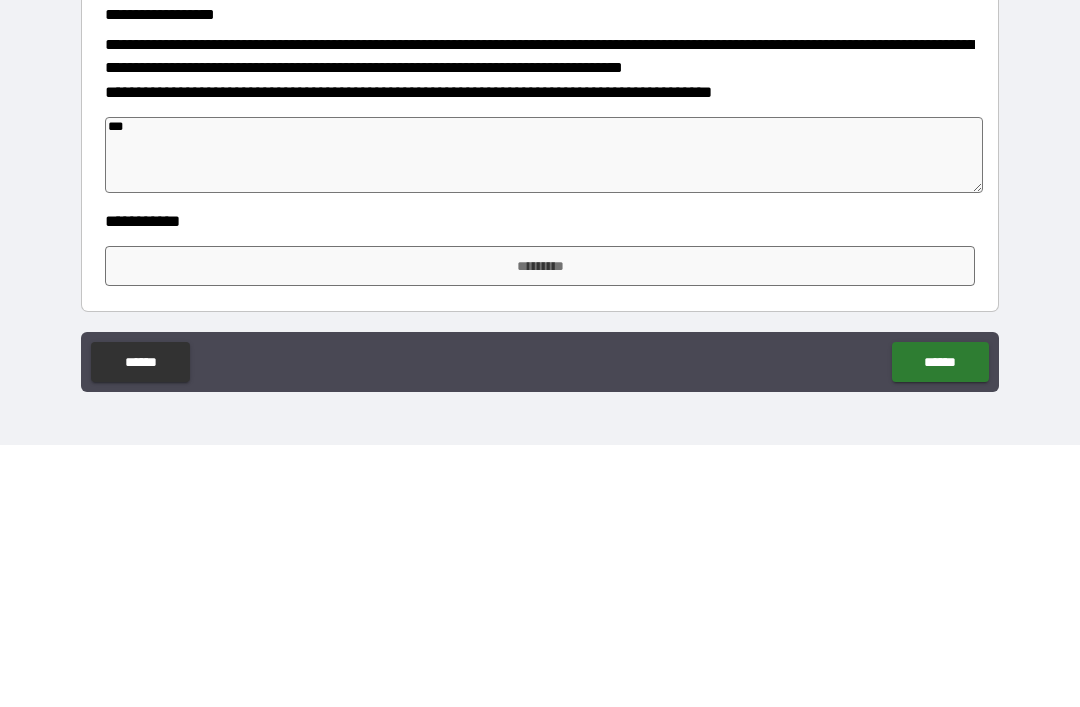 type on "*" 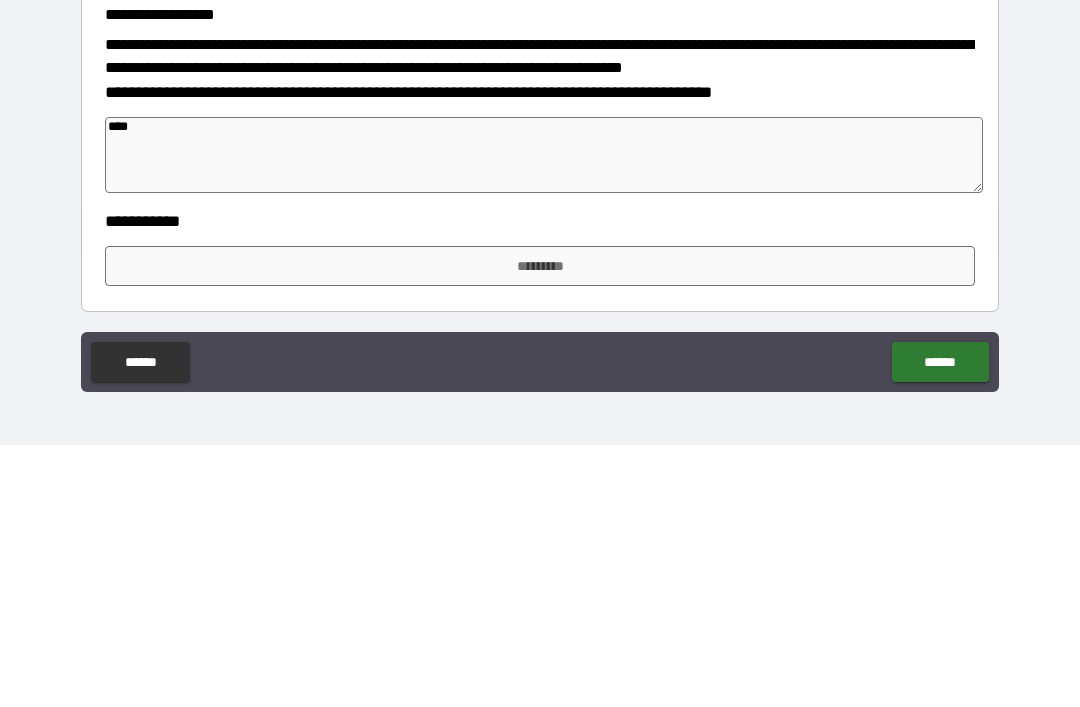 type on "*" 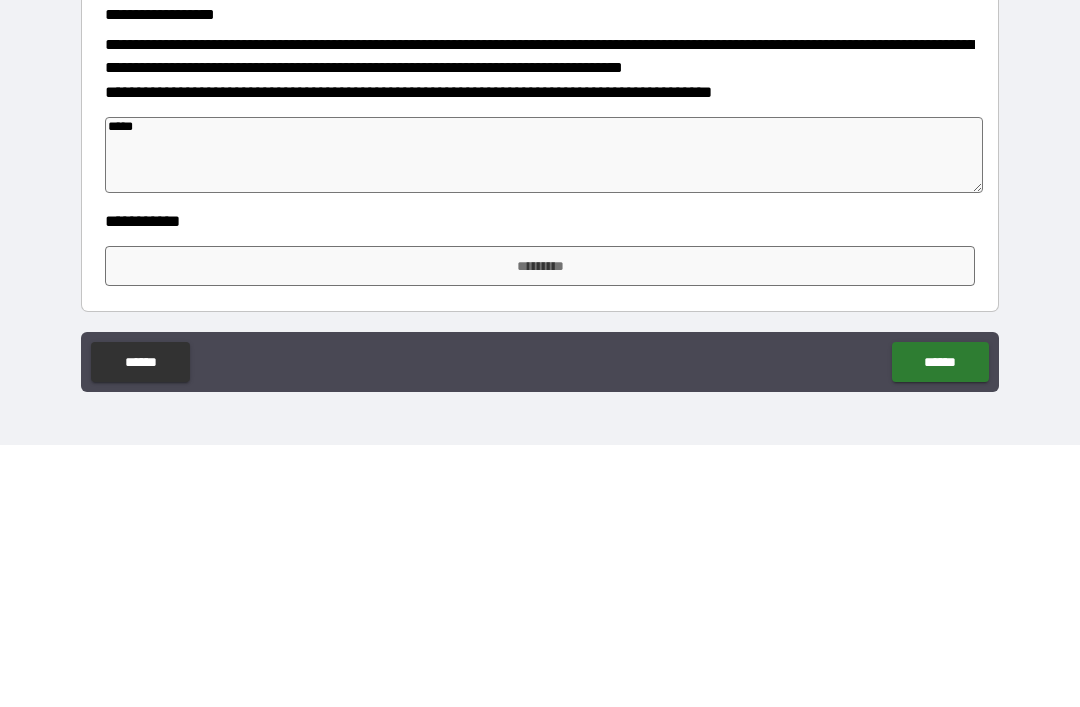 type on "*" 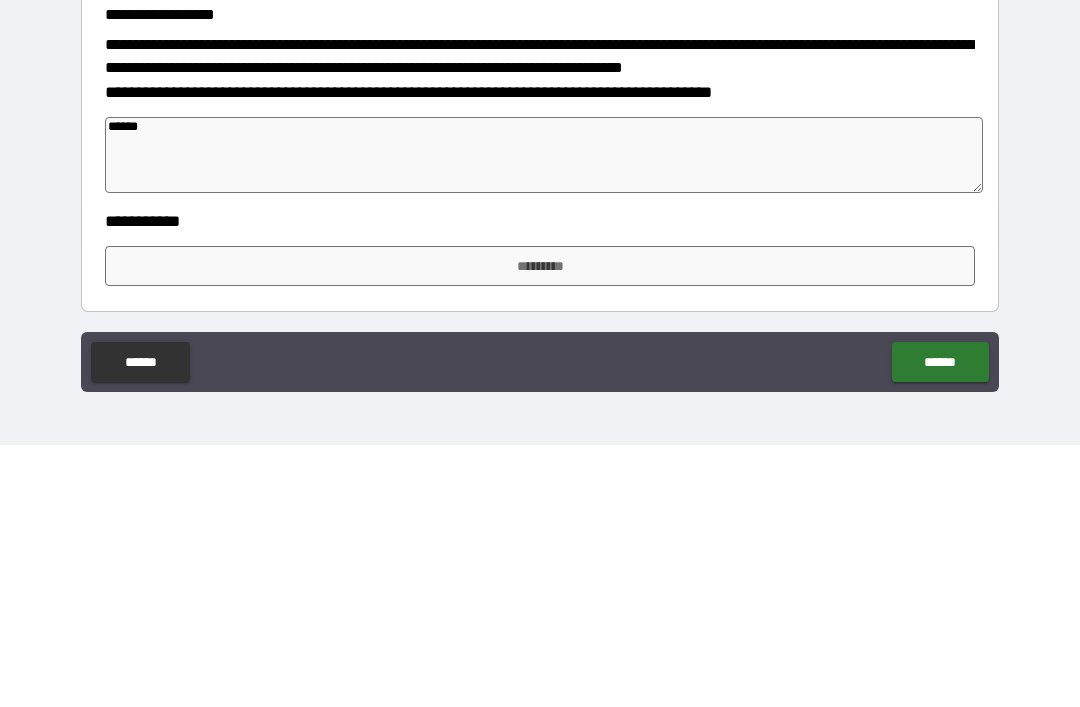 type on "*" 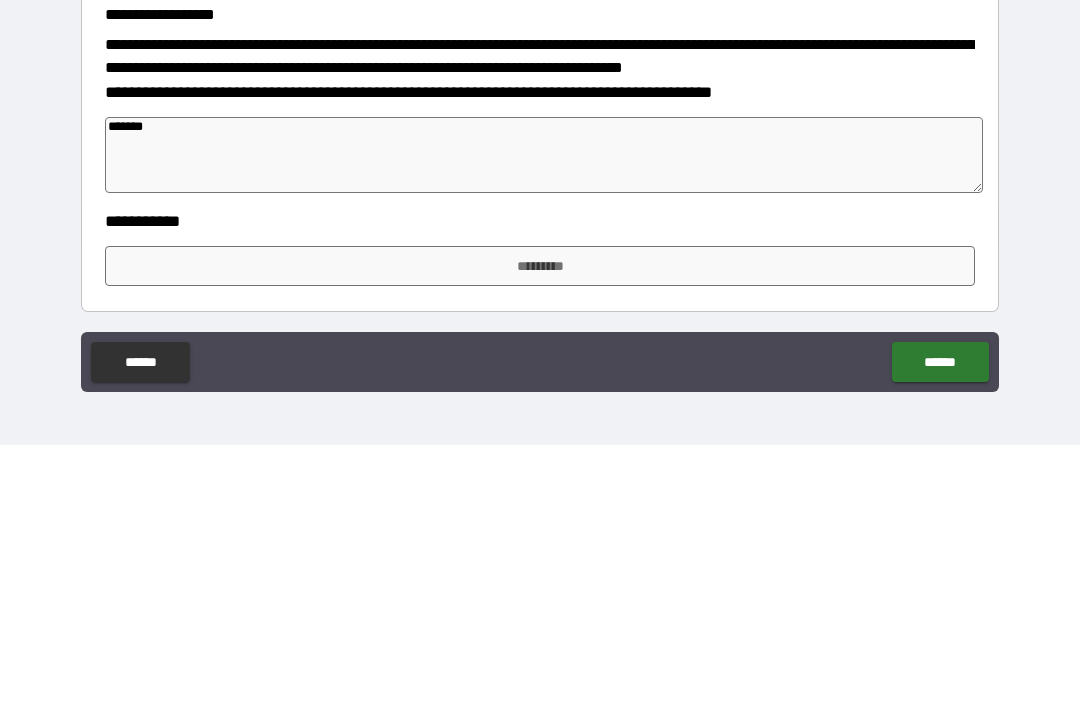 type on "*" 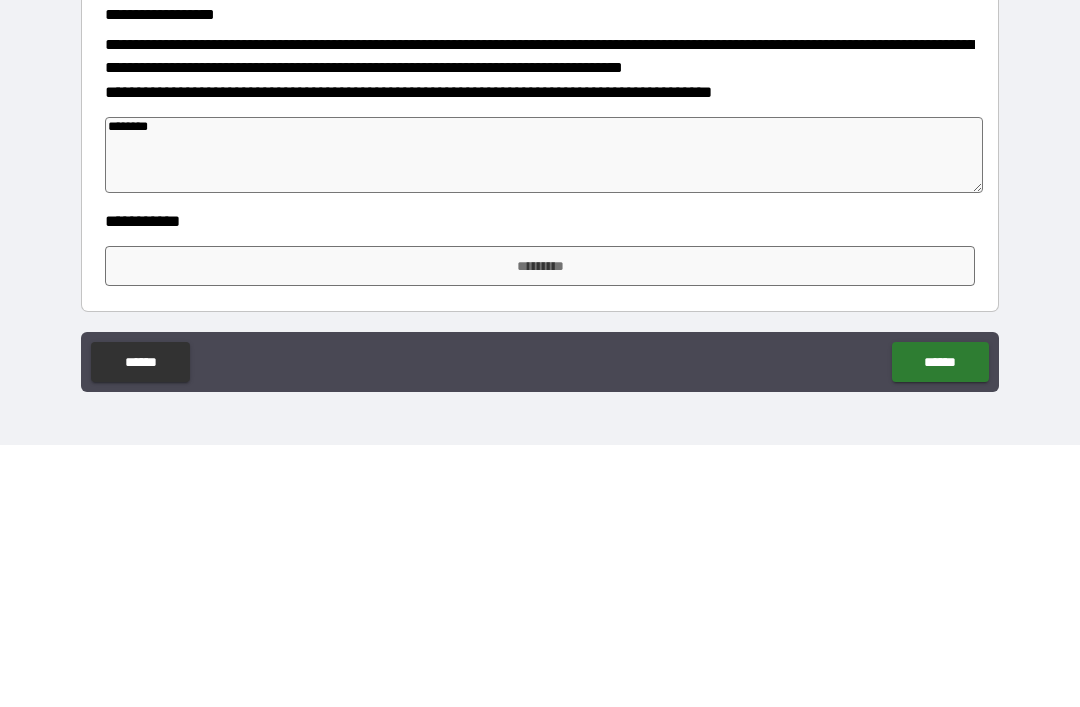 type on "*" 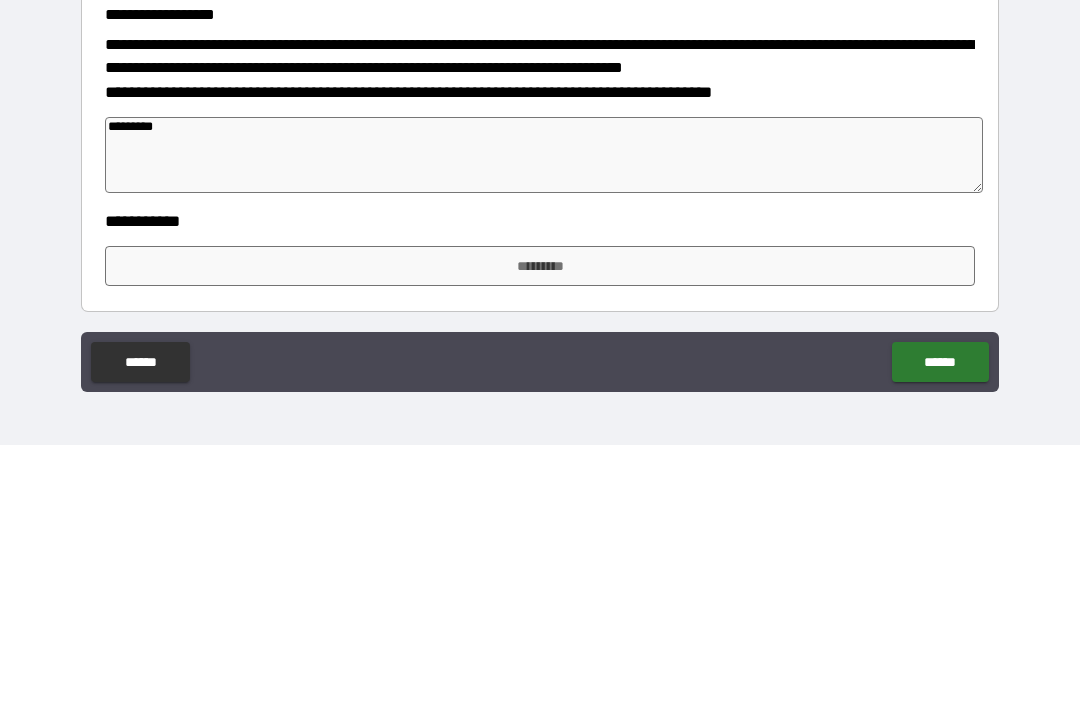 type on "*" 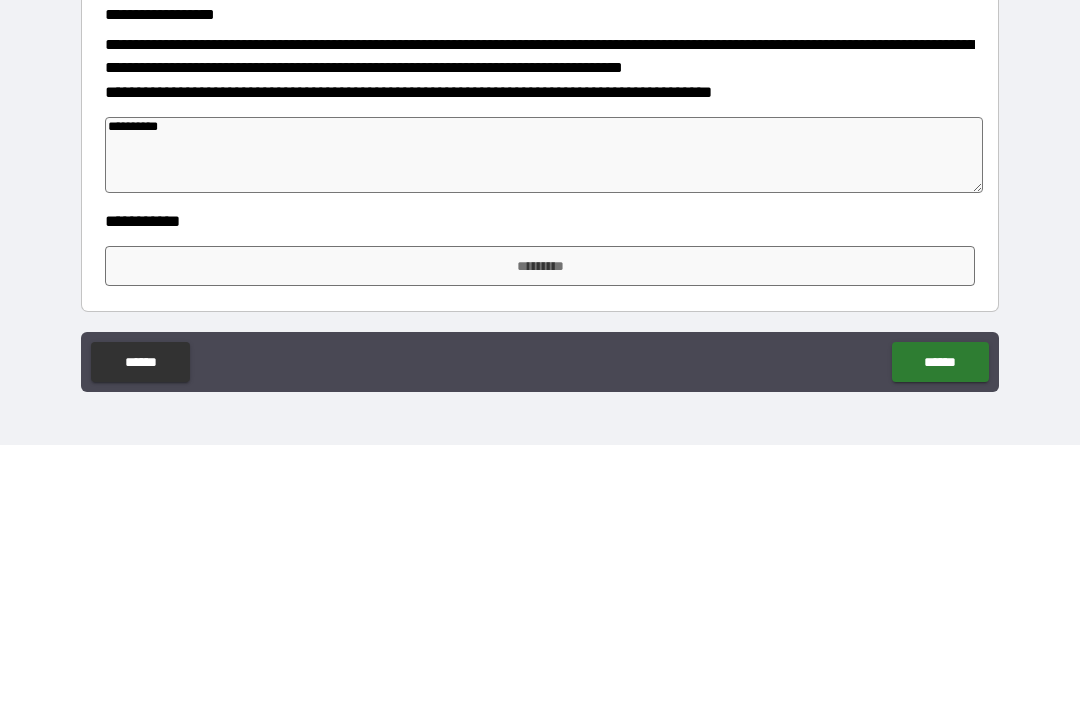 type on "*" 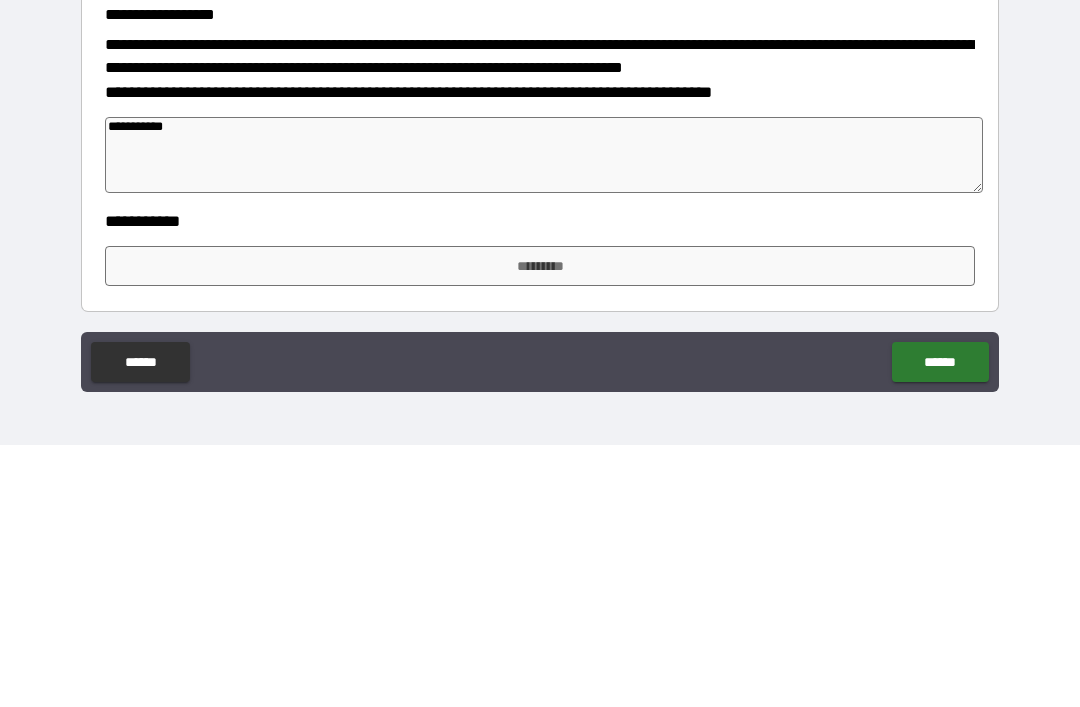 type on "*" 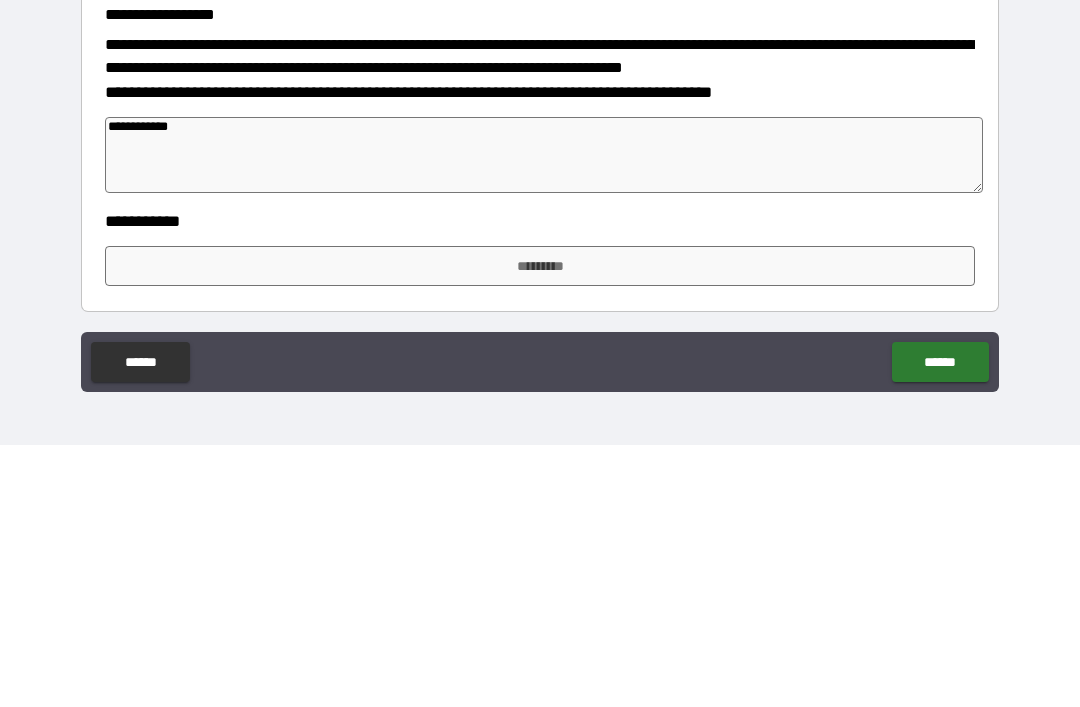 type on "*" 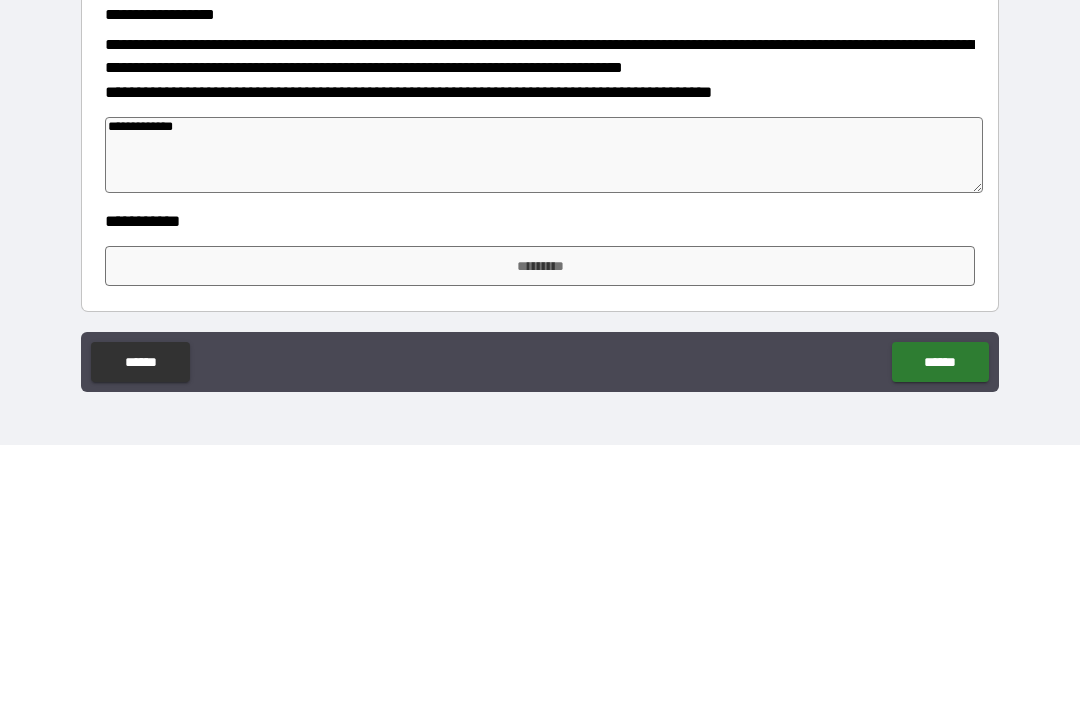 type on "*" 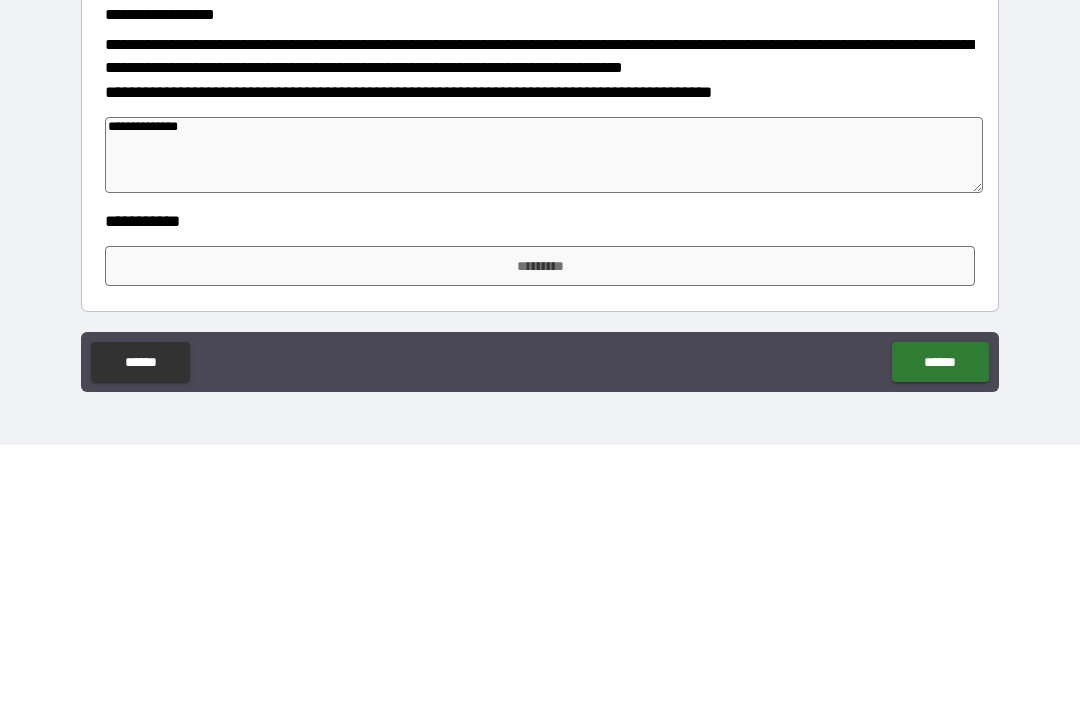 type on "*" 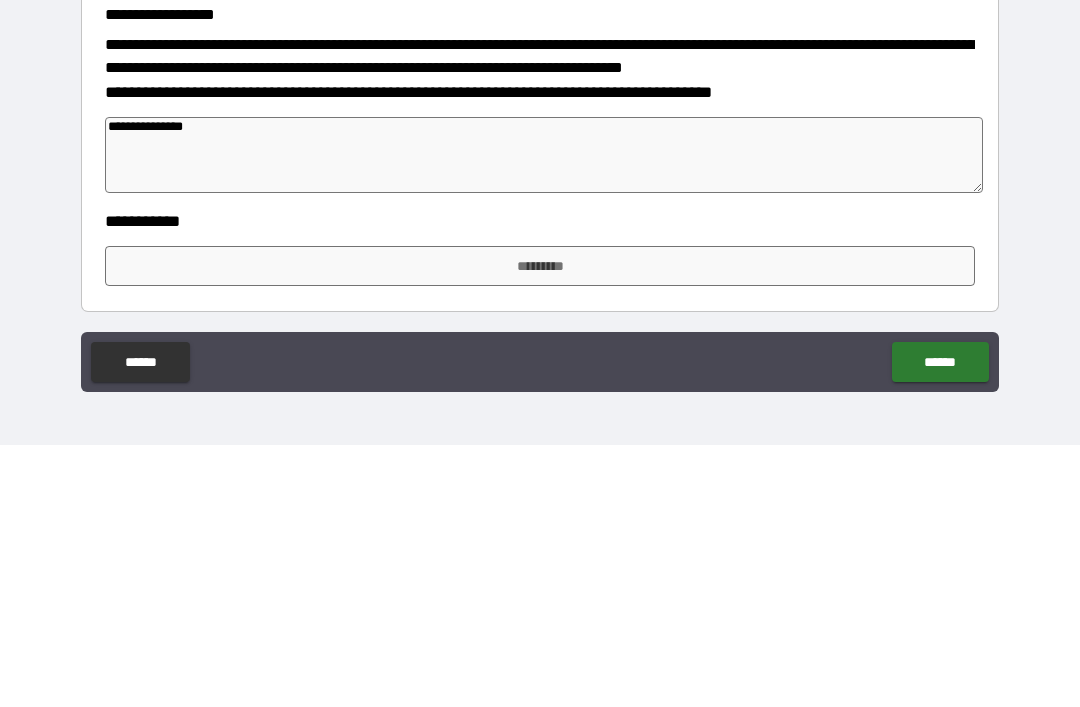 type on "*" 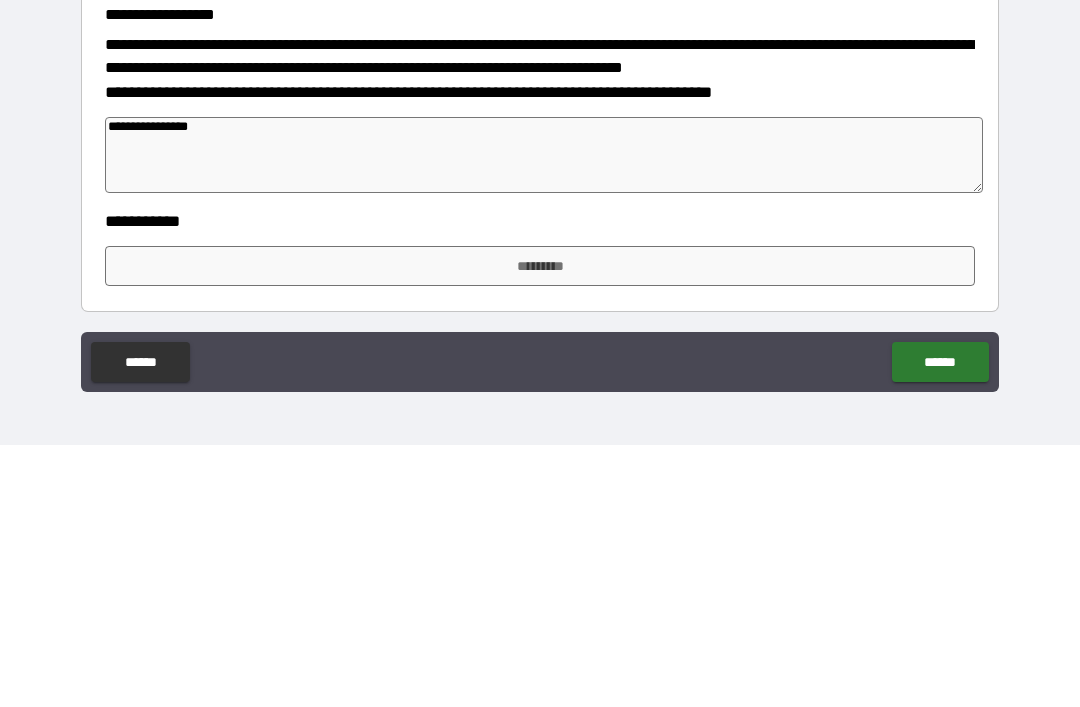 type on "*" 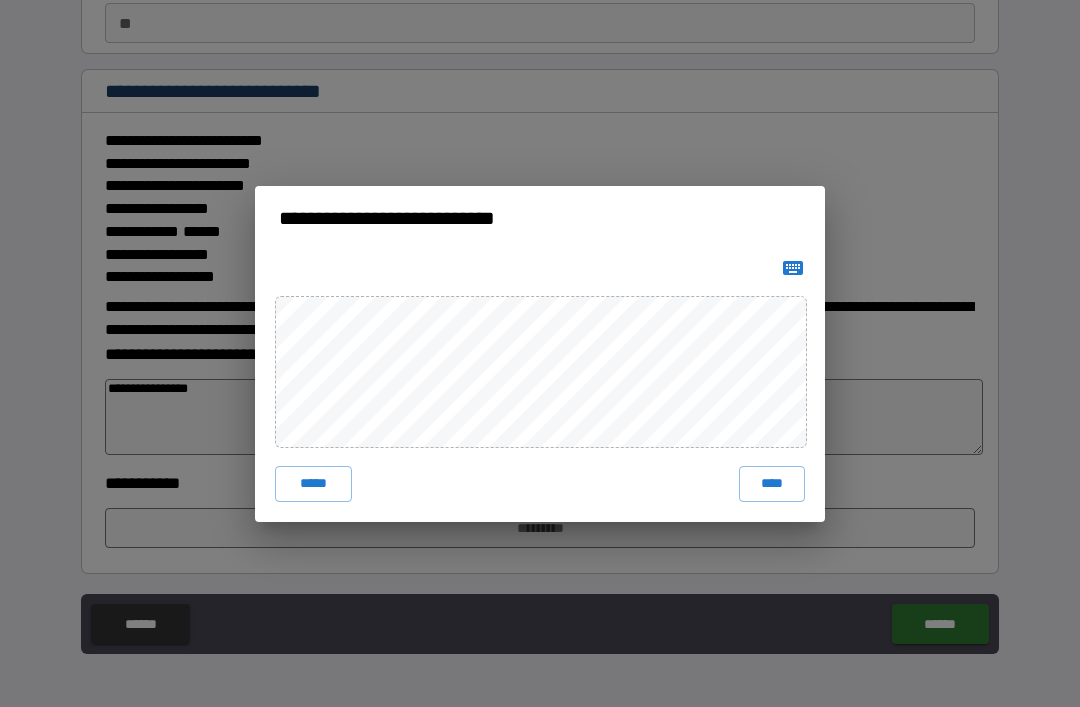 click on "****" at bounding box center (772, 484) 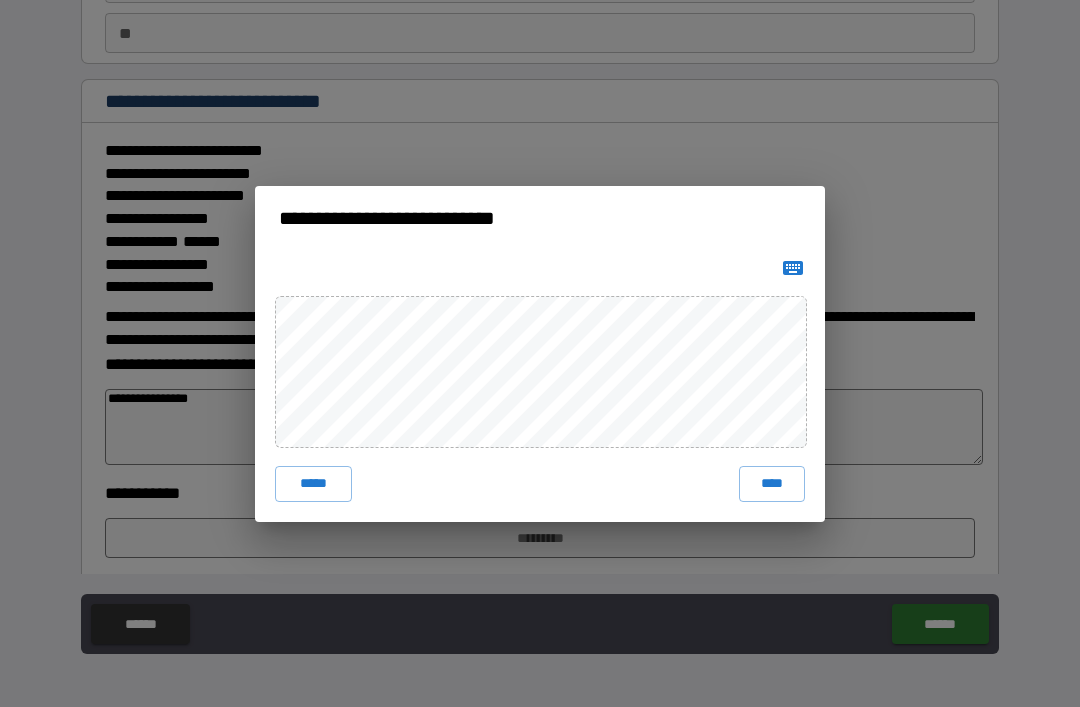 type on "*" 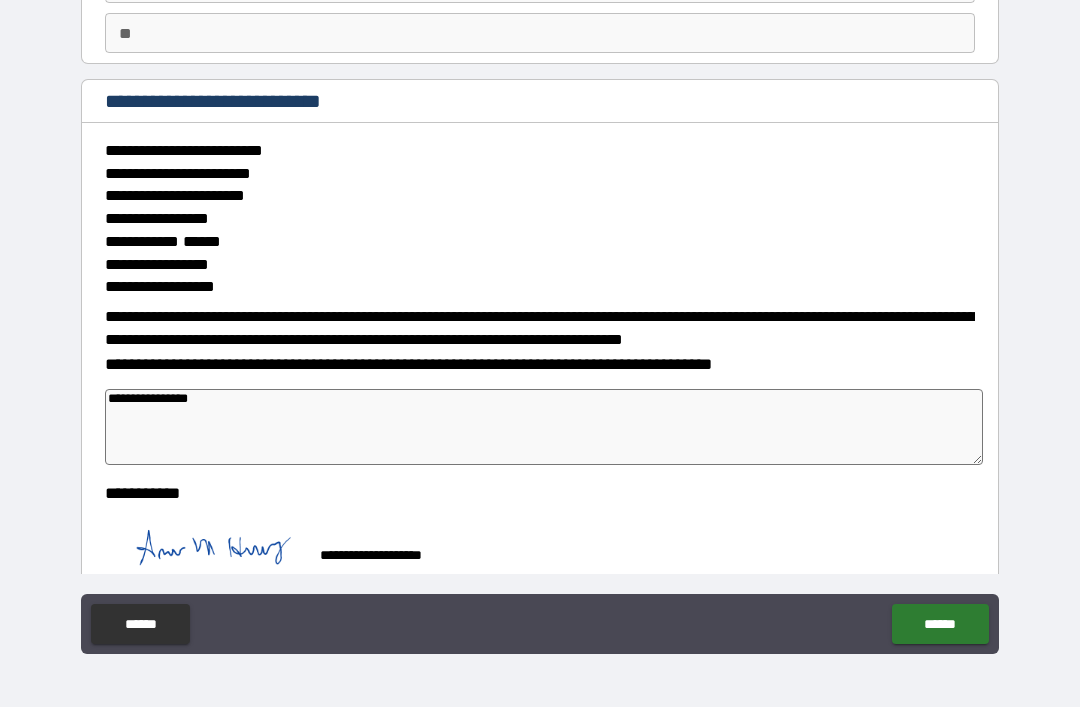 click on "******" at bounding box center (940, 624) 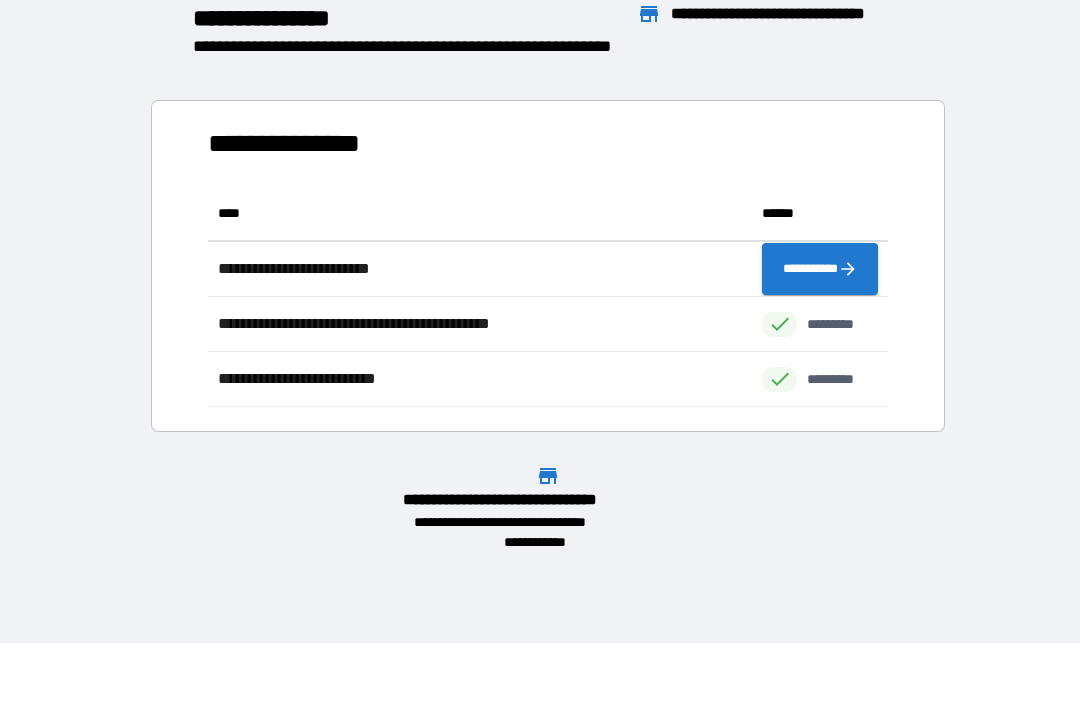 scroll, scrollTop: 1, scrollLeft: 1, axis: both 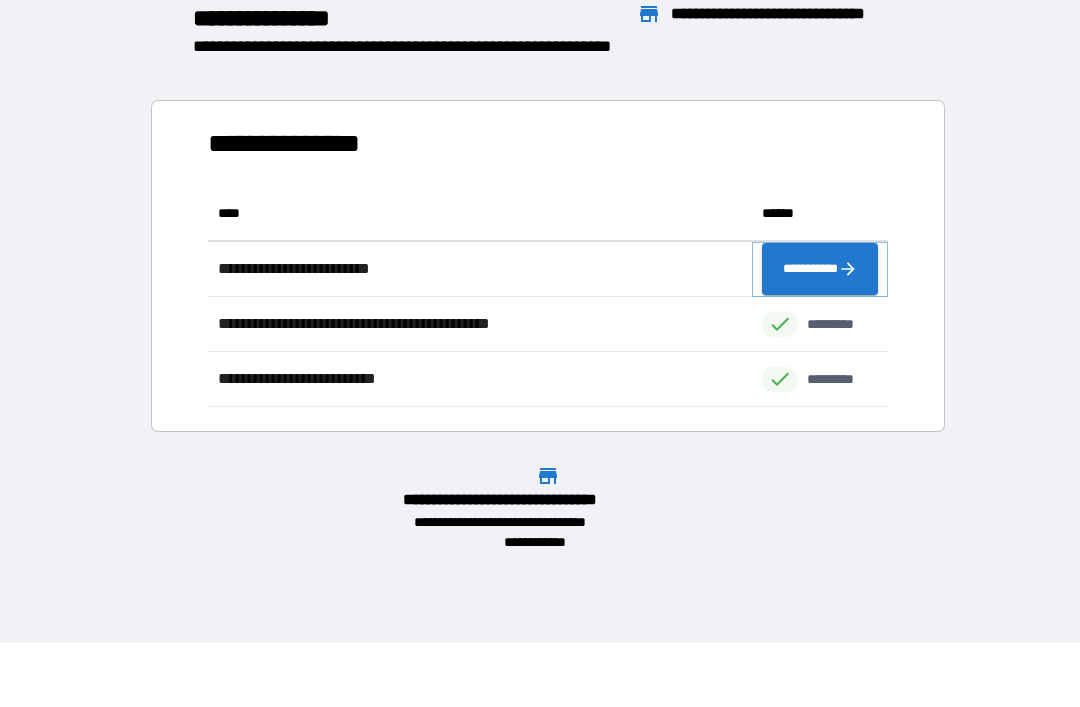 click on "**********" at bounding box center (820, 269) 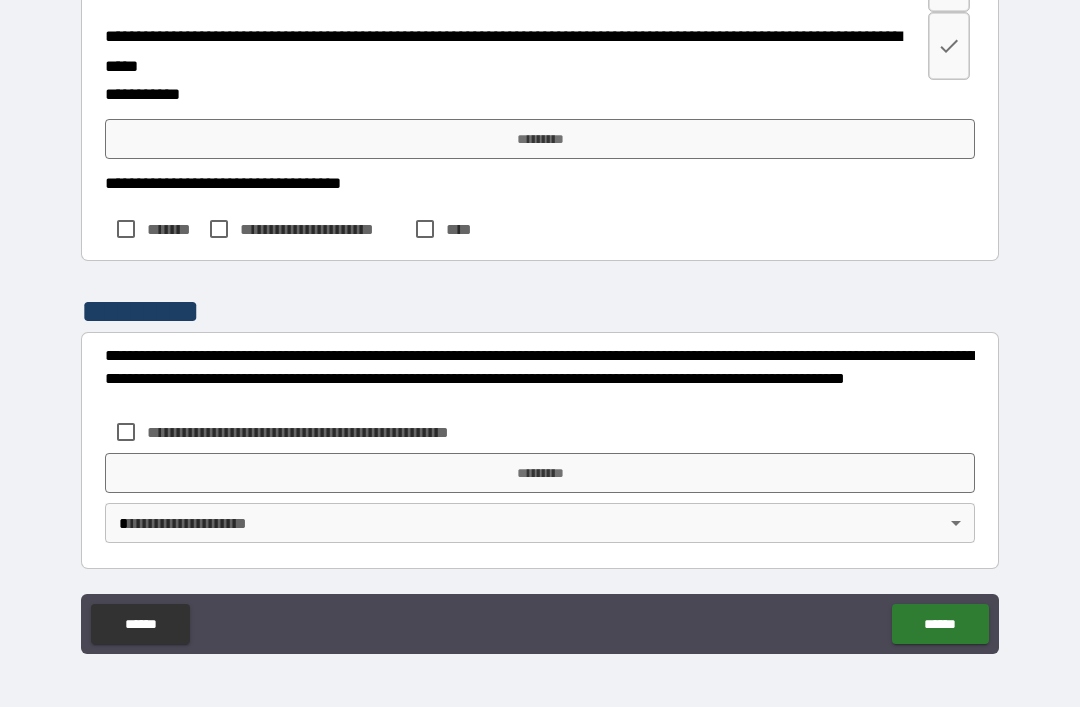 scroll, scrollTop: 3191, scrollLeft: 0, axis: vertical 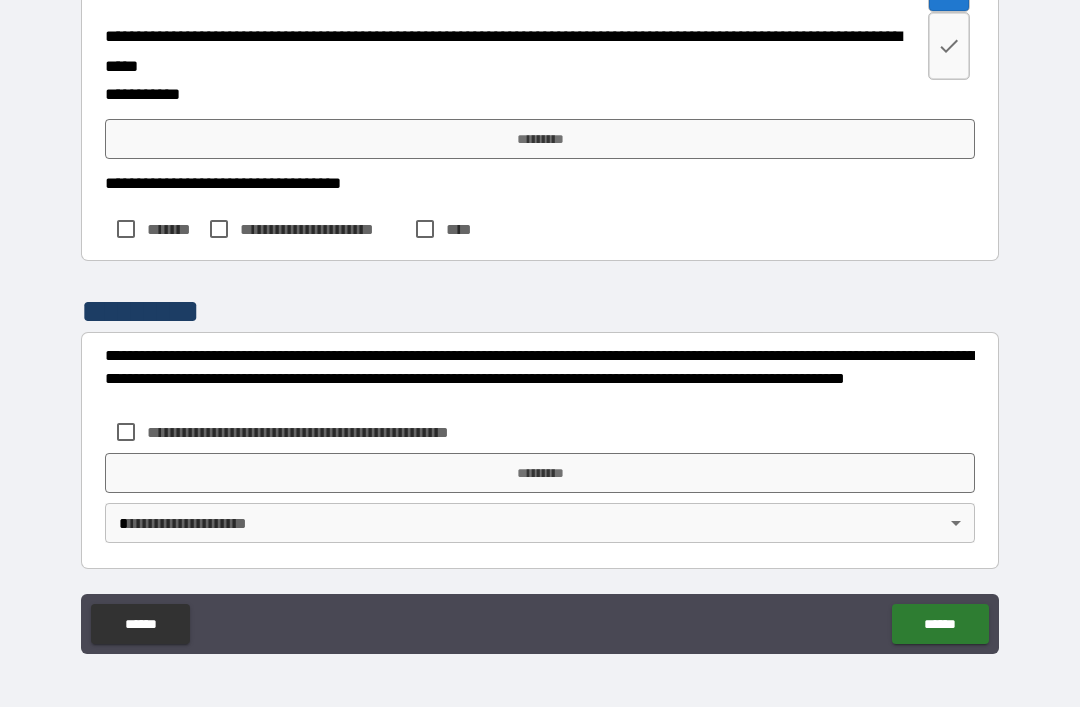 click 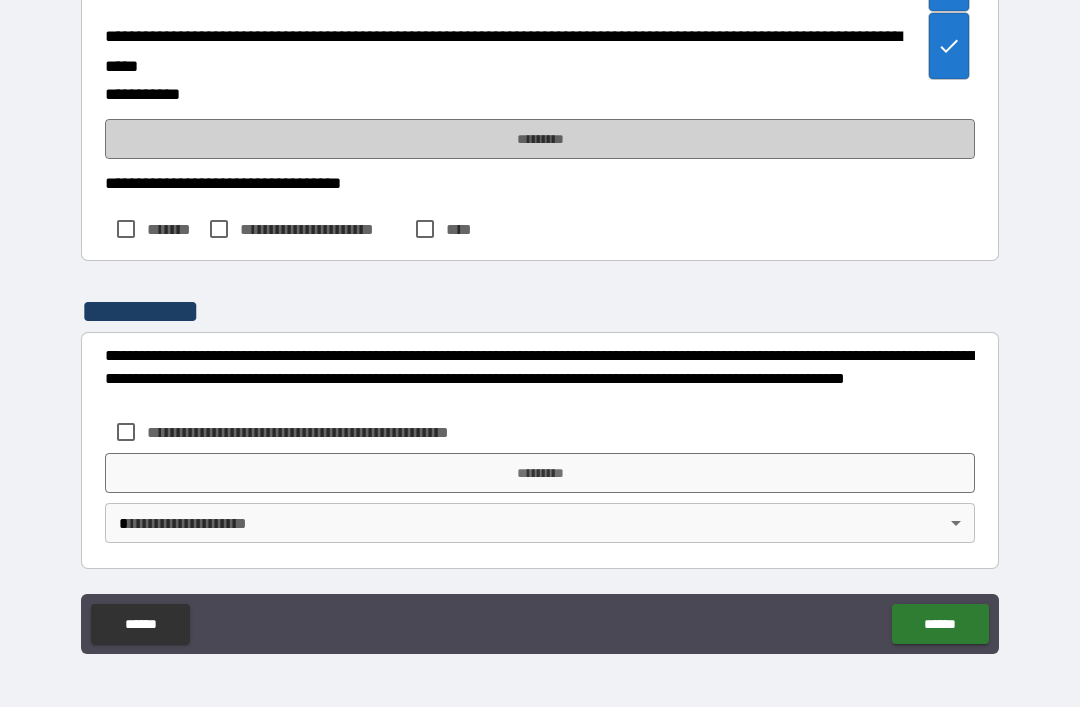 click on "*********" at bounding box center [540, 139] 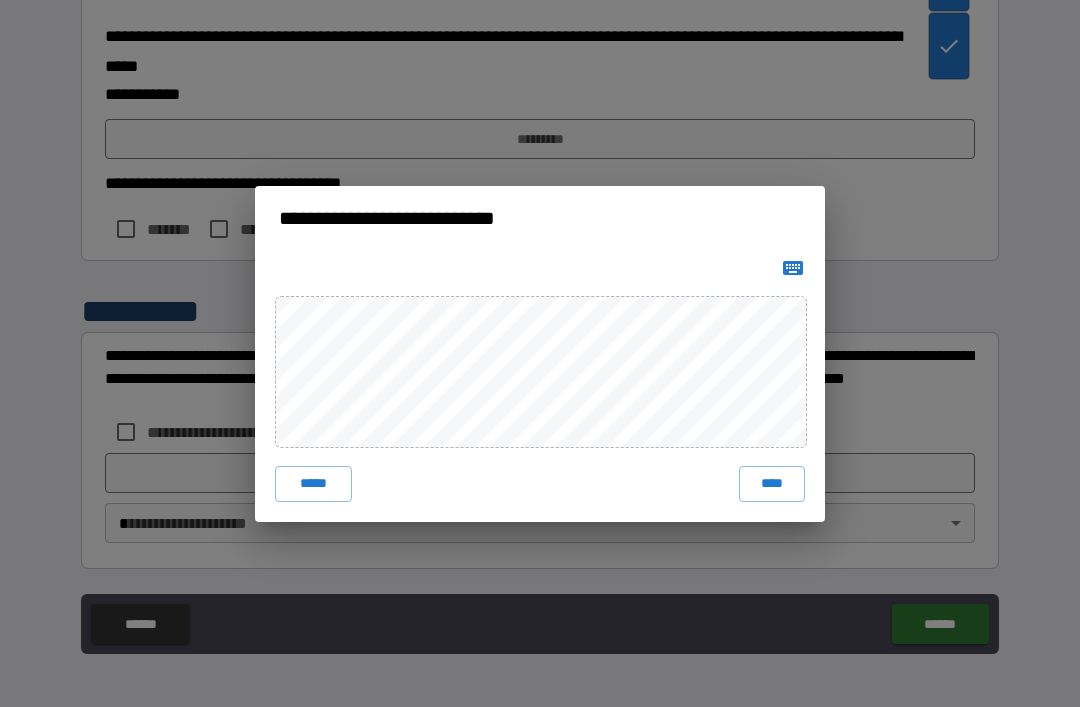 click on "****" at bounding box center (772, 484) 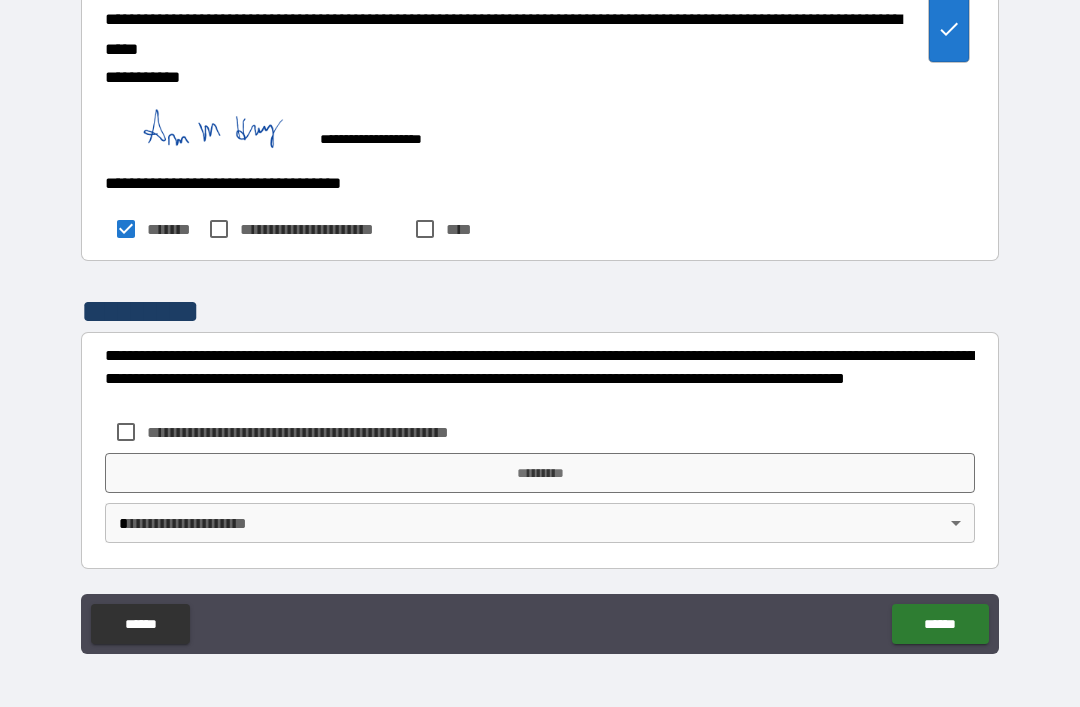 scroll, scrollTop: 3373, scrollLeft: 0, axis: vertical 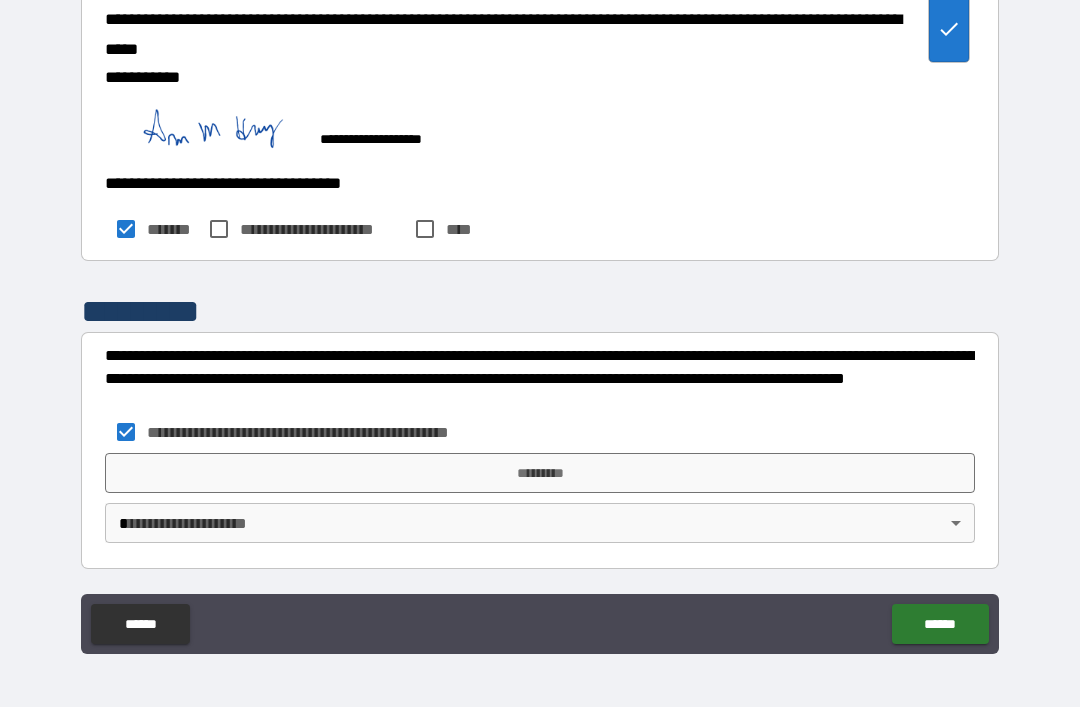 click on "*********" at bounding box center (540, 473) 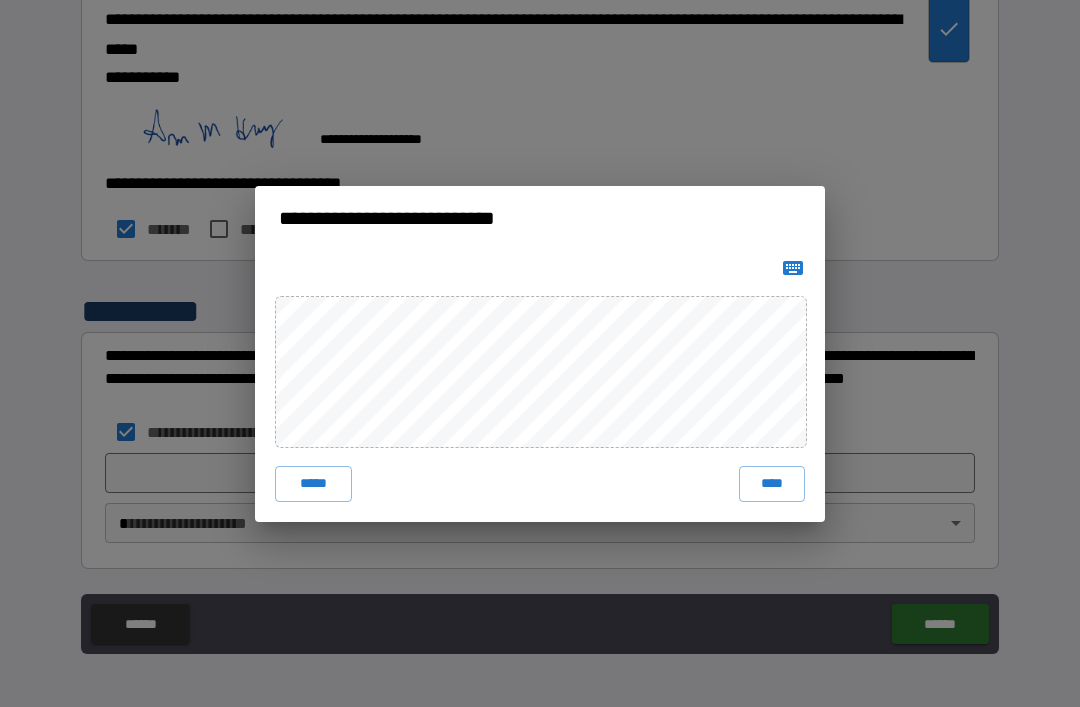 click on "****" at bounding box center (772, 484) 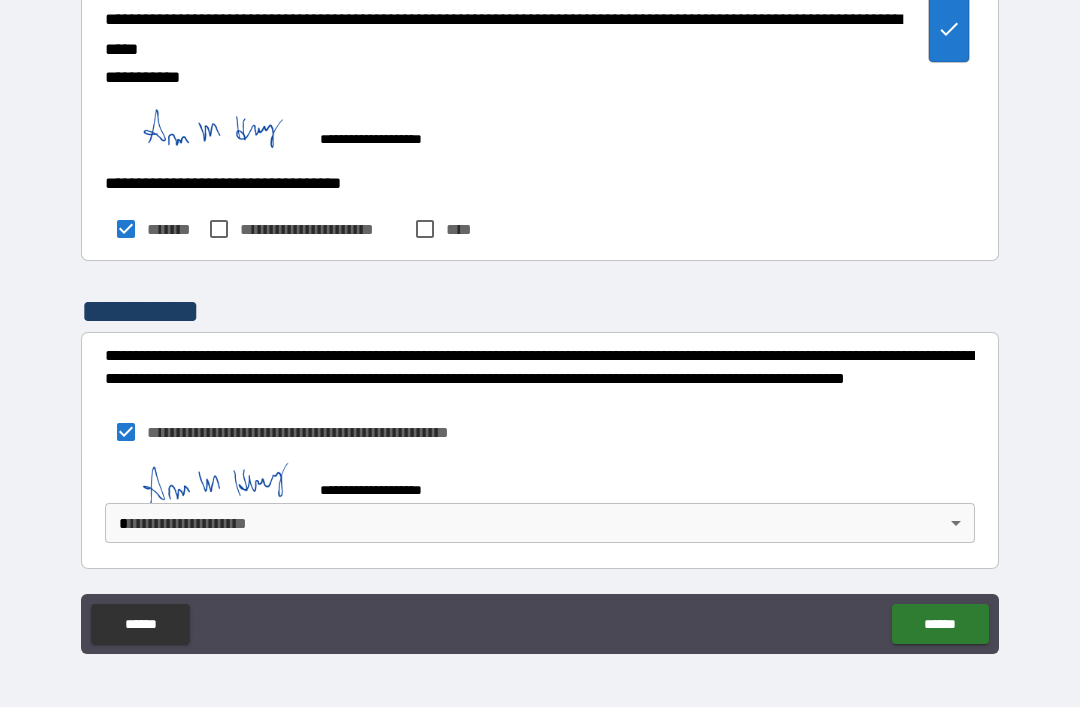 scroll, scrollTop: 3363, scrollLeft: 0, axis: vertical 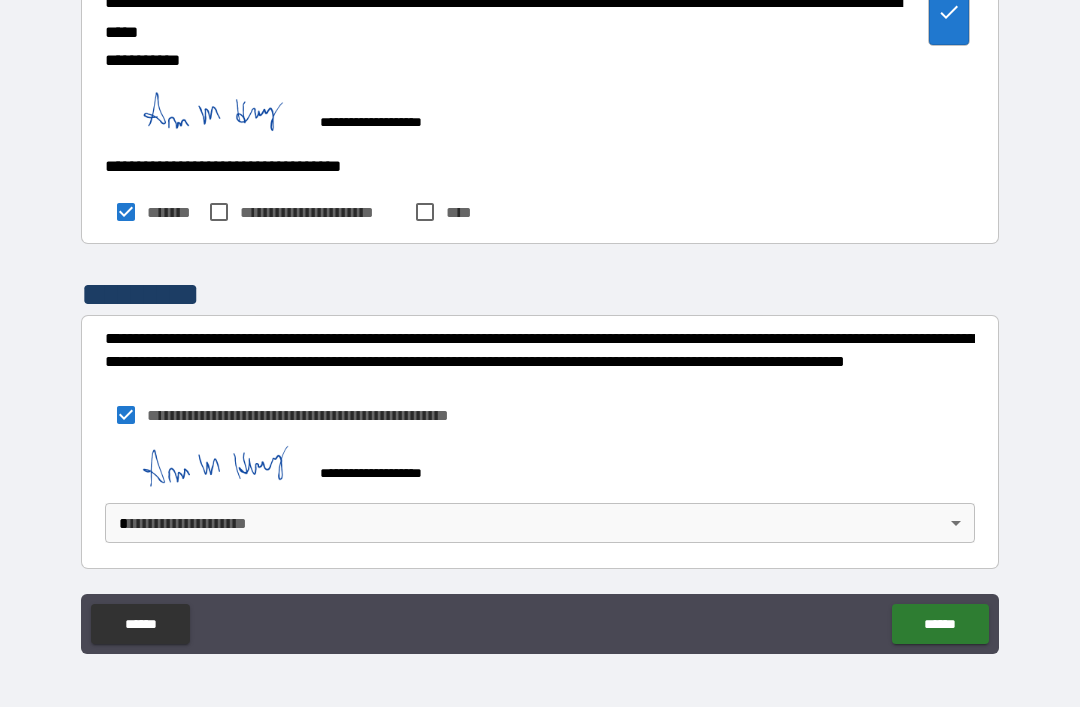 click on "**********" at bounding box center (540, 321) 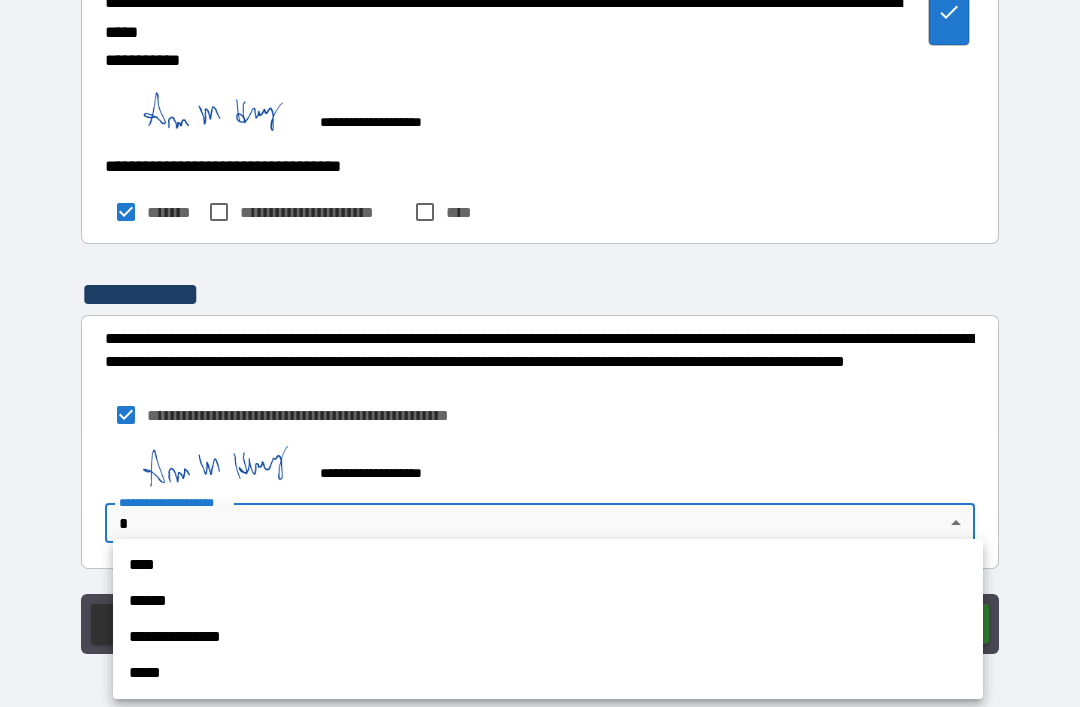 click on "****" at bounding box center (548, 565) 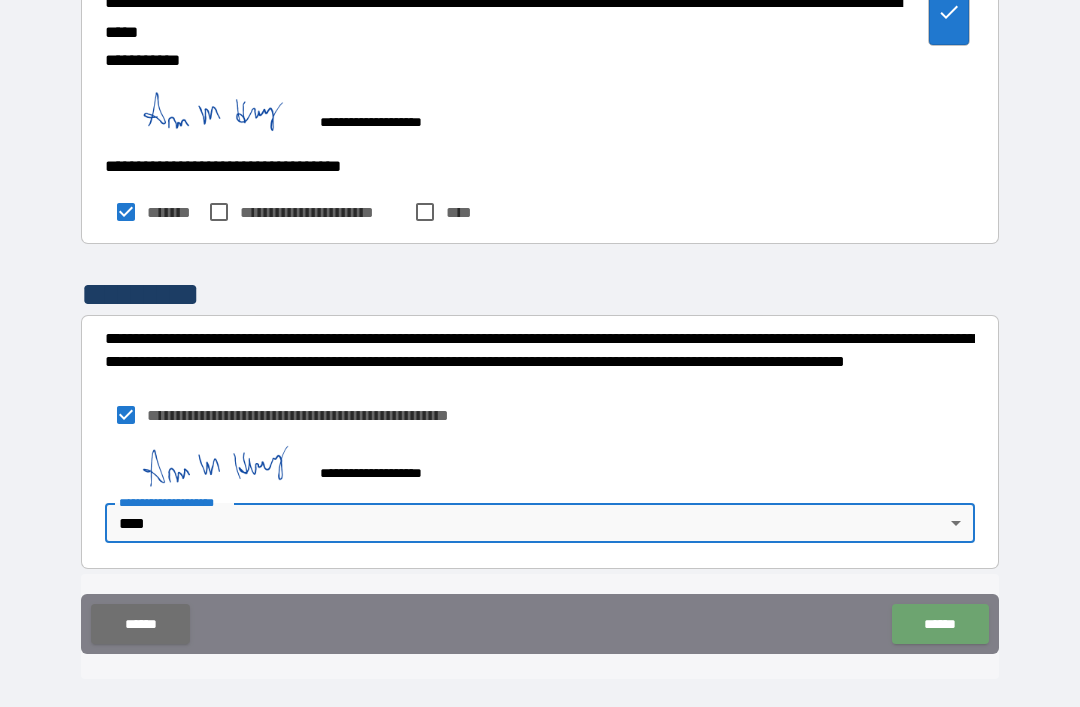 click on "******" at bounding box center (940, 624) 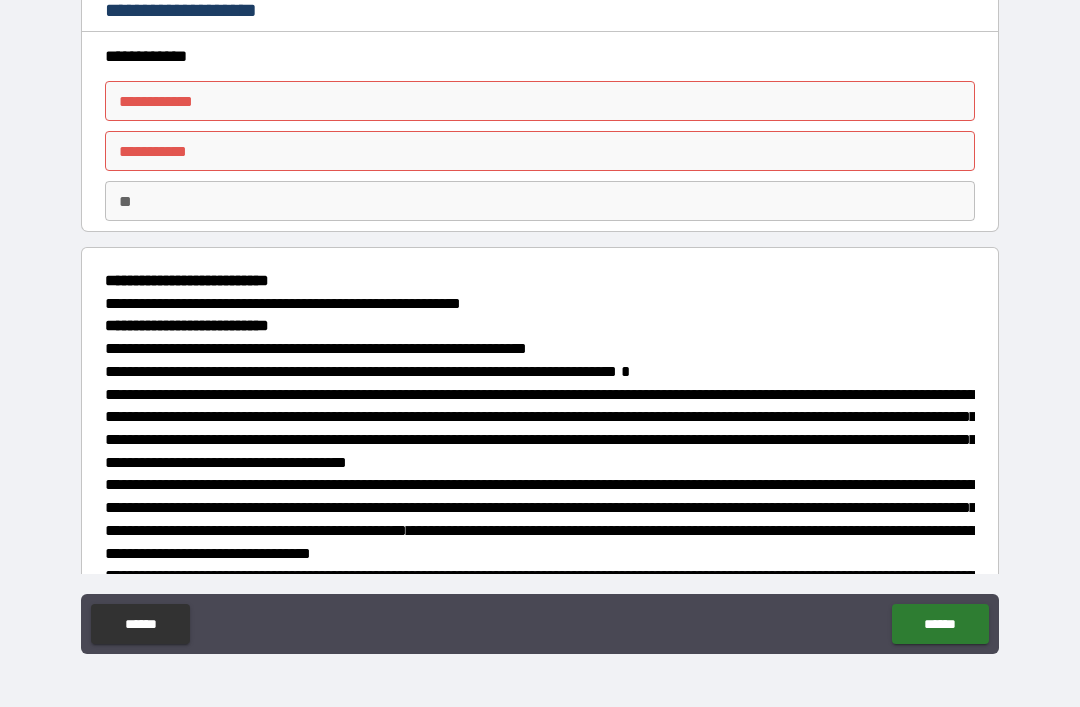 scroll, scrollTop: 0, scrollLeft: 0, axis: both 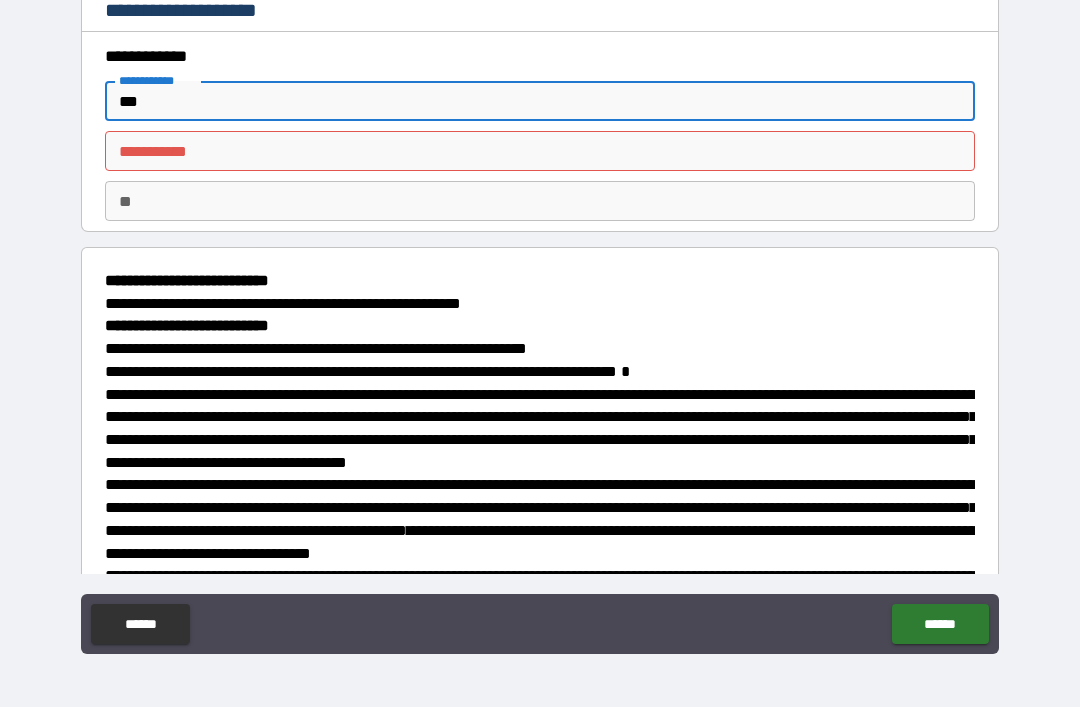 type on "***" 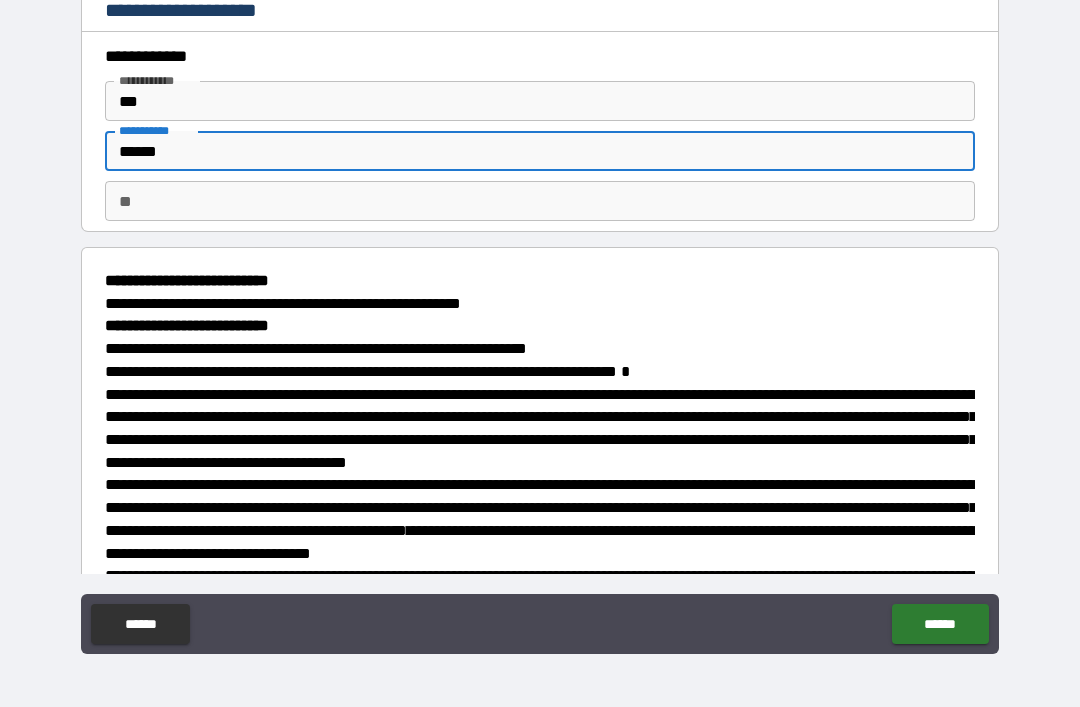 type on "******" 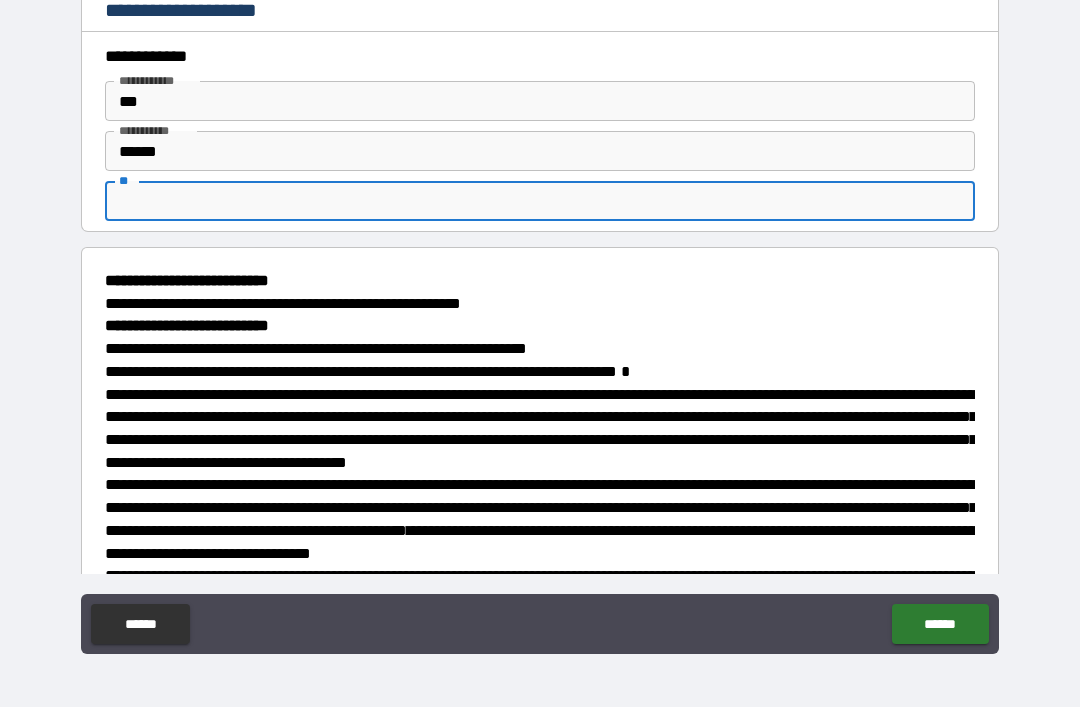 type on "*" 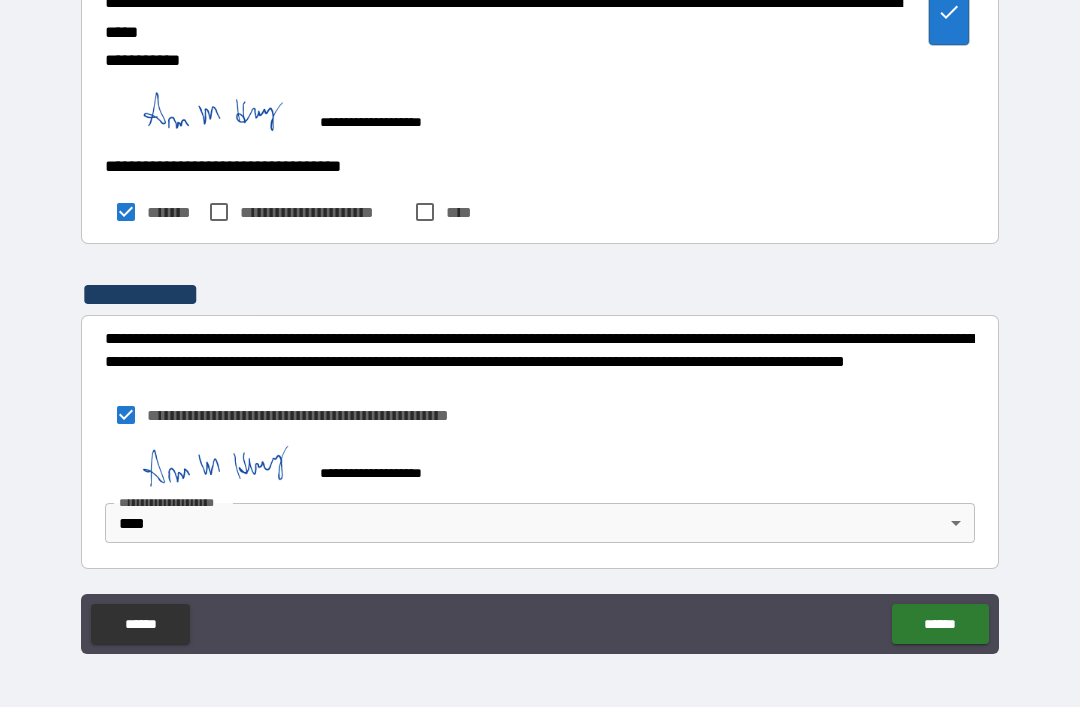 scroll, scrollTop: 3390, scrollLeft: 0, axis: vertical 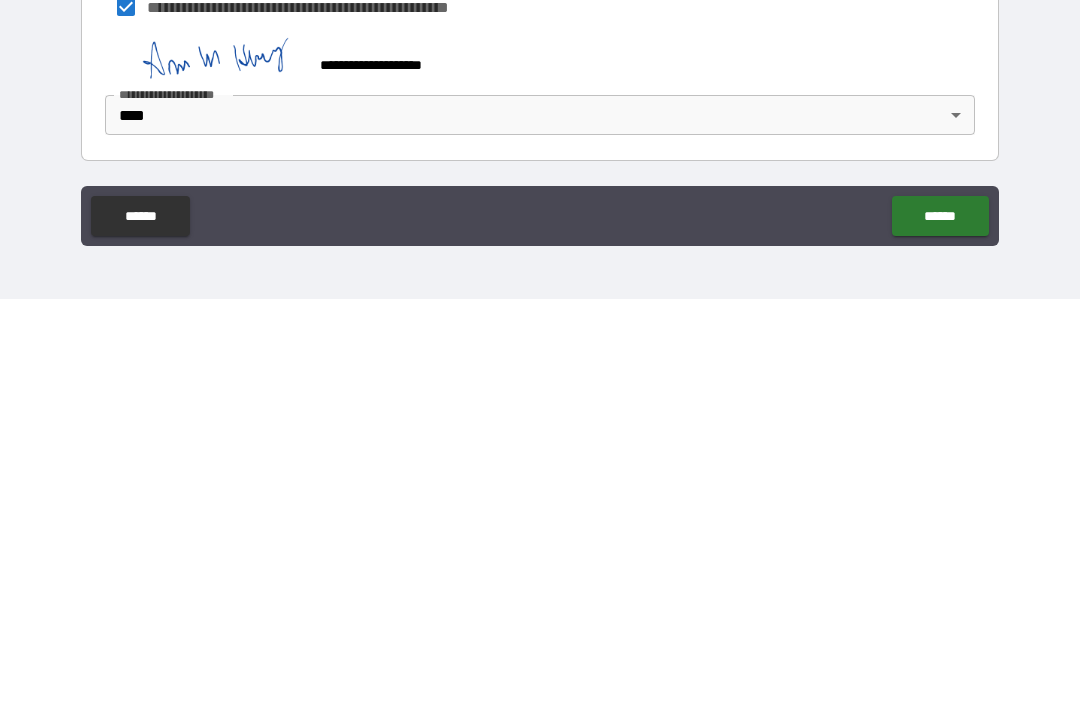 click on "******" at bounding box center [940, 624] 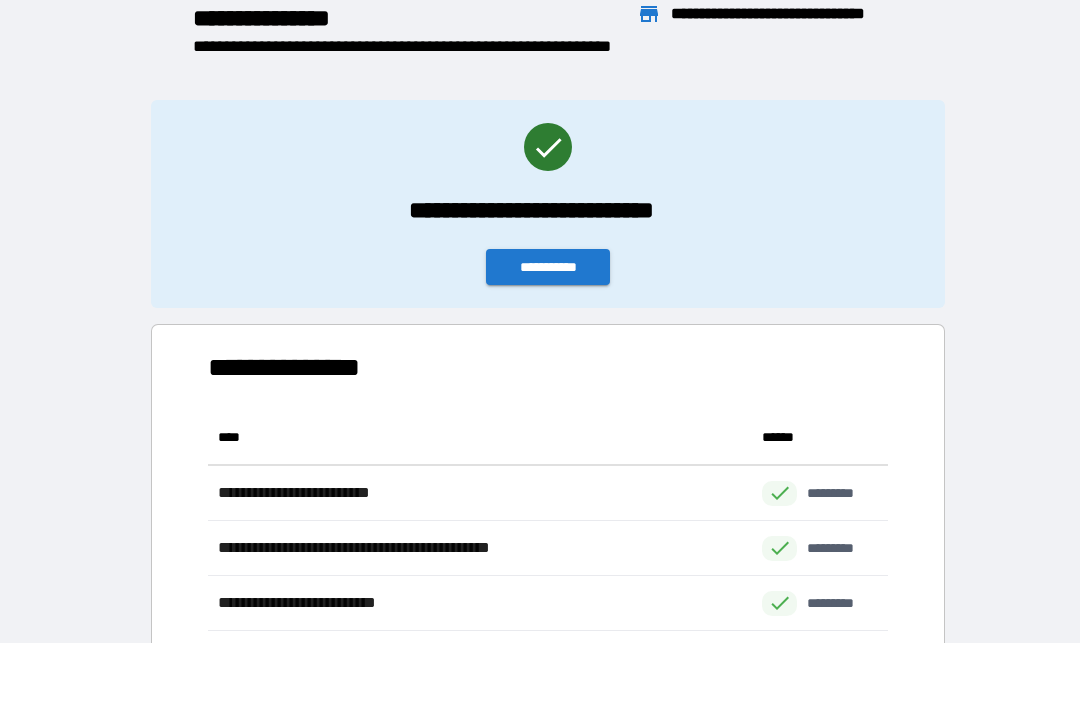 scroll, scrollTop: 1, scrollLeft: 1, axis: both 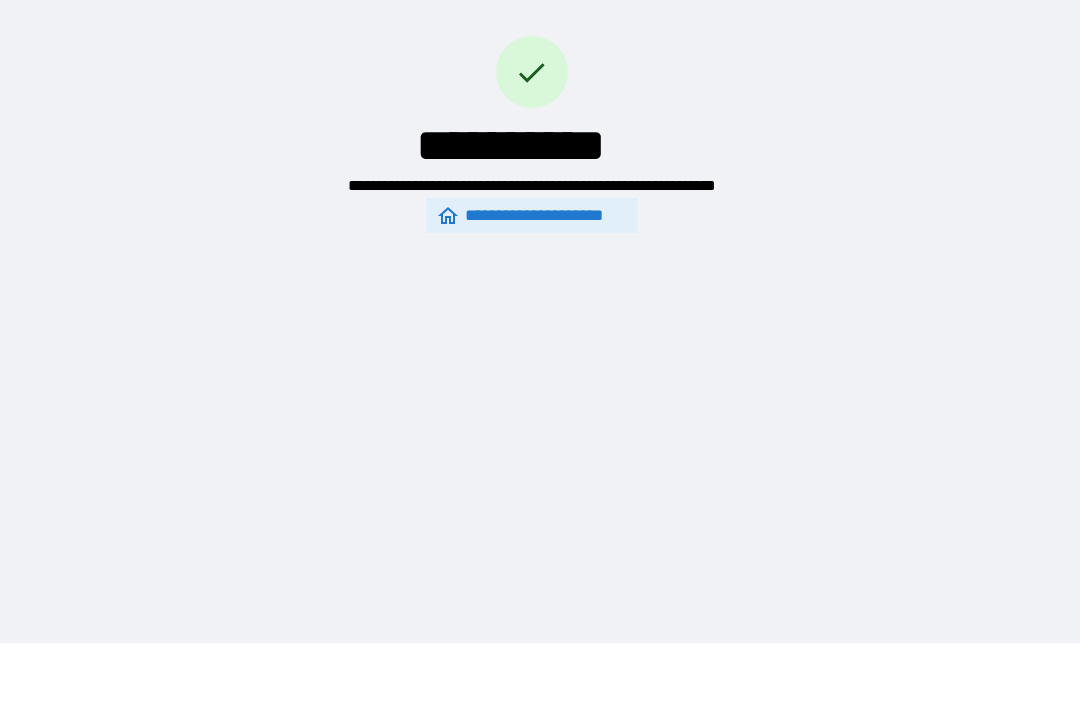 click on "**********" at bounding box center [532, 215] 